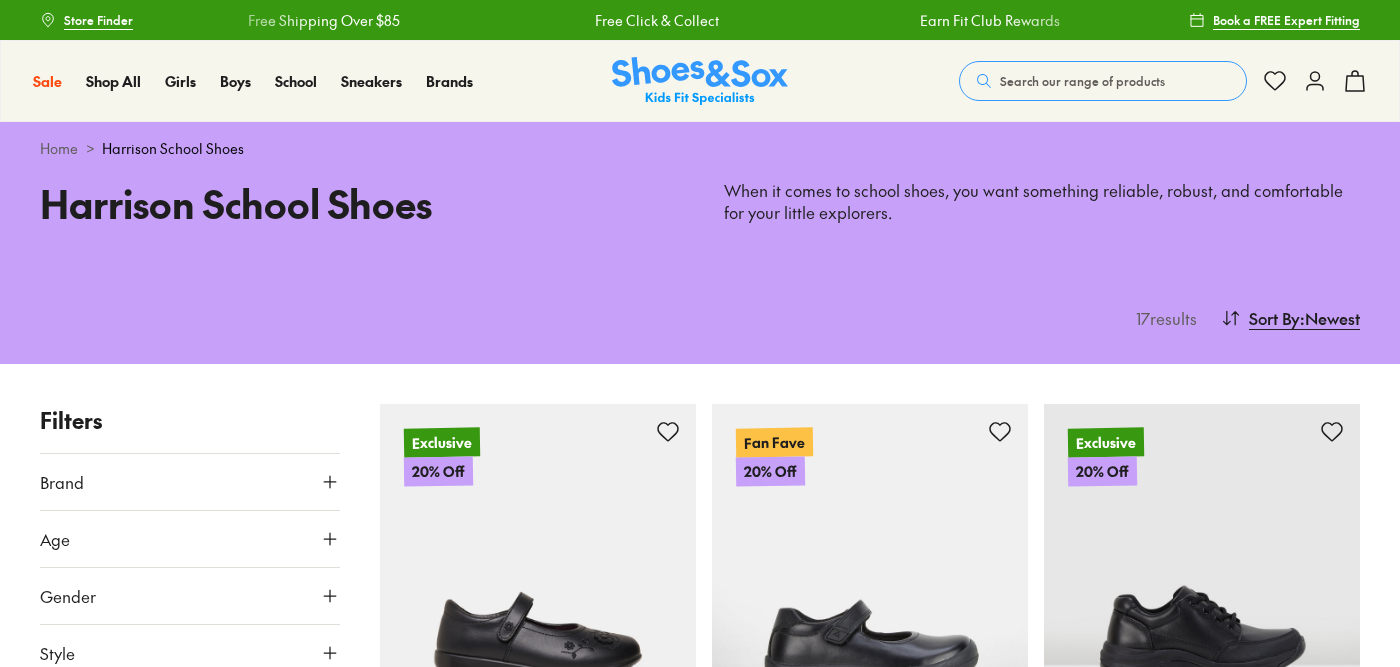 scroll, scrollTop: 0, scrollLeft: 0, axis: both 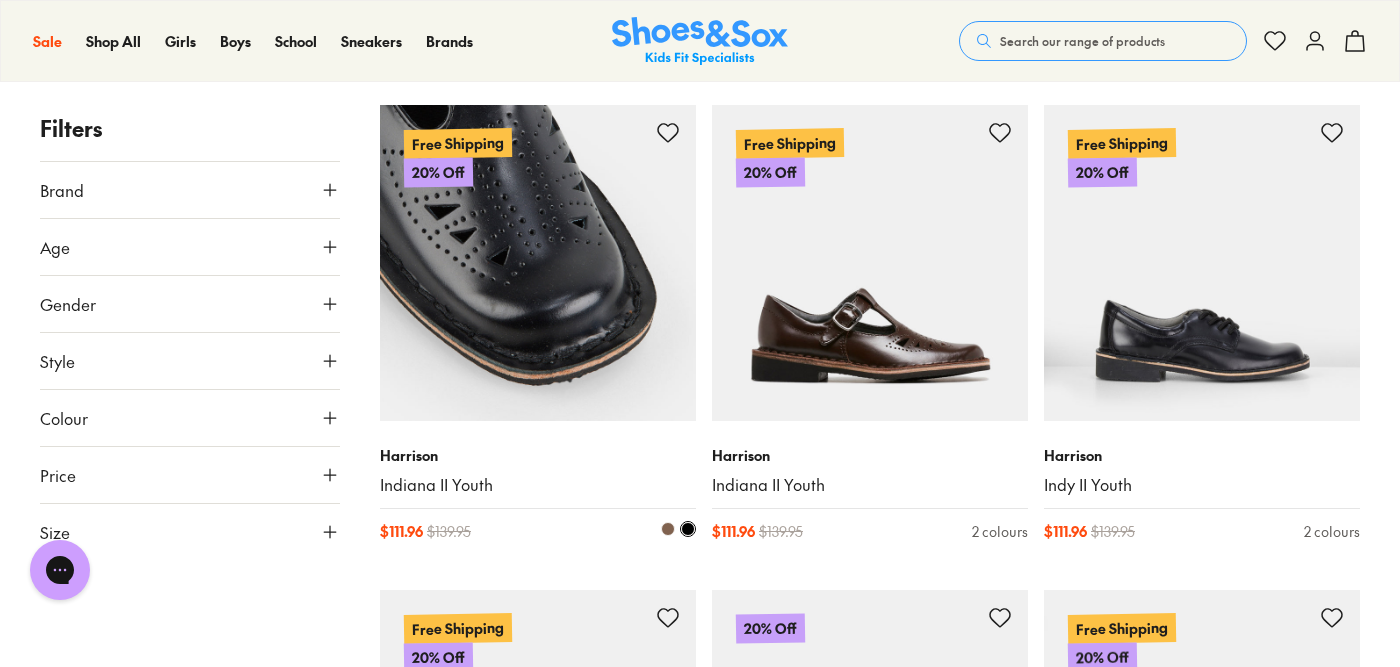 click at bounding box center [538, 263] 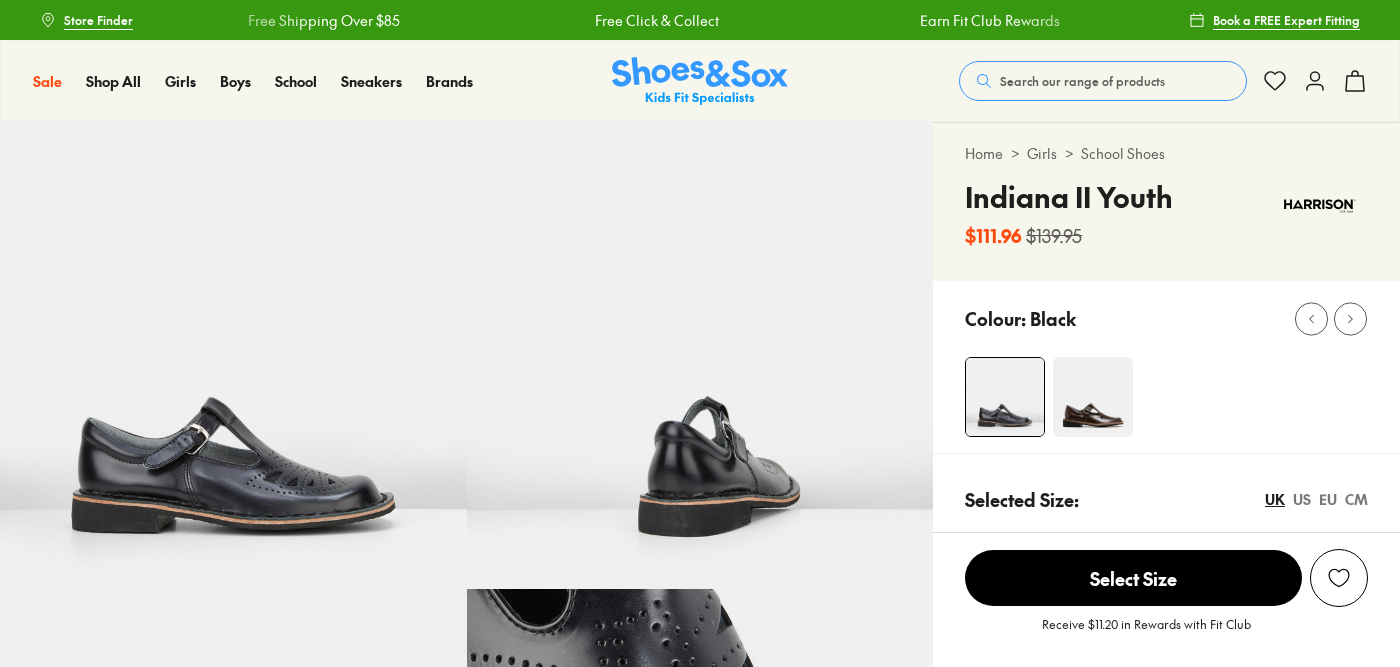 scroll, scrollTop: 0, scrollLeft: 0, axis: both 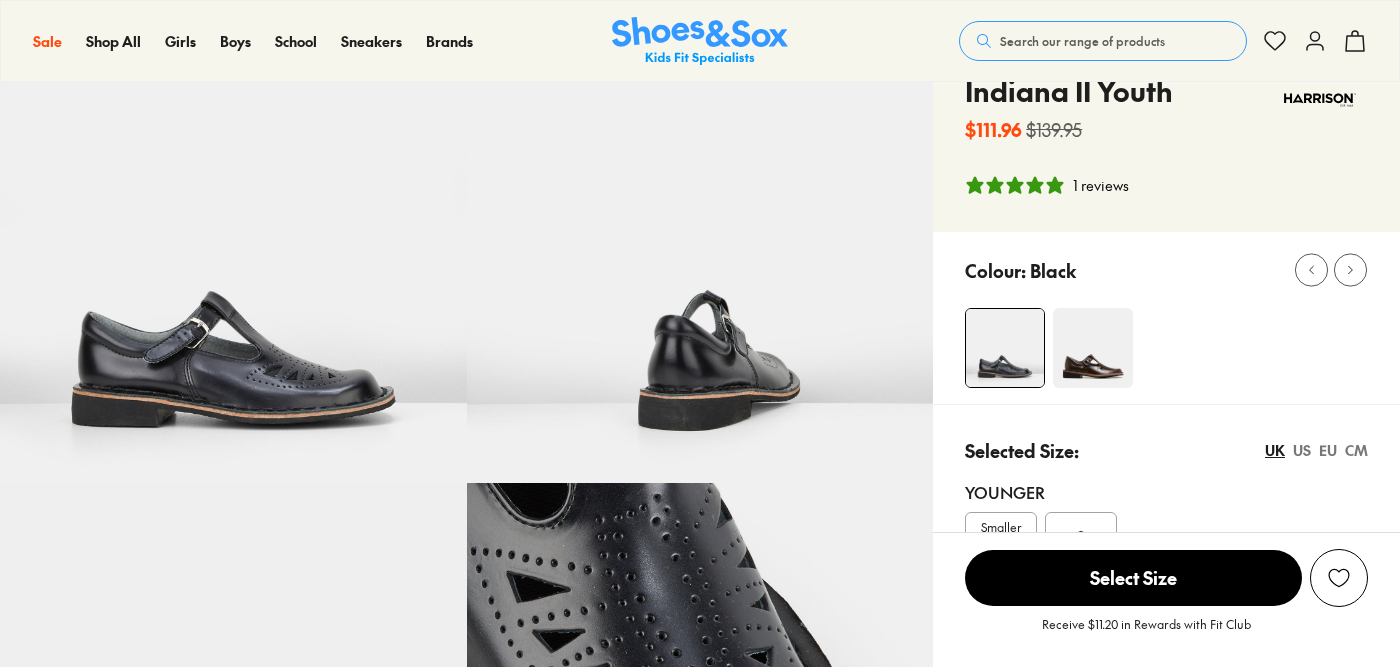 select on "*" 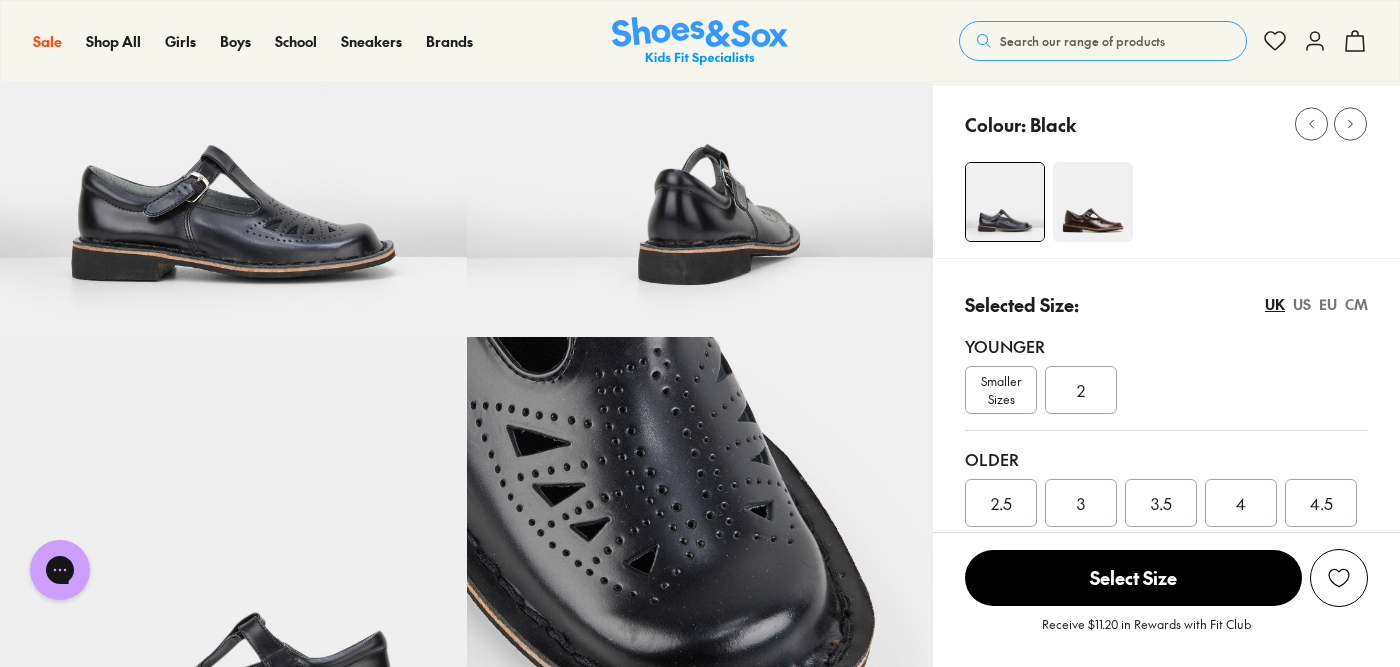 scroll, scrollTop: 654, scrollLeft: 0, axis: vertical 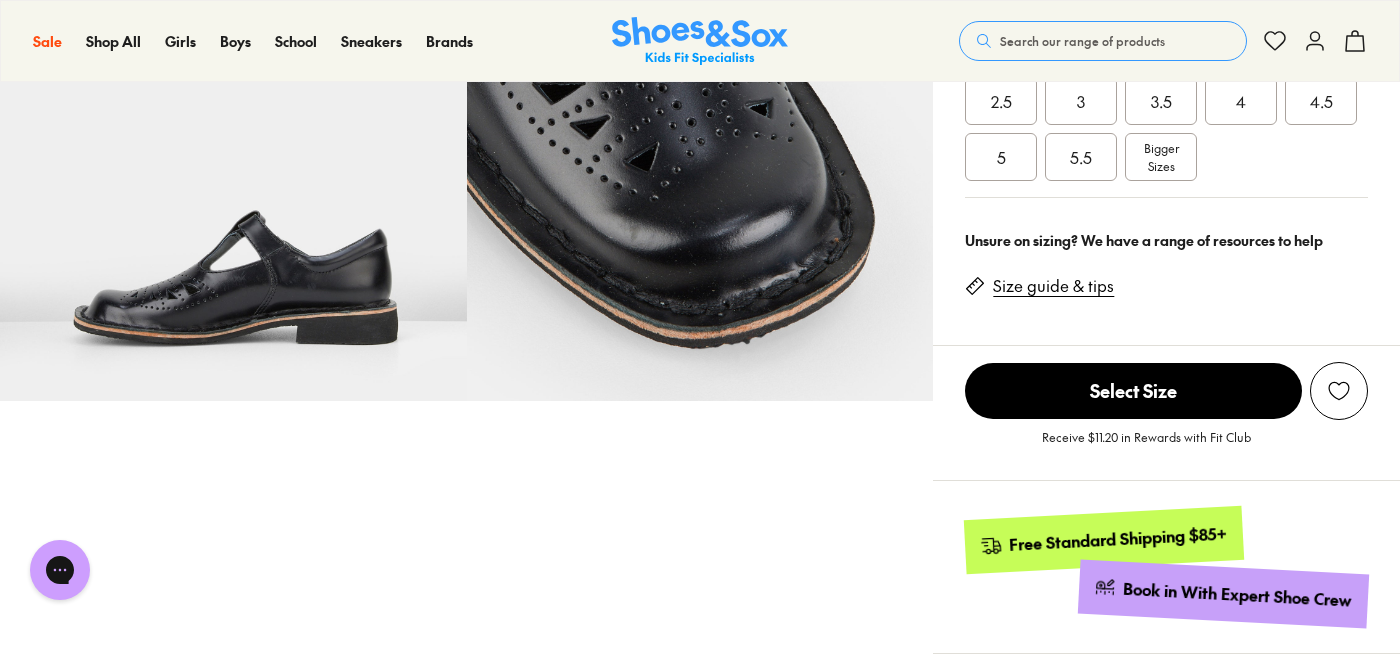click on "Bigger Sizes" at bounding box center (1161, 157) 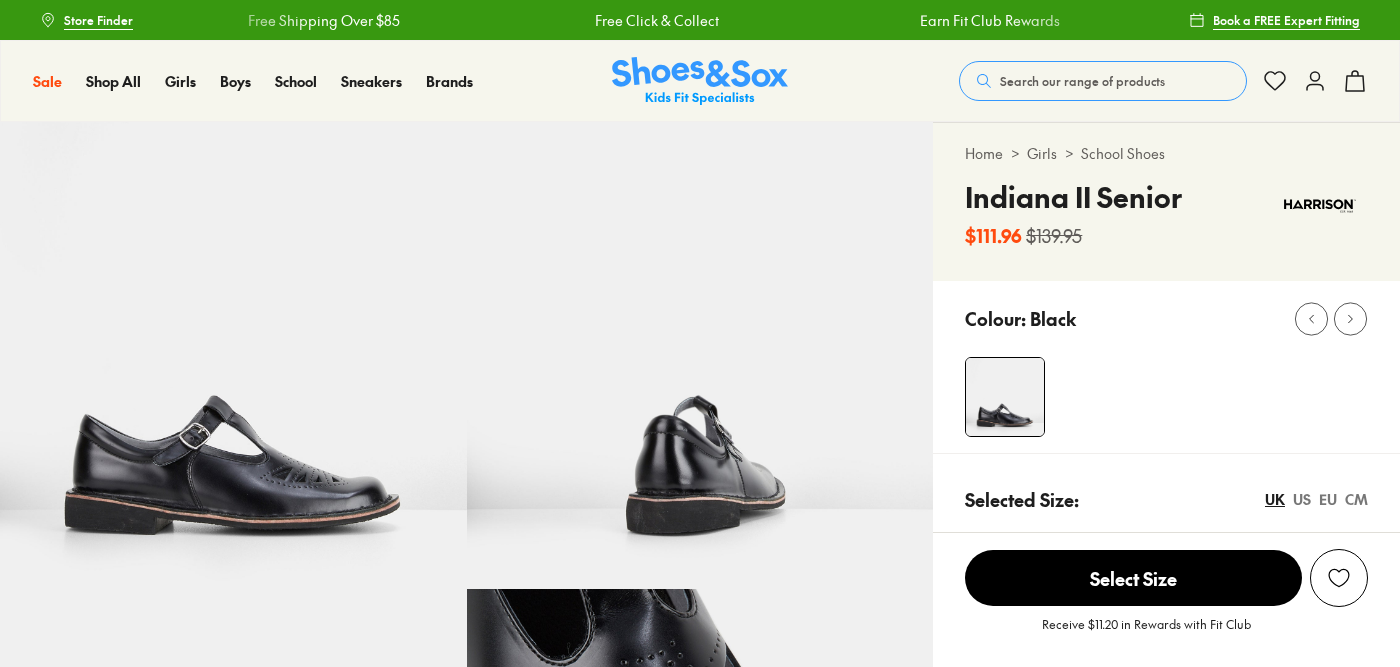 scroll, scrollTop: 0, scrollLeft: 0, axis: both 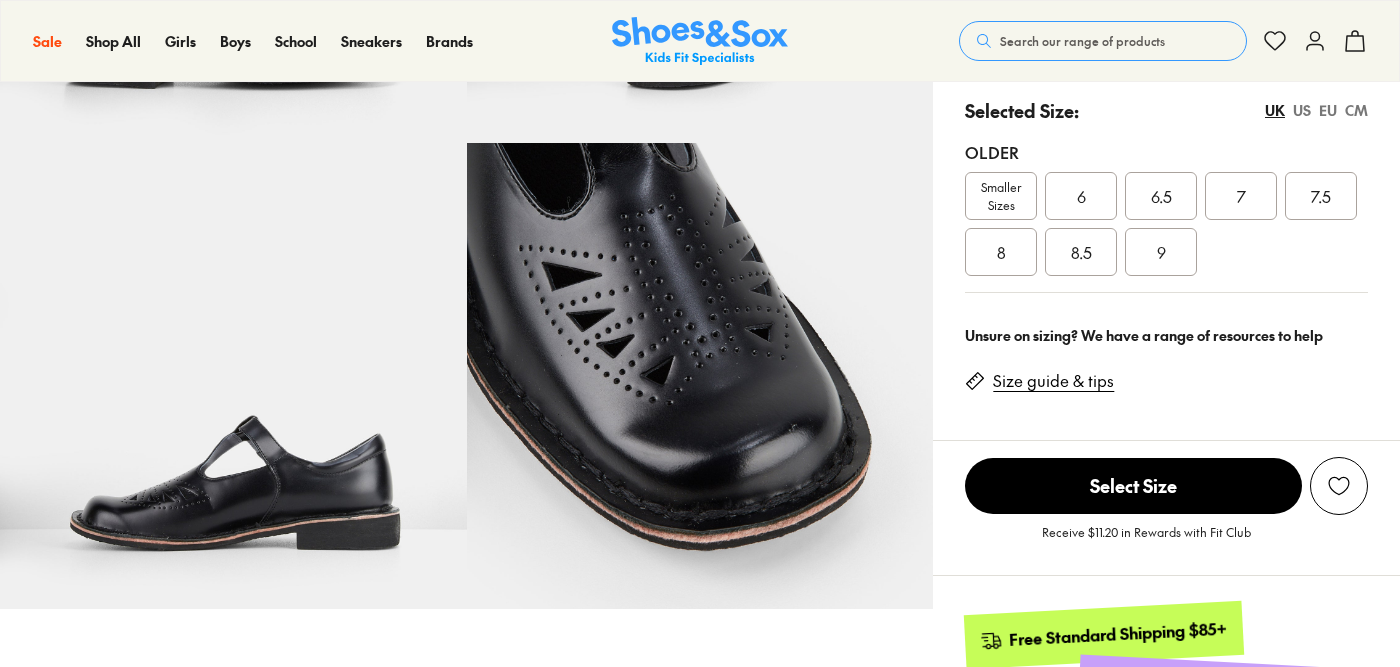 select on "*" 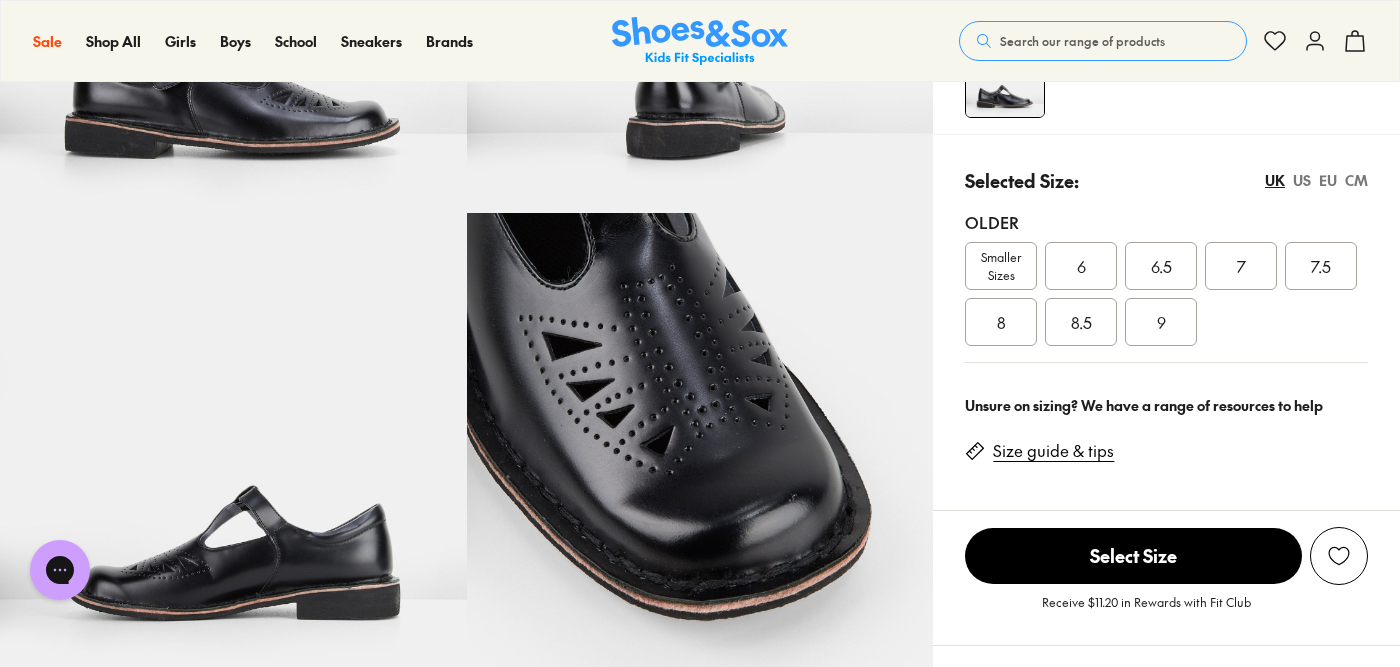 scroll, scrollTop: 448, scrollLeft: 0, axis: vertical 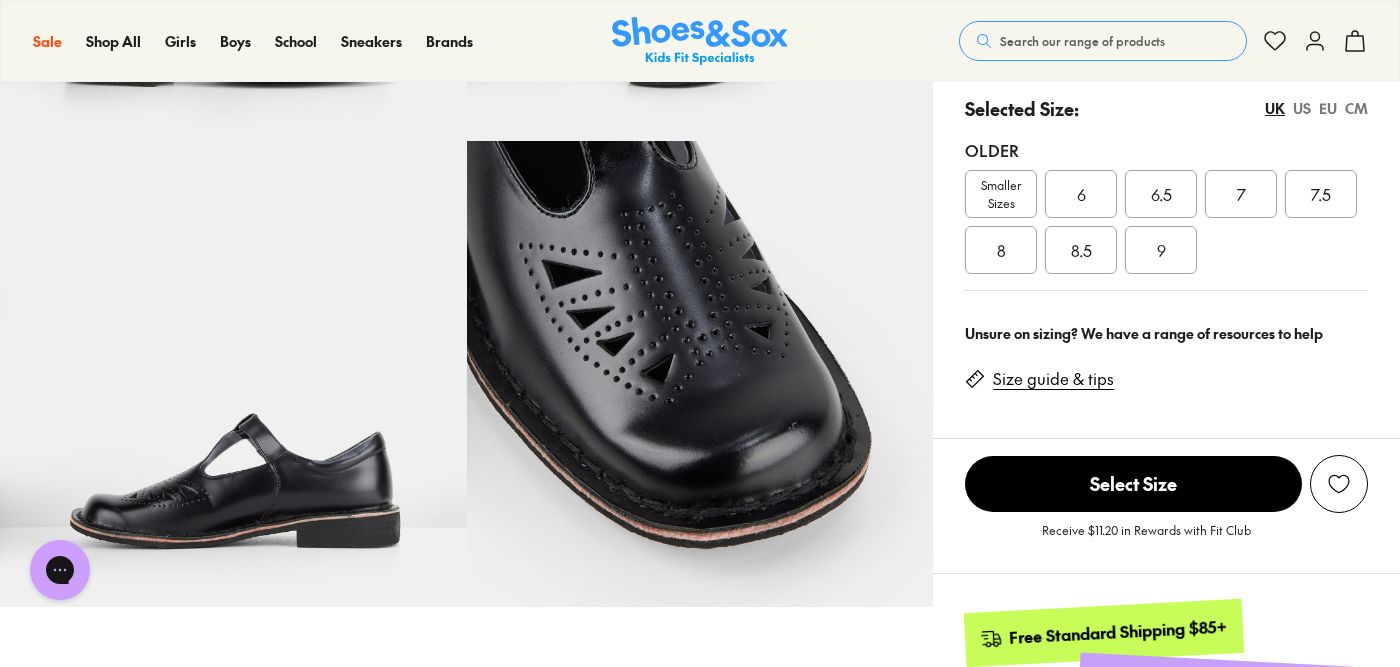 click on "7.5" at bounding box center (1321, 194) 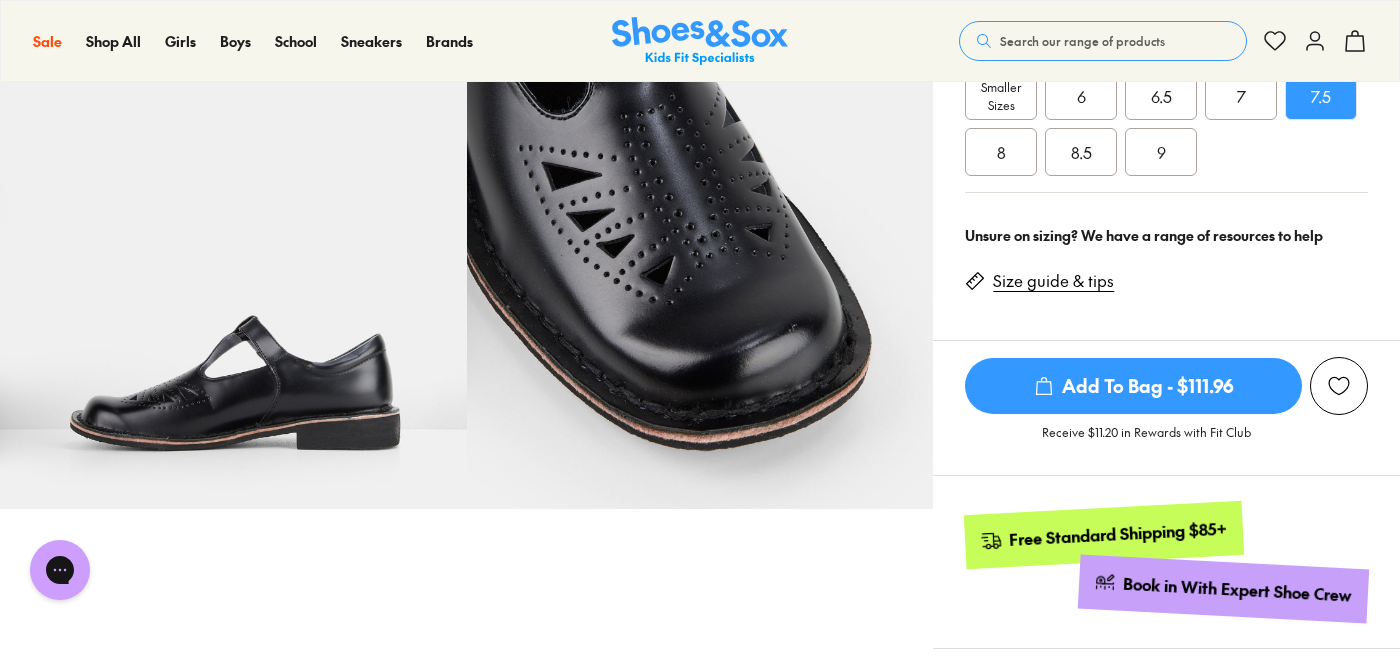 scroll, scrollTop: 716, scrollLeft: 0, axis: vertical 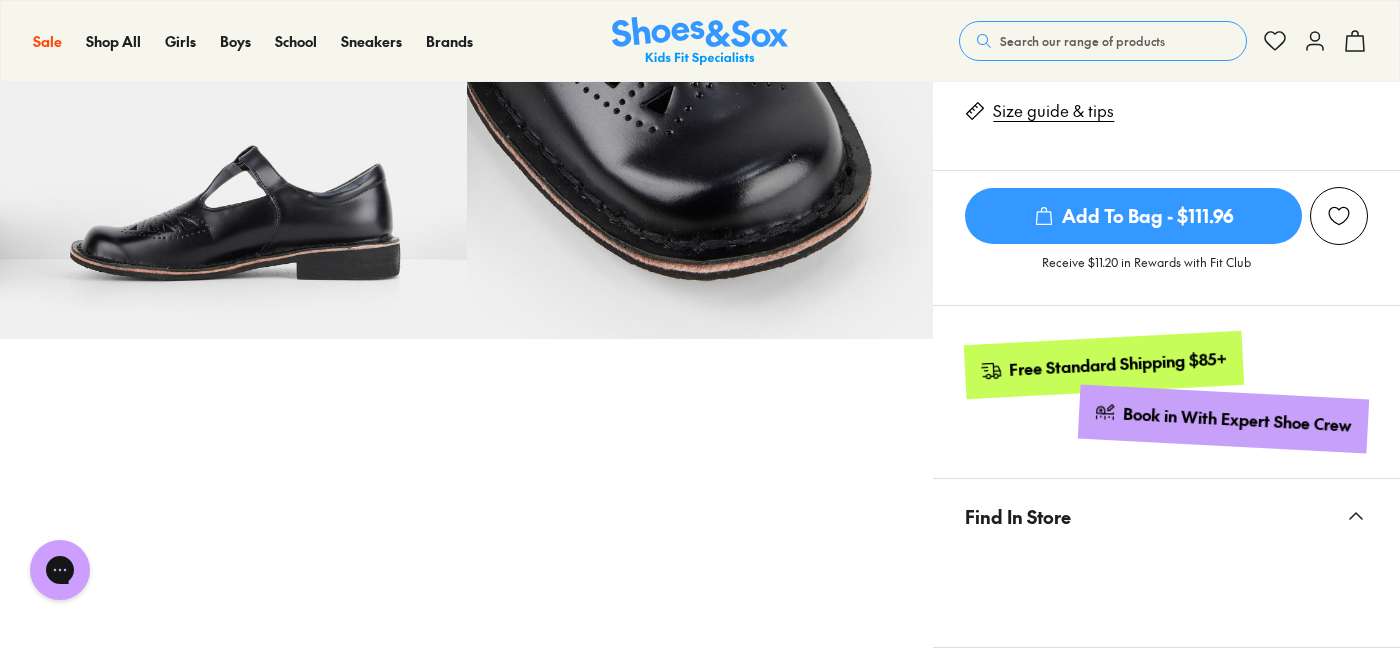 click on "Add To Bag - $111.96" at bounding box center [1133, 216] 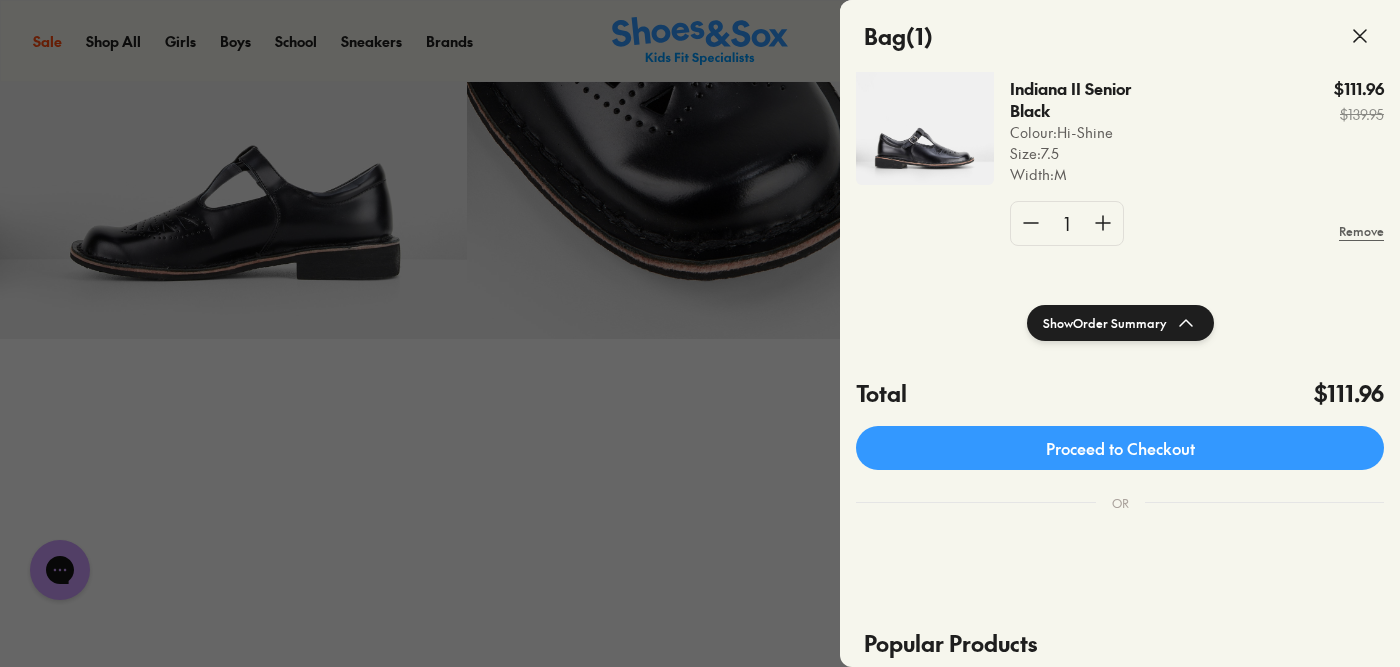scroll, scrollTop: 176, scrollLeft: 0, axis: vertical 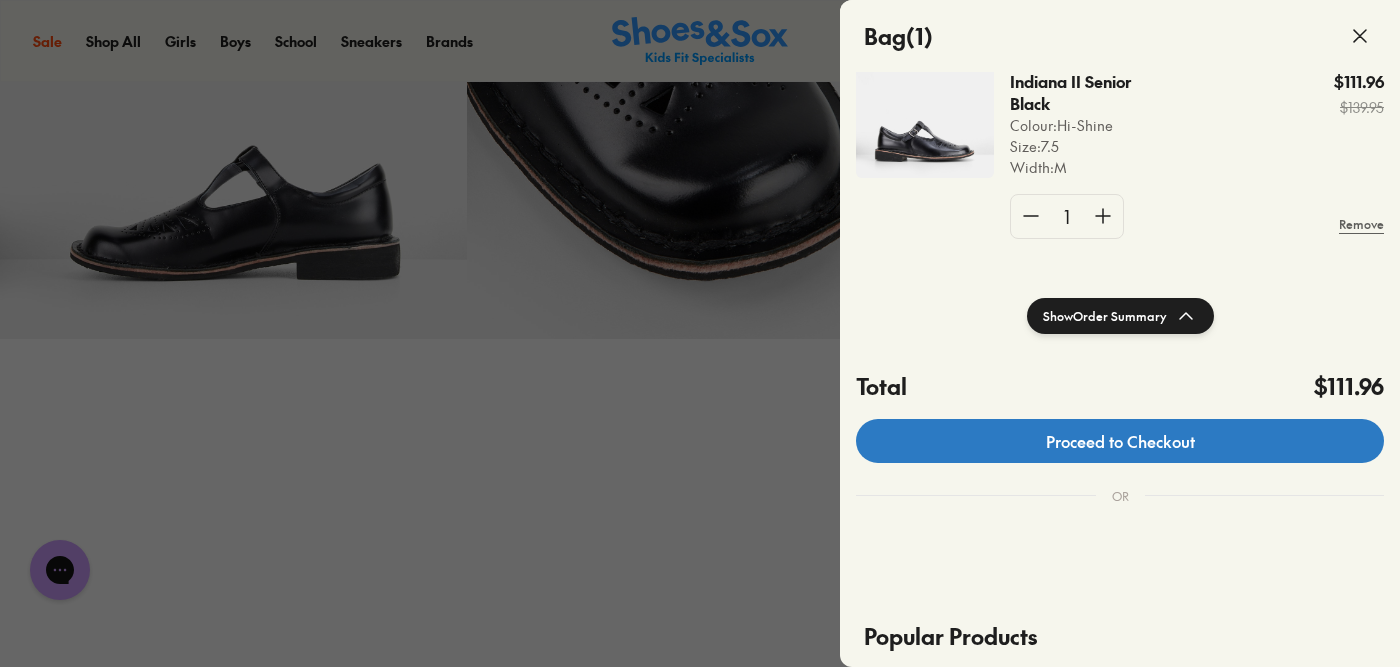 click on "Proceed to Checkout" 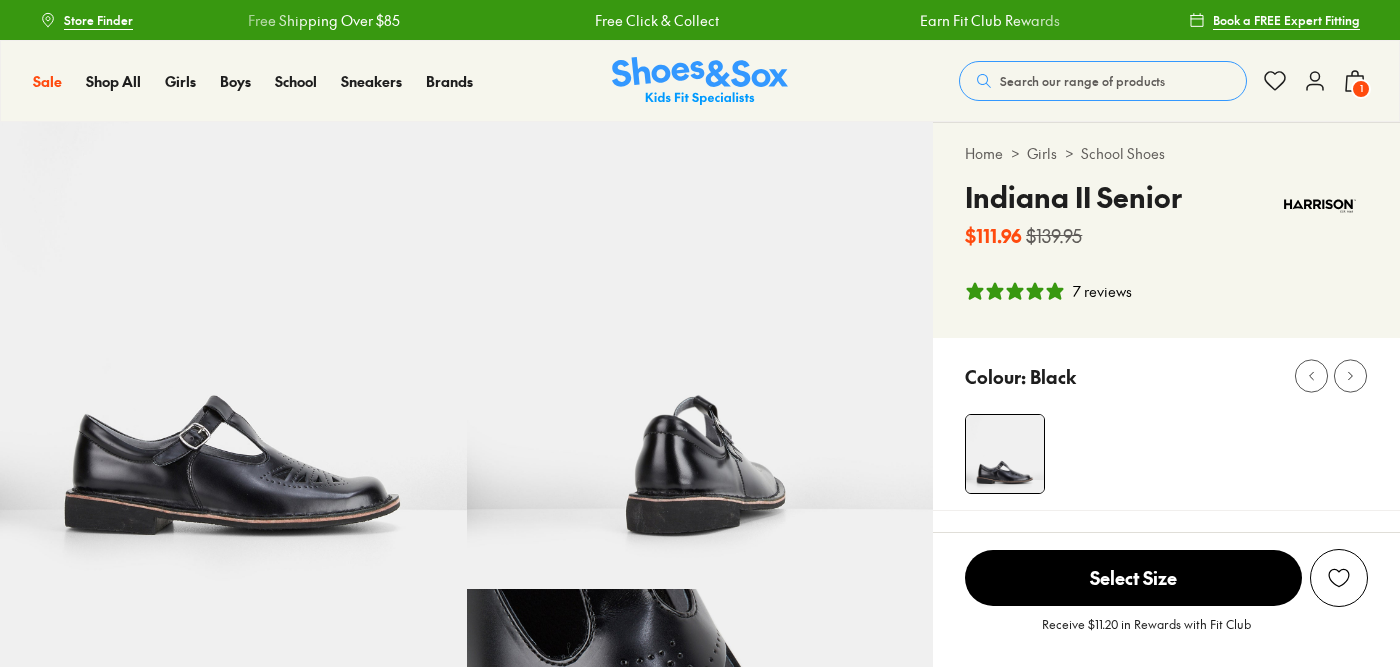 select on "*" 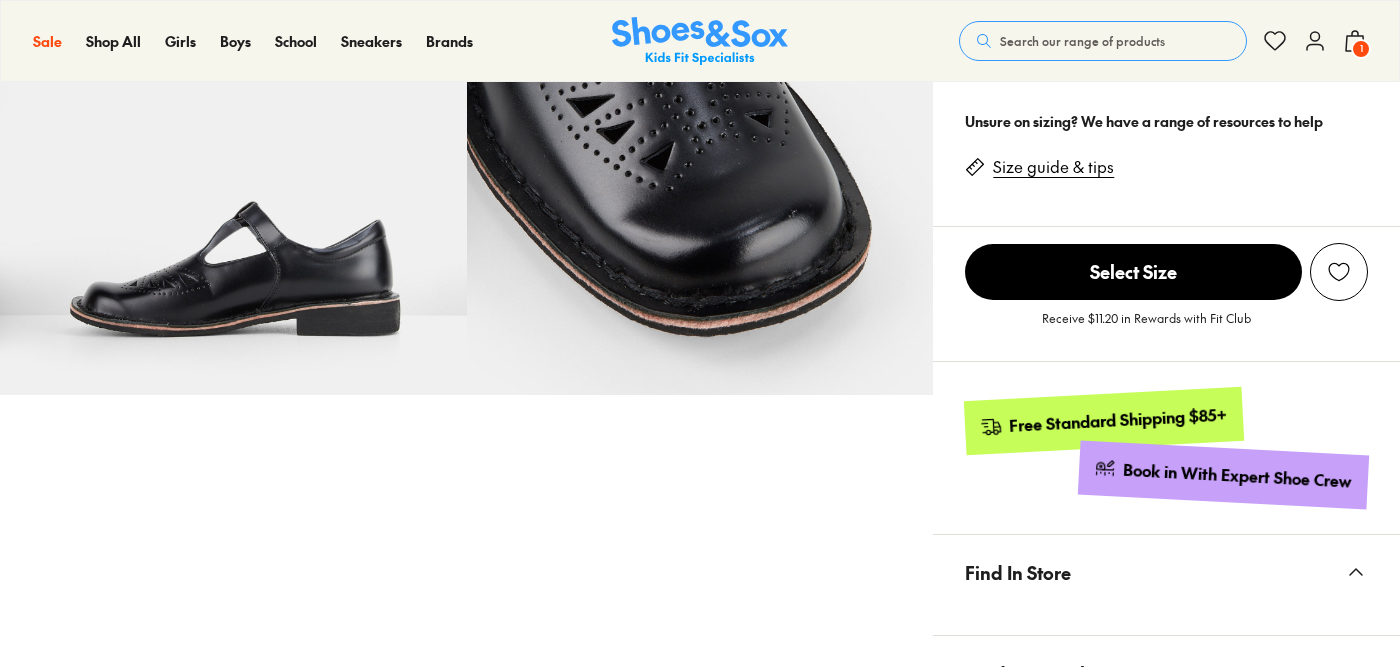 scroll, scrollTop: 0, scrollLeft: 0, axis: both 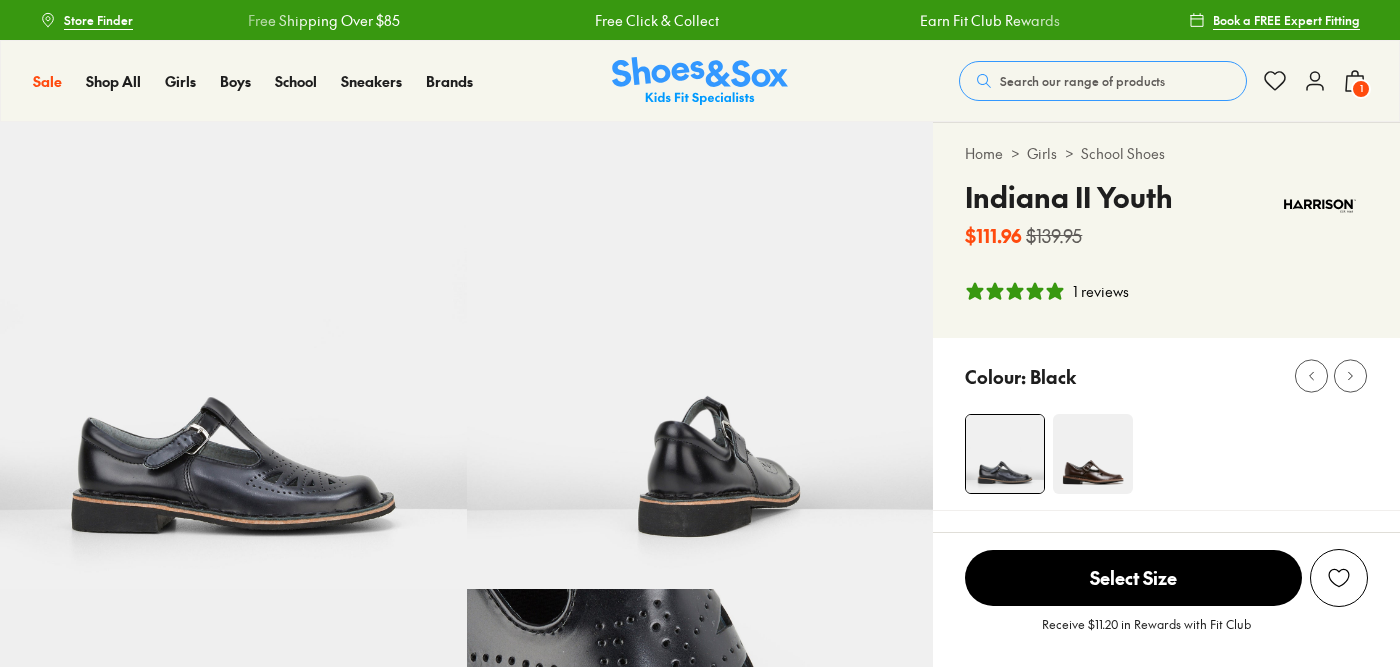 select on "*" 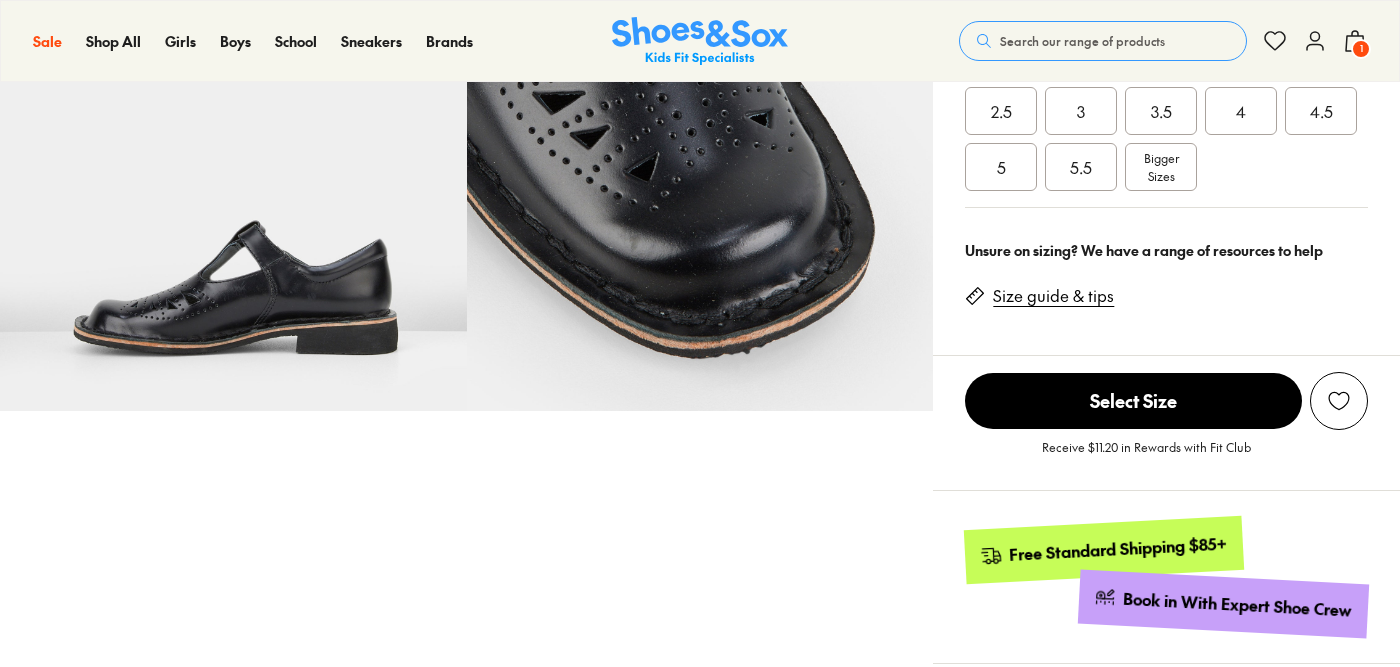 scroll, scrollTop: 0, scrollLeft: 0, axis: both 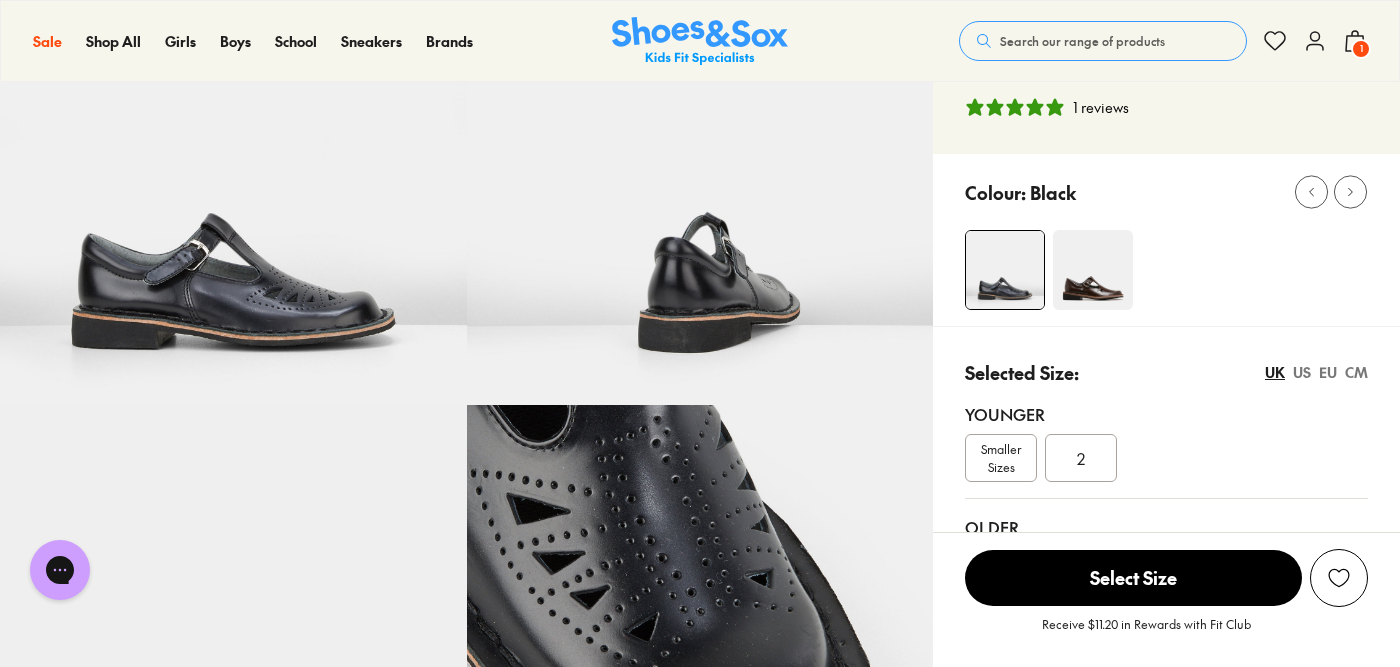 click on "Colour:
Black" at bounding box center (1166, 240) 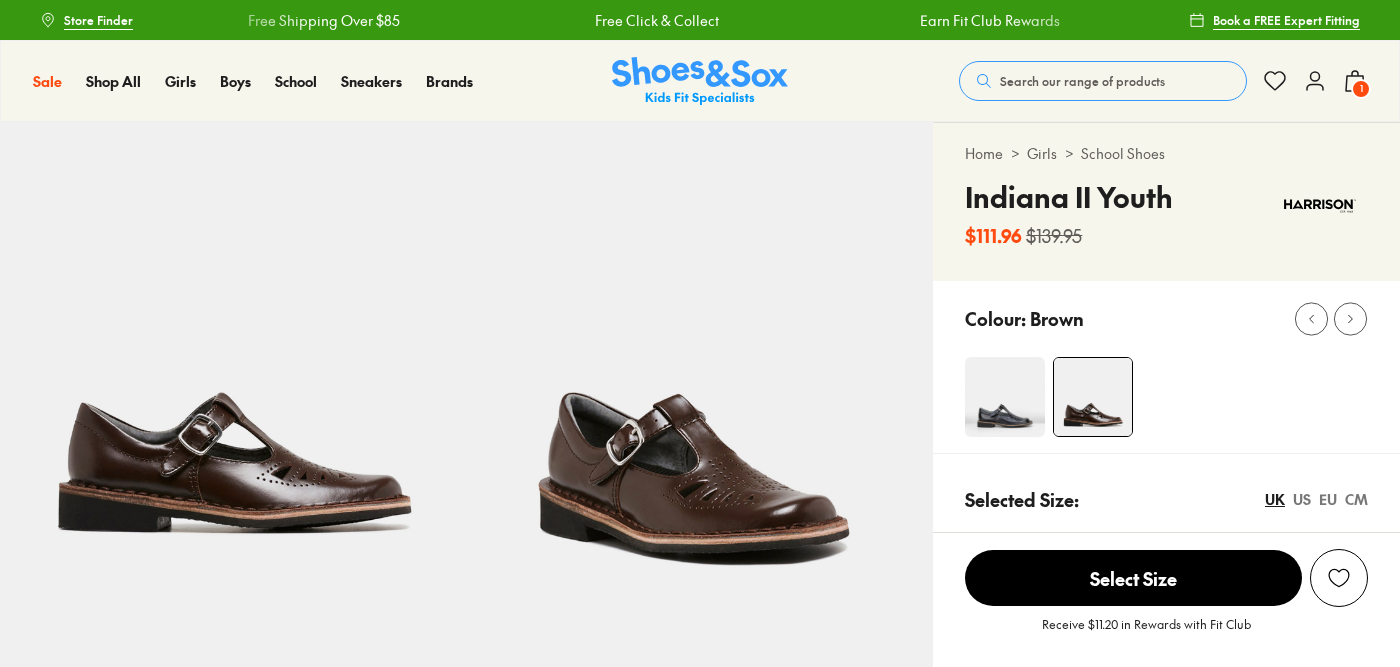 scroll, scrollTop: 0, scrollLeft: 0, axis: both 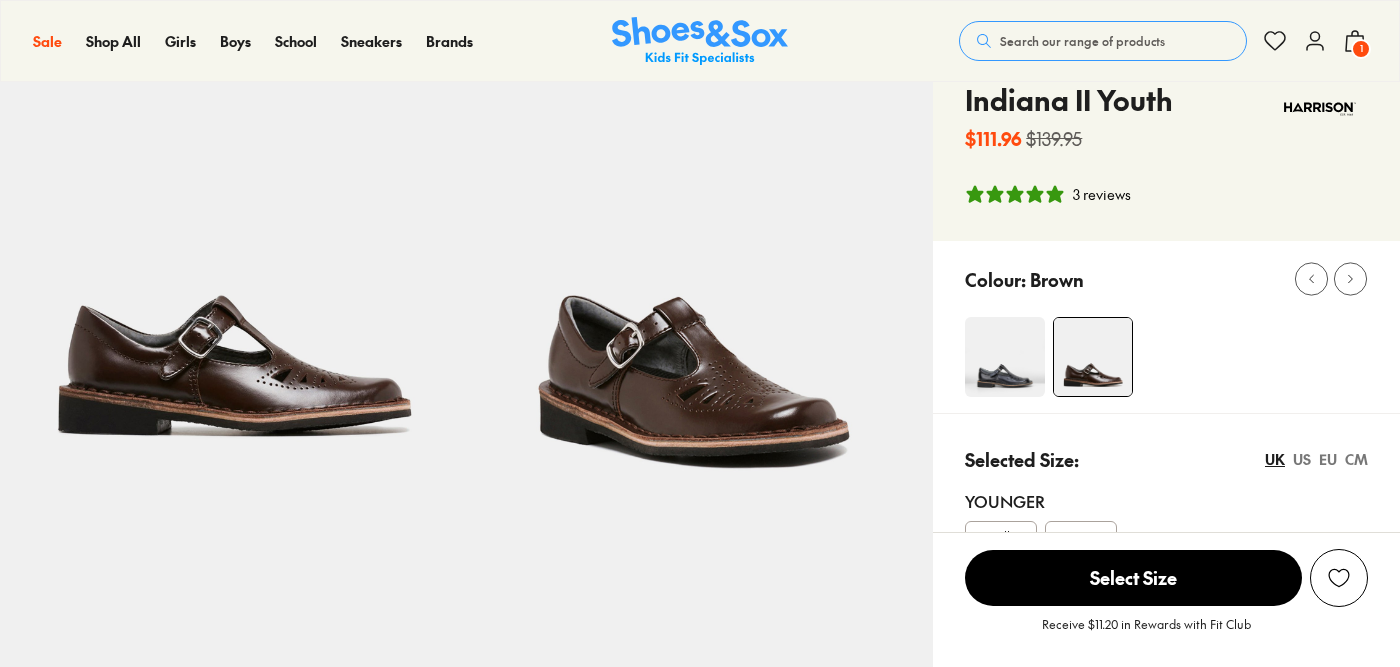 select on "*" 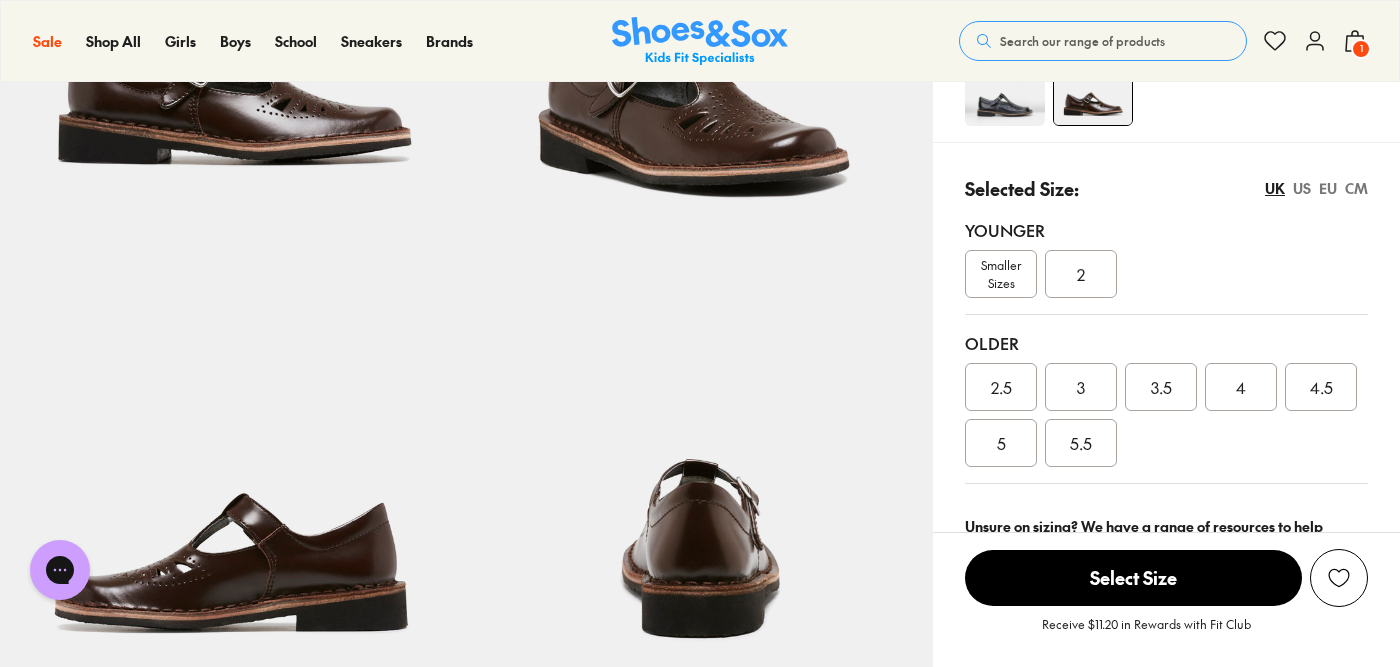 scroll, scrollTop: 209, scrollLeft: 0, axis: vertical 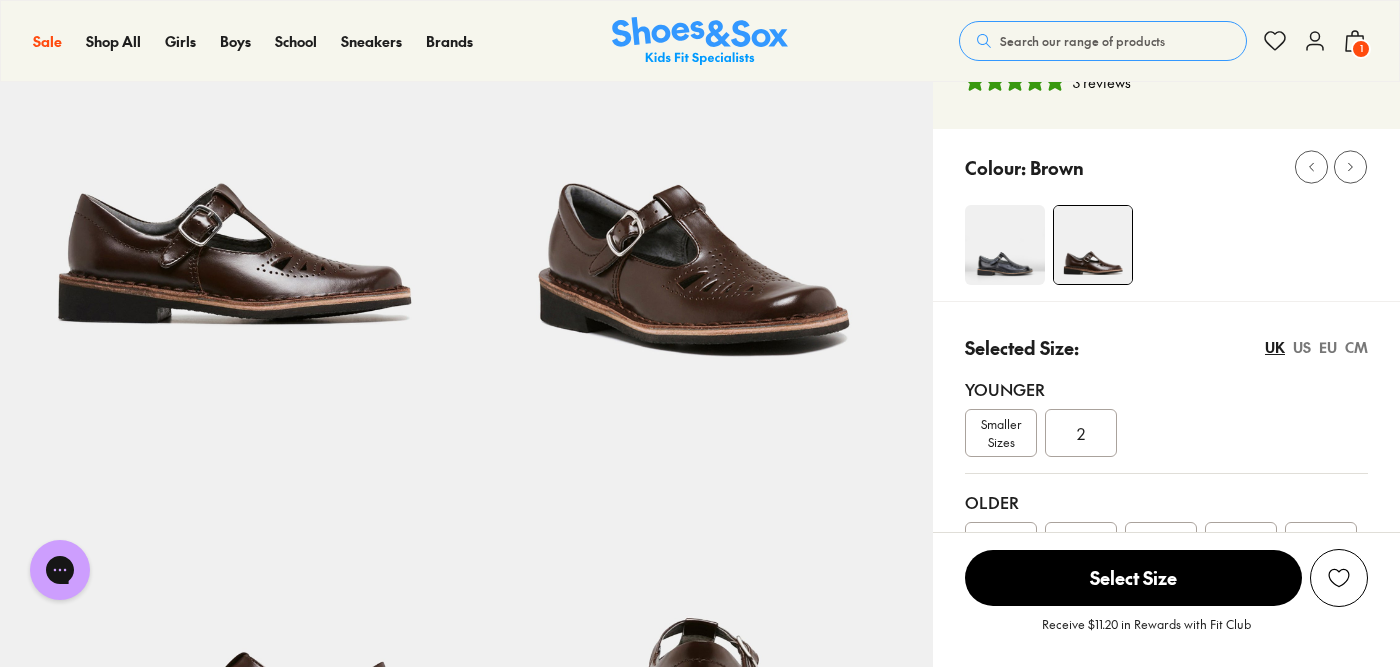 click at bounding box center [1005, 245] 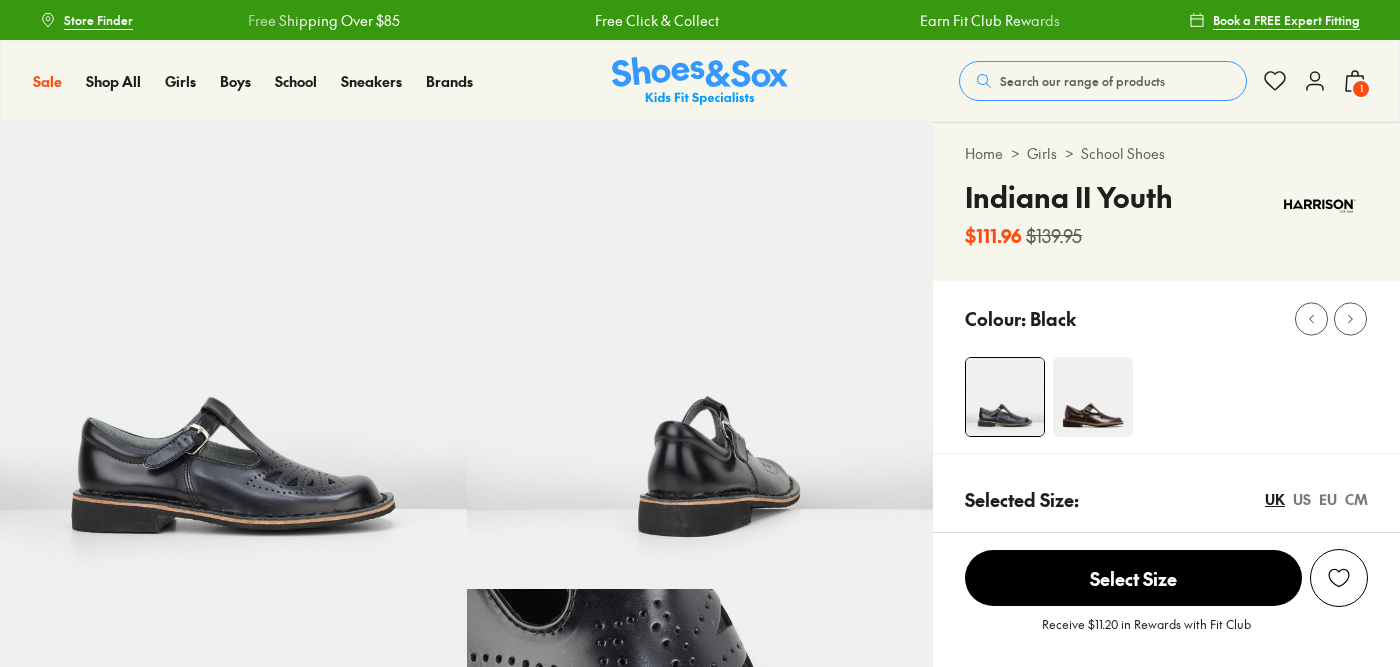 select on "*" 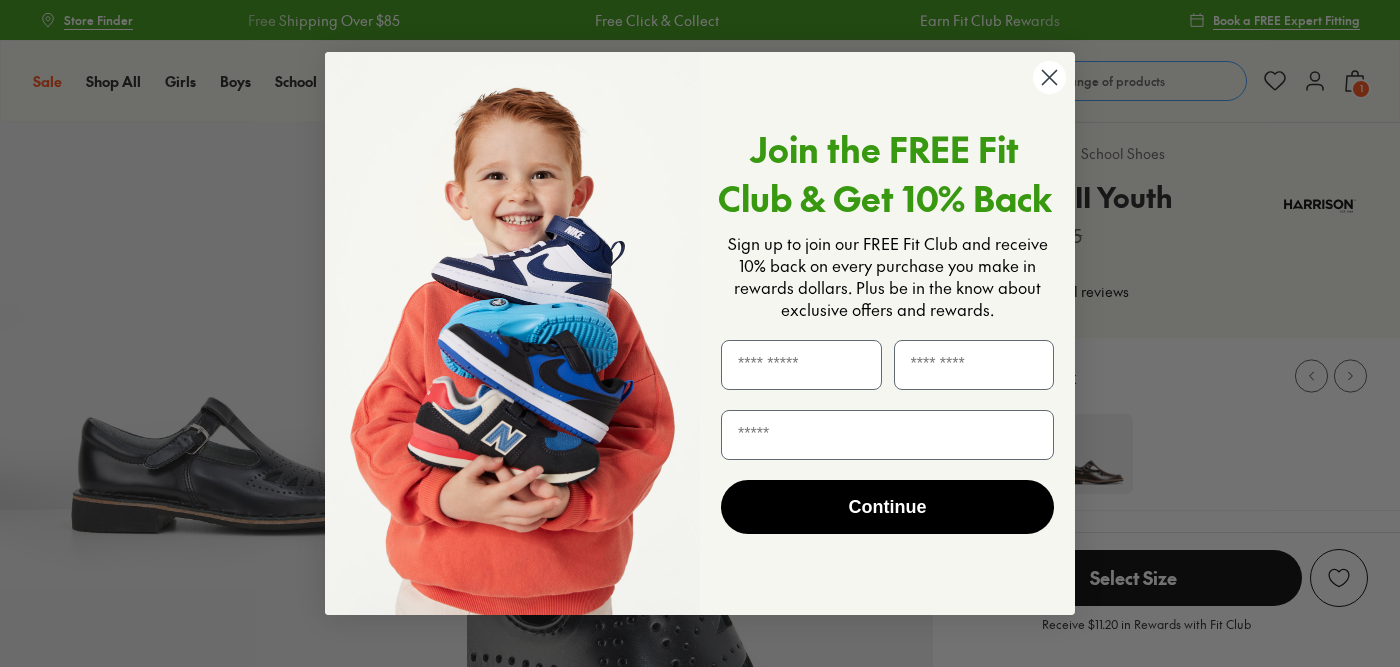scroll, scrollTop: 0, scrollLeft: 0, axis: both 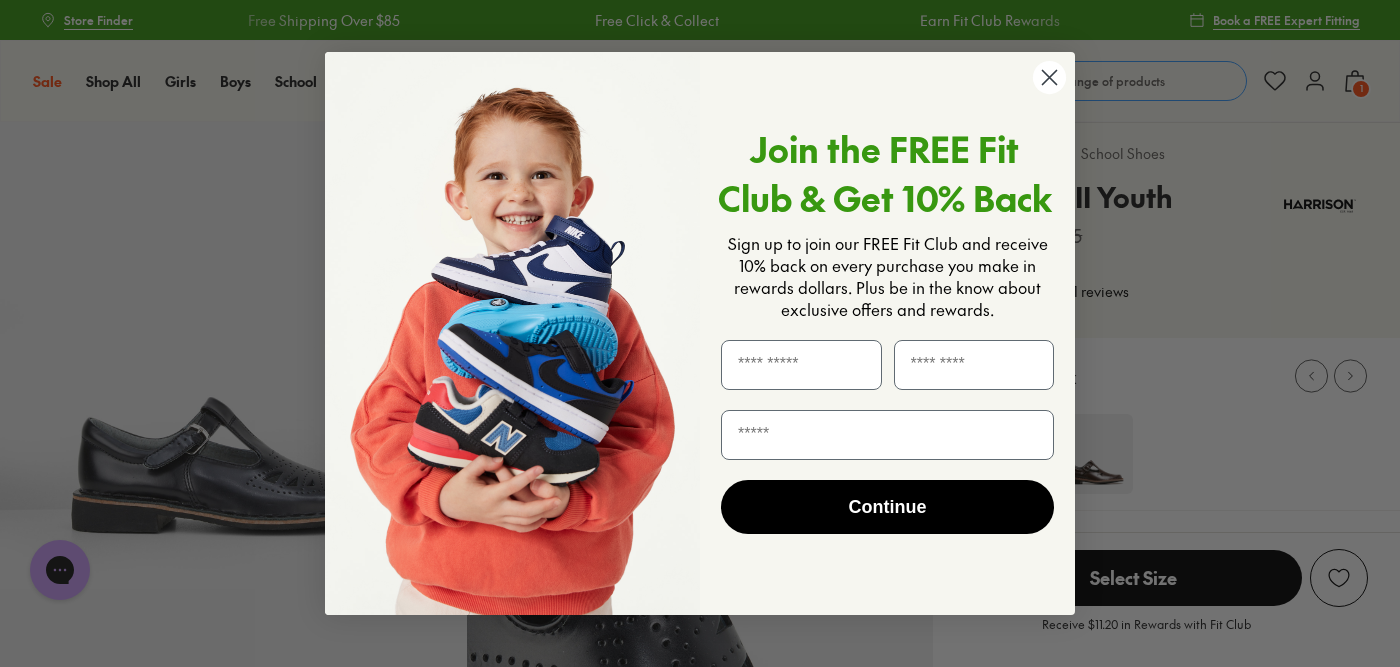 click 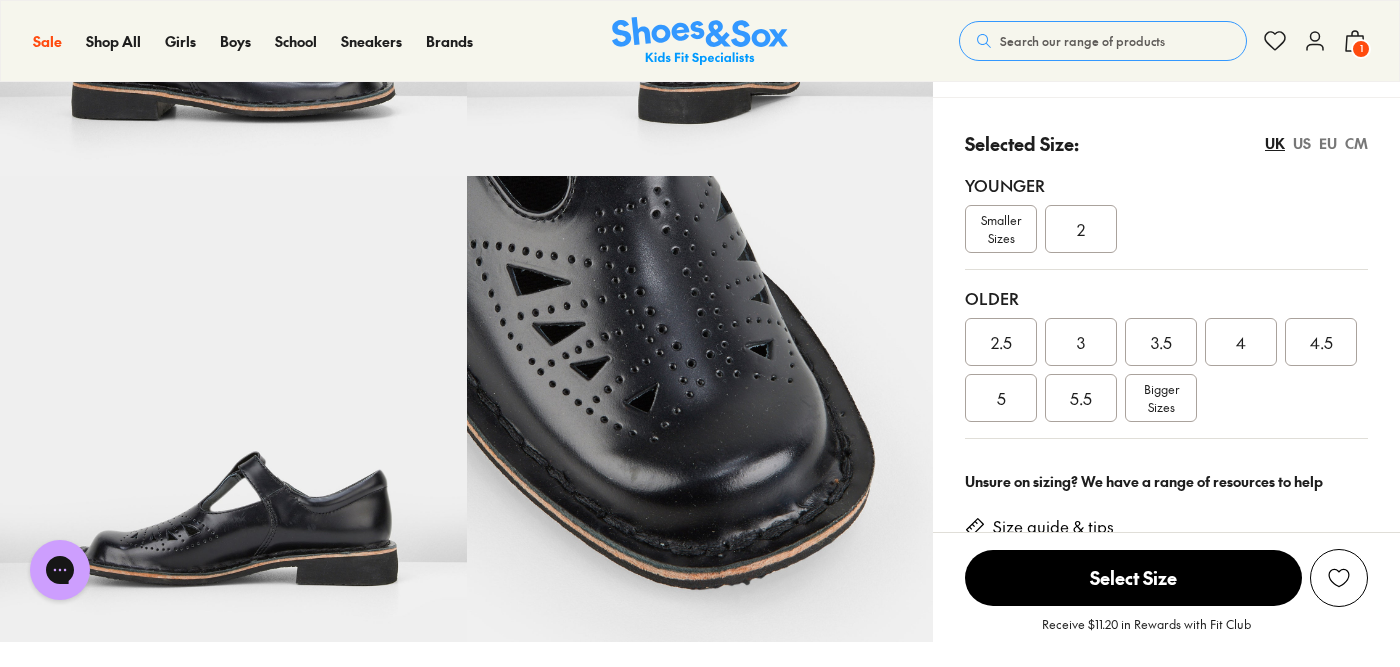 scroll, scrollTop: 418, scrollLeft: 0, axis: vertical 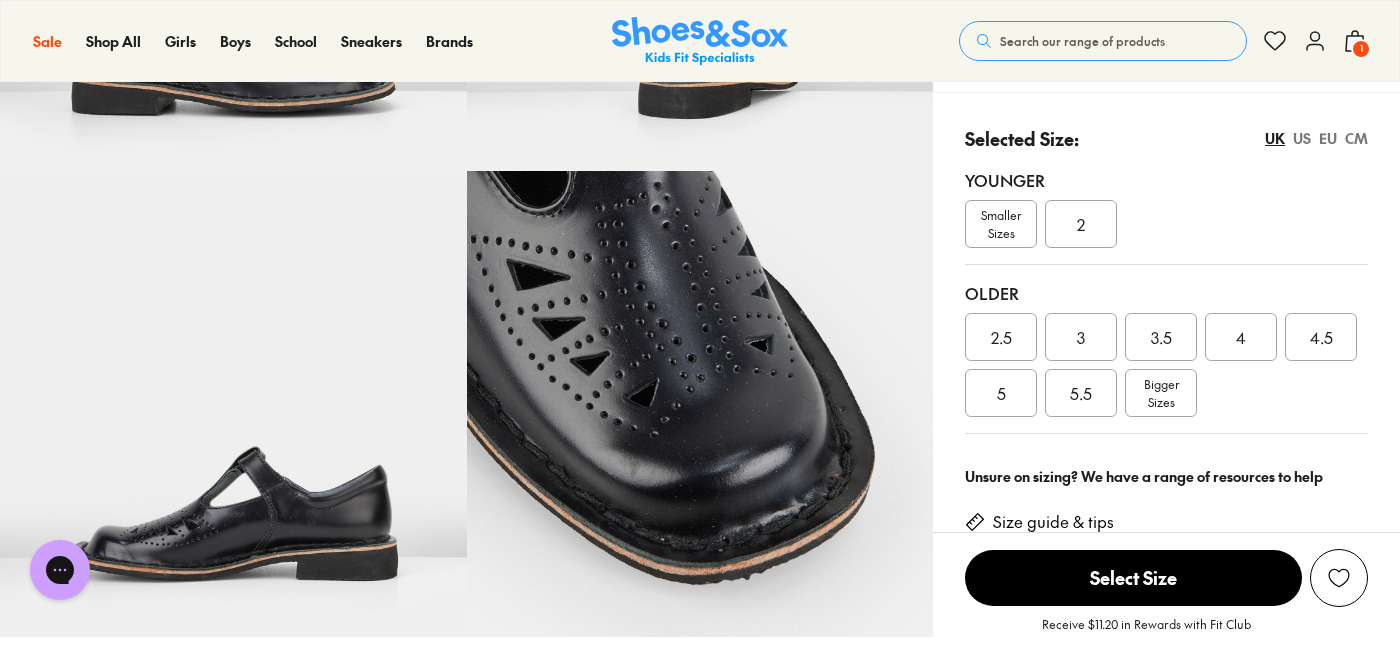 click on "5.5" at bounding box center (1081, 393) 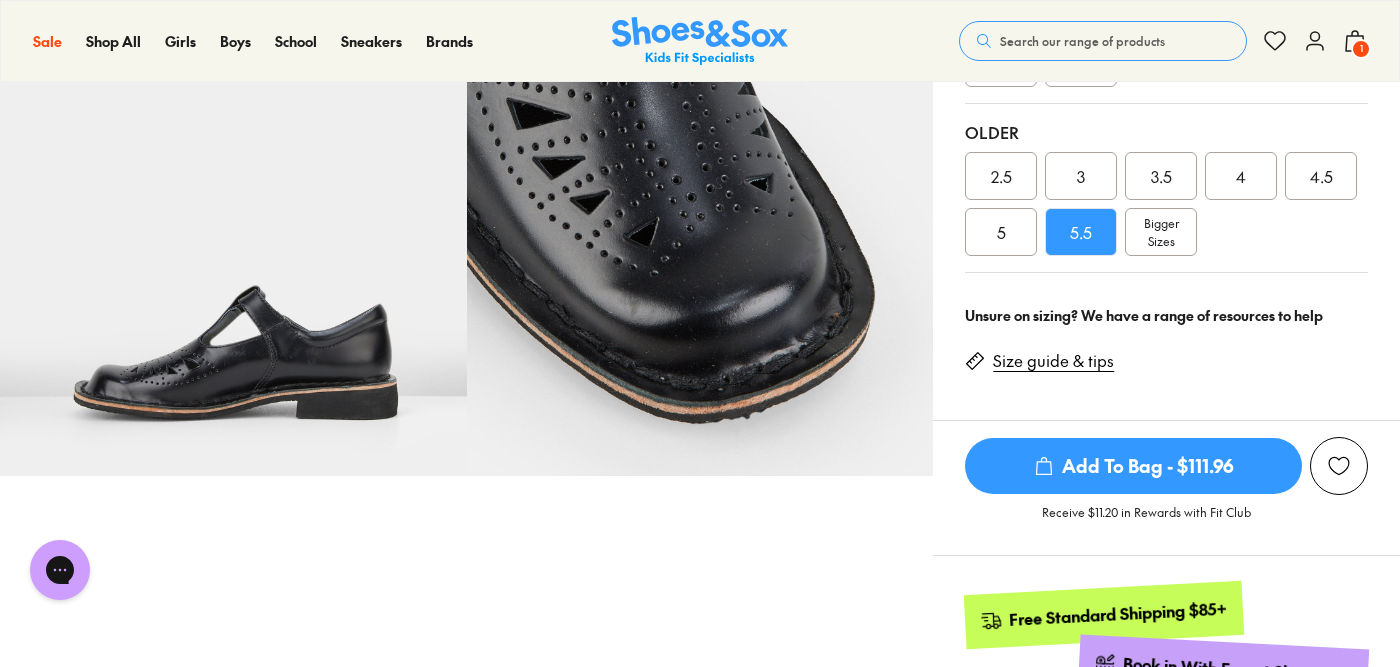 scroll, scrollTop: 573, scrollLeft: 0, axis: vertical 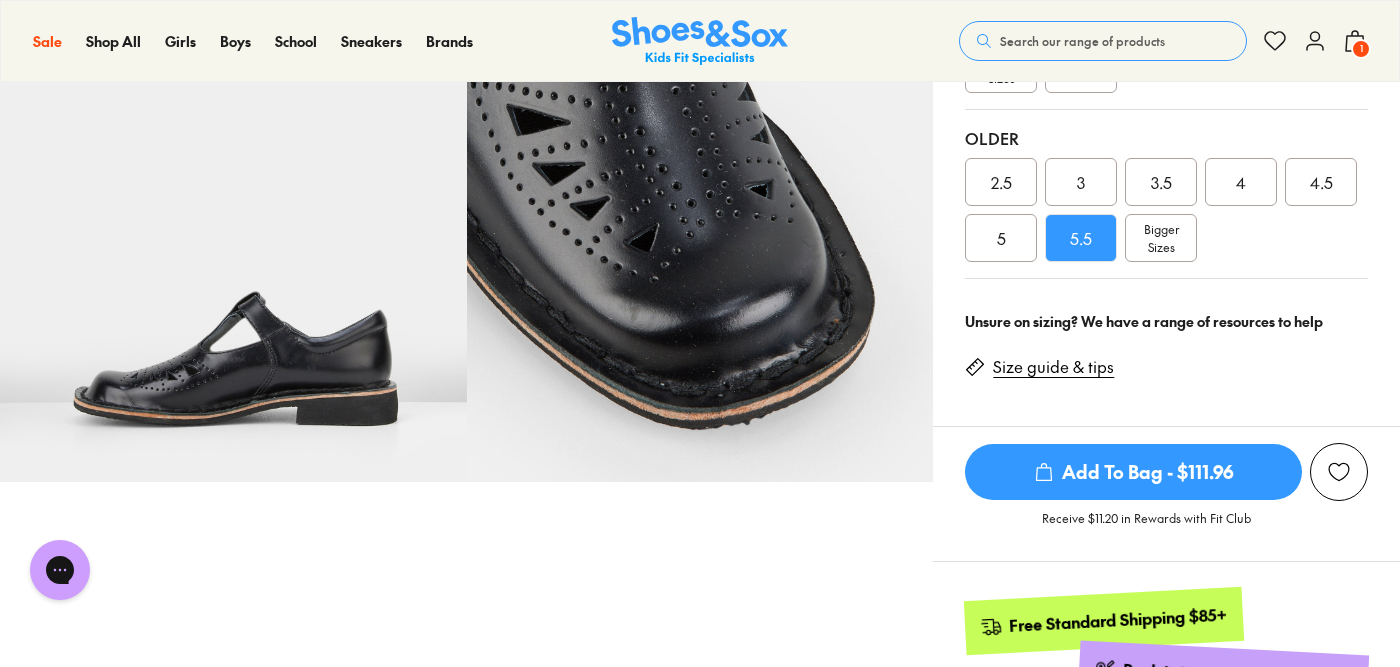 click on "Size guide & tips" at bounding box center (1047, 363) 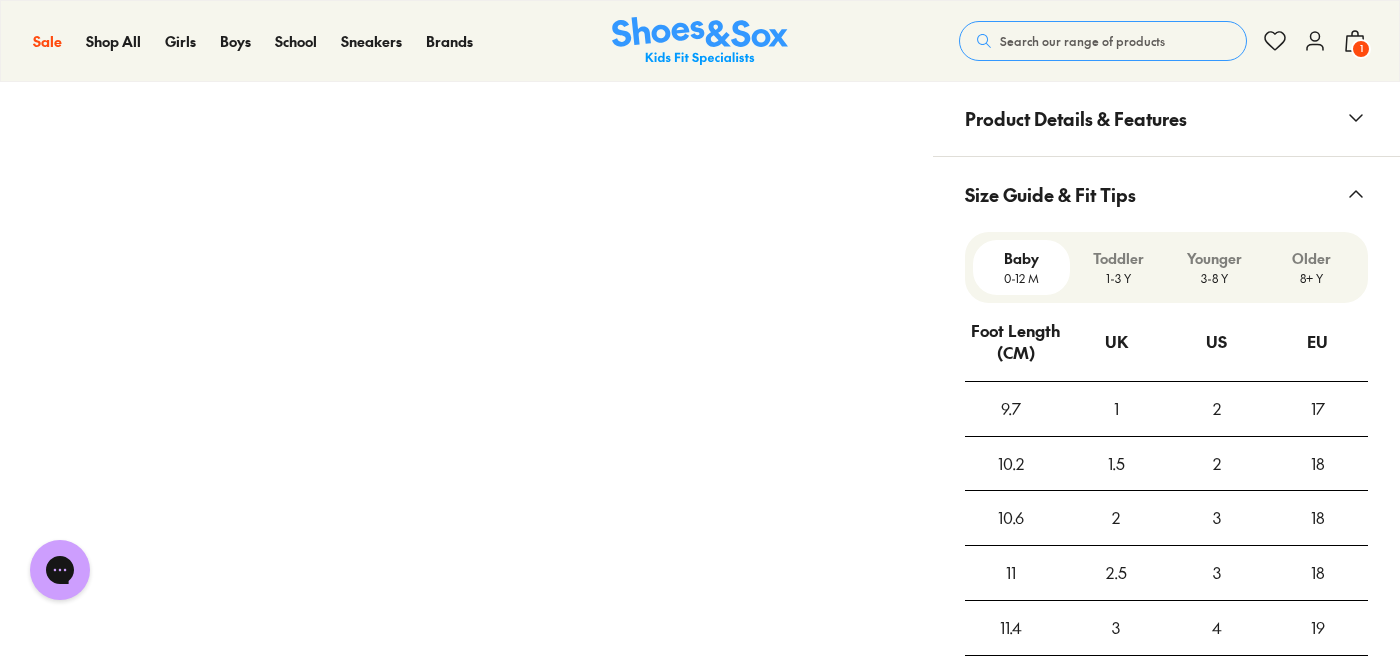scroll, scrollTop: 1394, scrollLeft: 0, axis: vertical 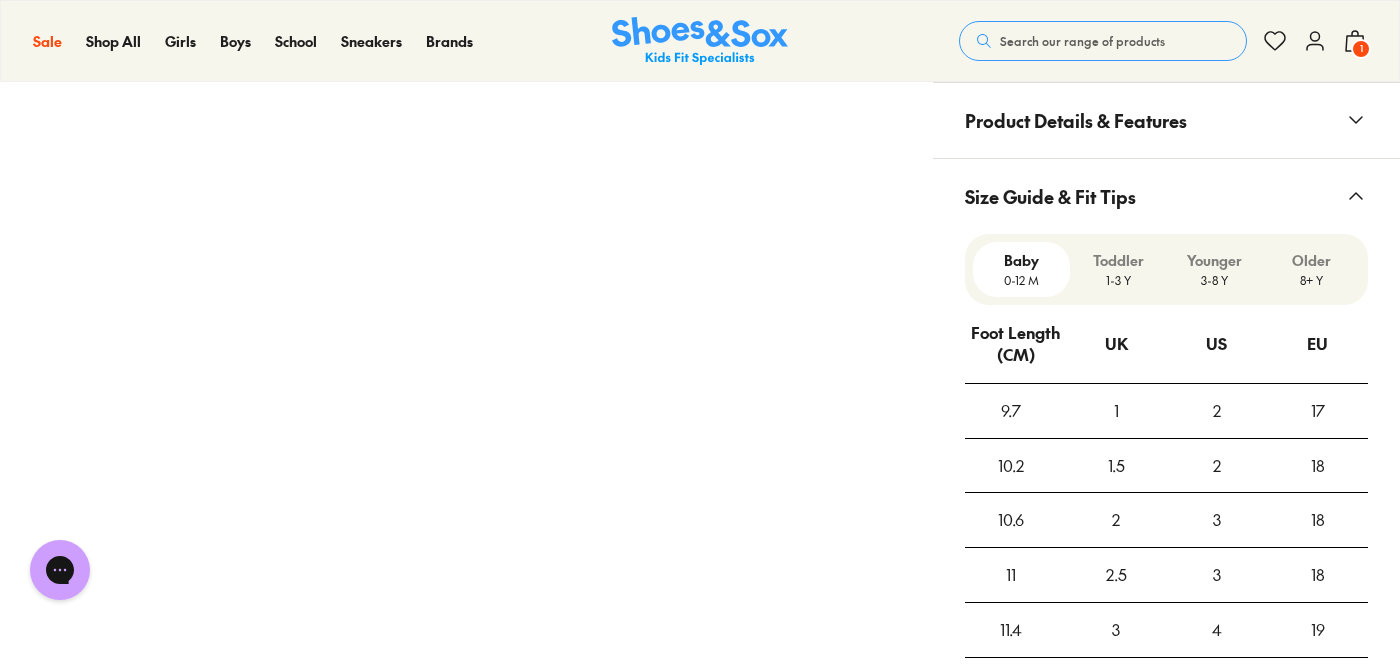 click on "8+ Y" at bounding box center (1311, 280) 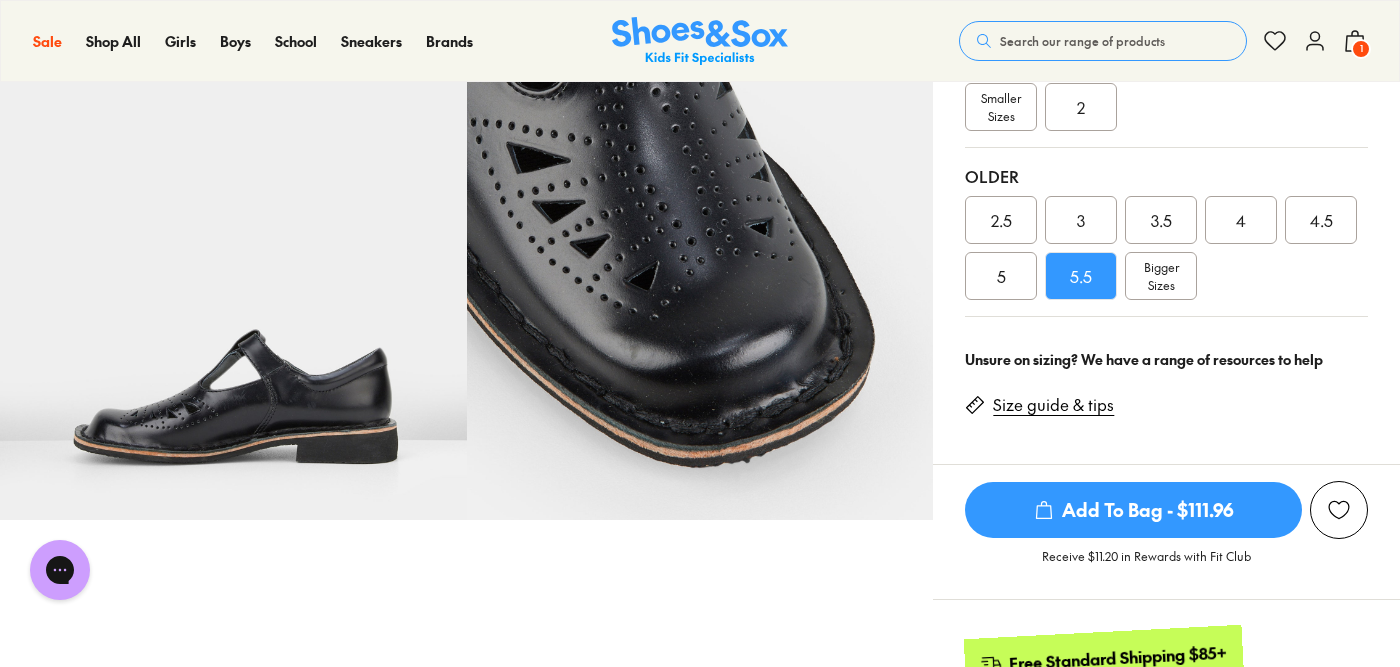 scroll, scrollTop: 509, scrollLeft: 0, axis: vertical 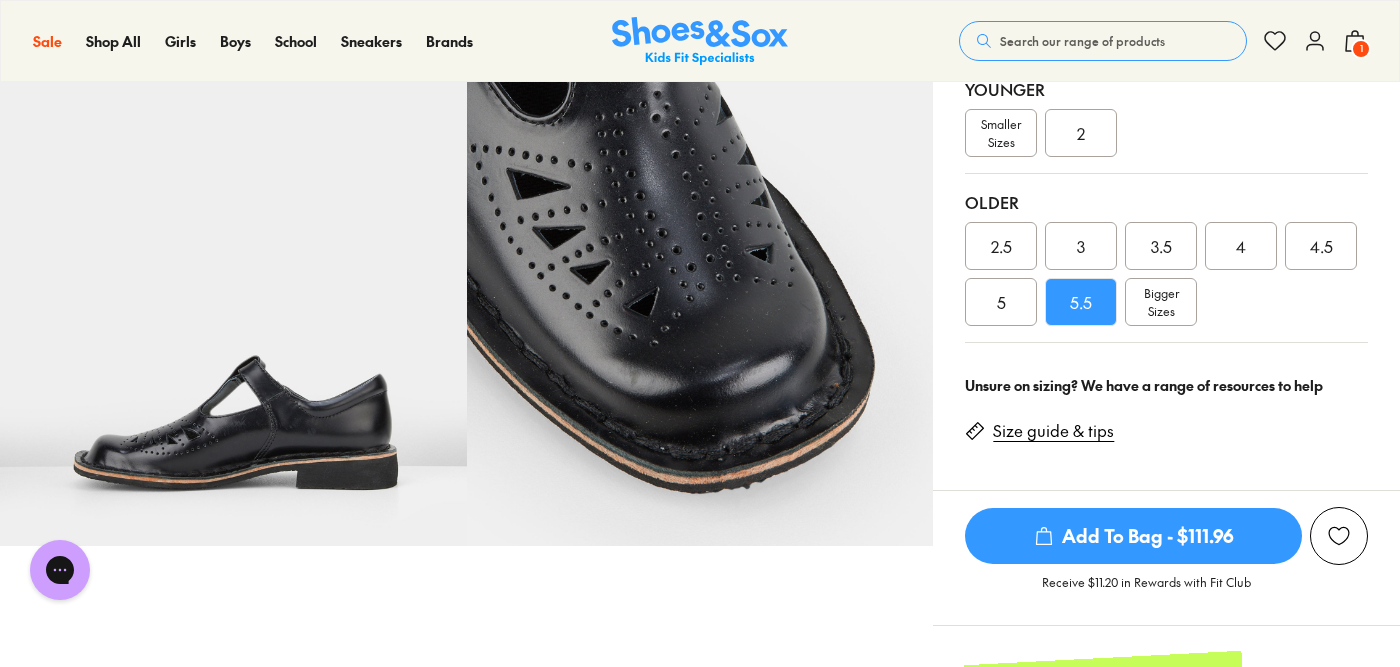 click on "3" at bounding box center (1081, 246) 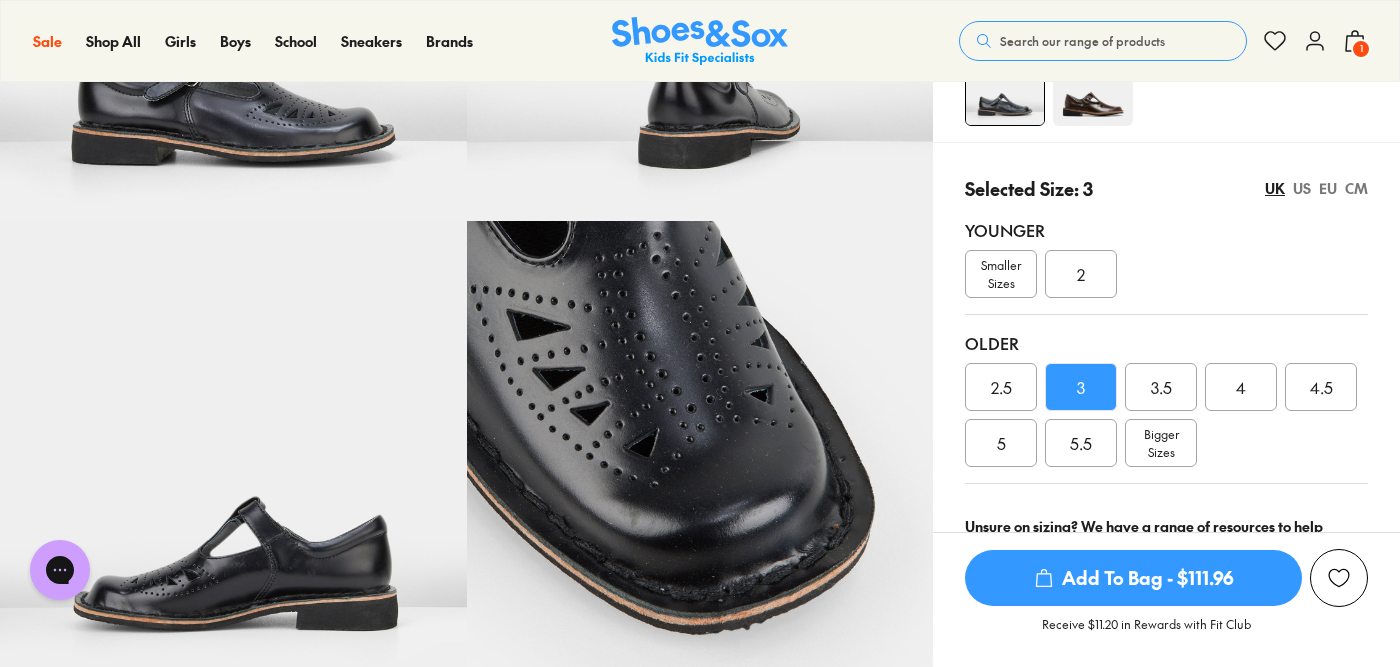 scroll, scrollTop: 294, scrollLeft: 0, axis: vertical 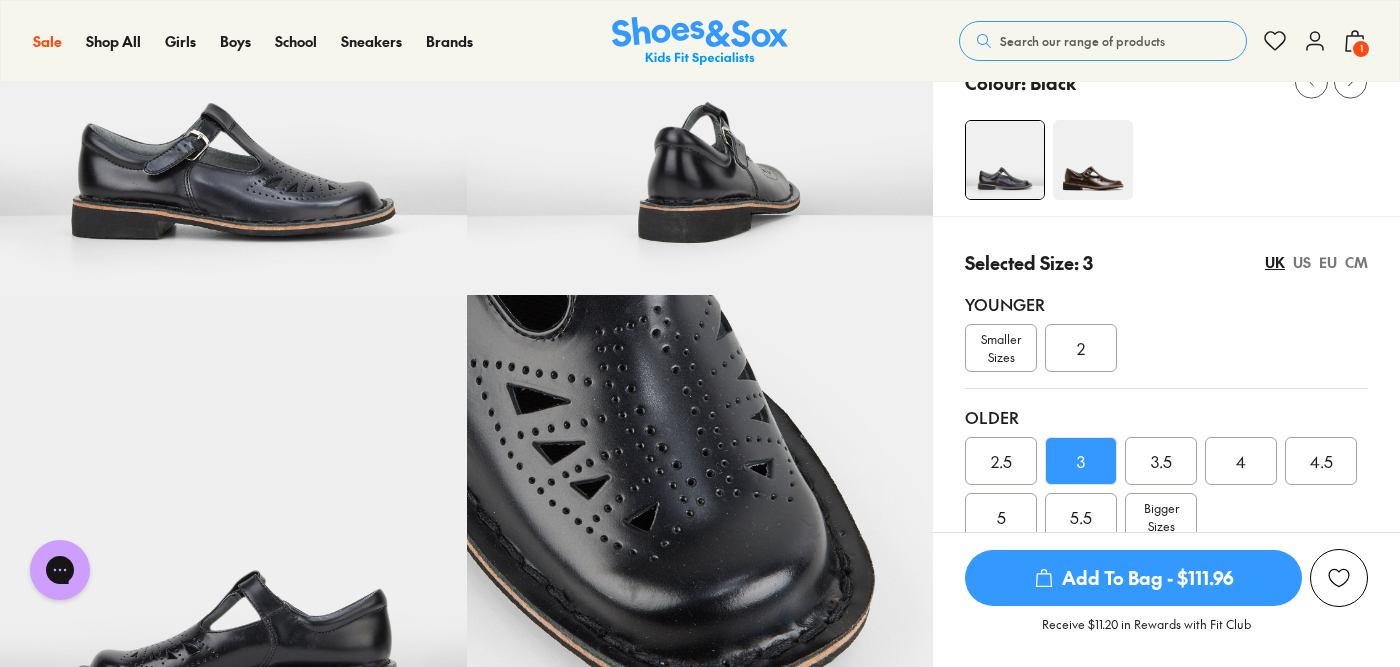 click on "4" at bounding box center (1241, 461) 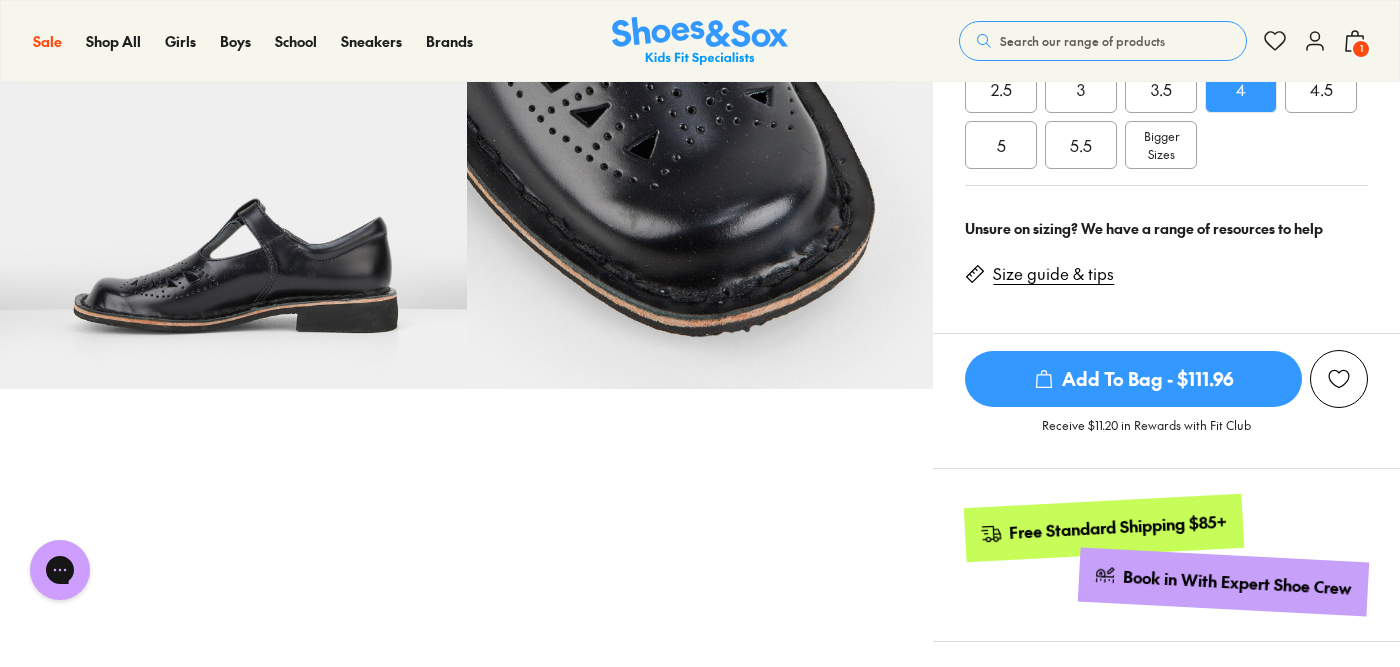 scroll, scrollTop: 647, scrollLeft: 0, axis: vertical 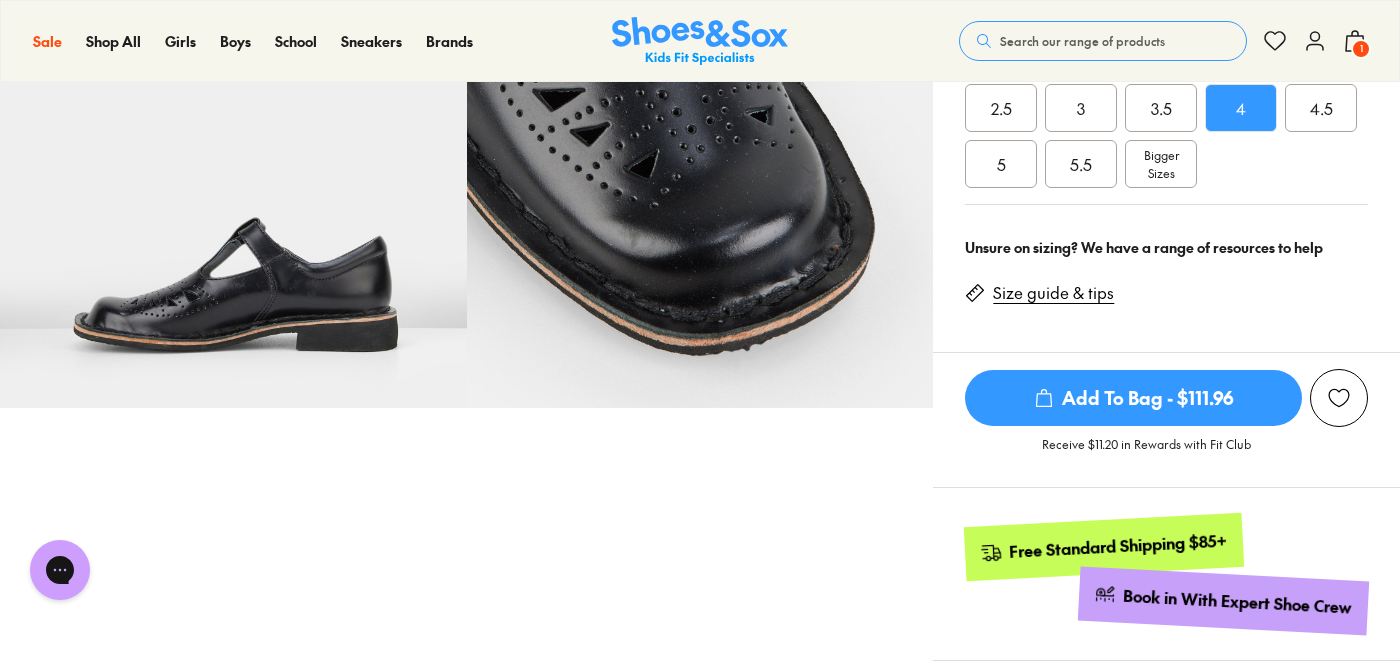 click on "Add To Bag - $111.96" at bounding box center (1133, 398) 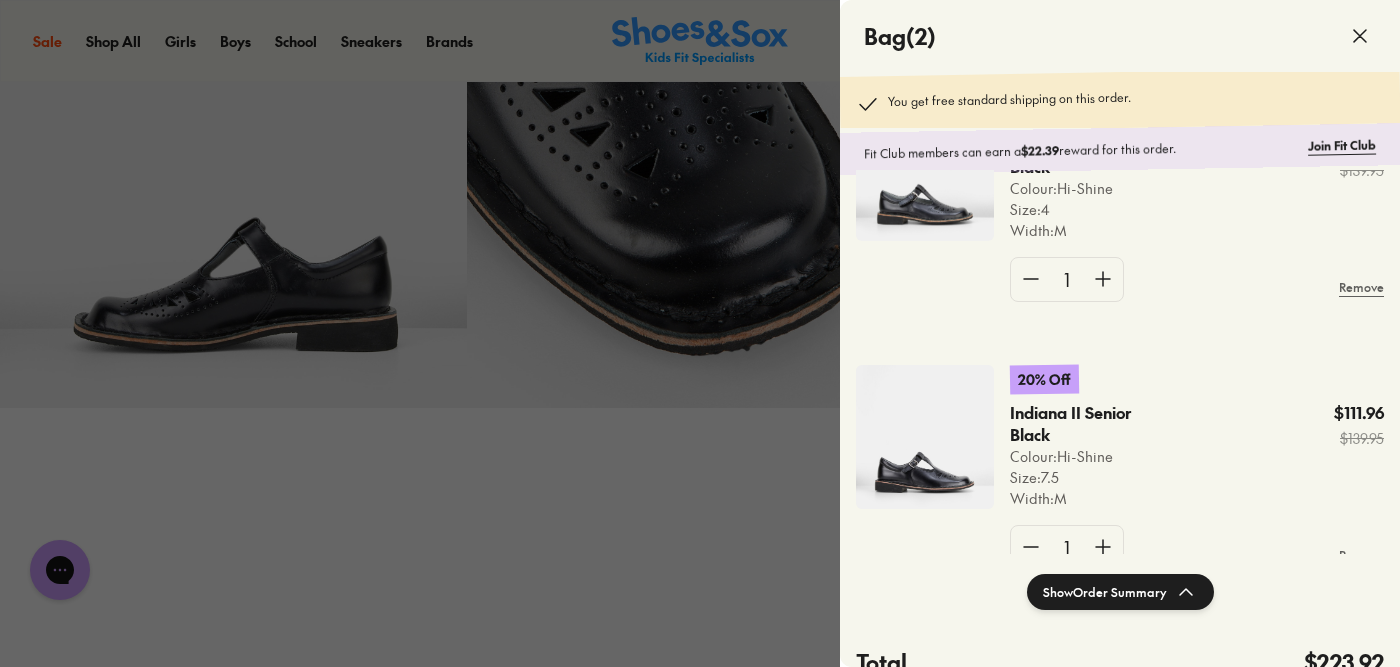 scroll, scrollTop: 175, scrollLeft: 0, axis: vertical 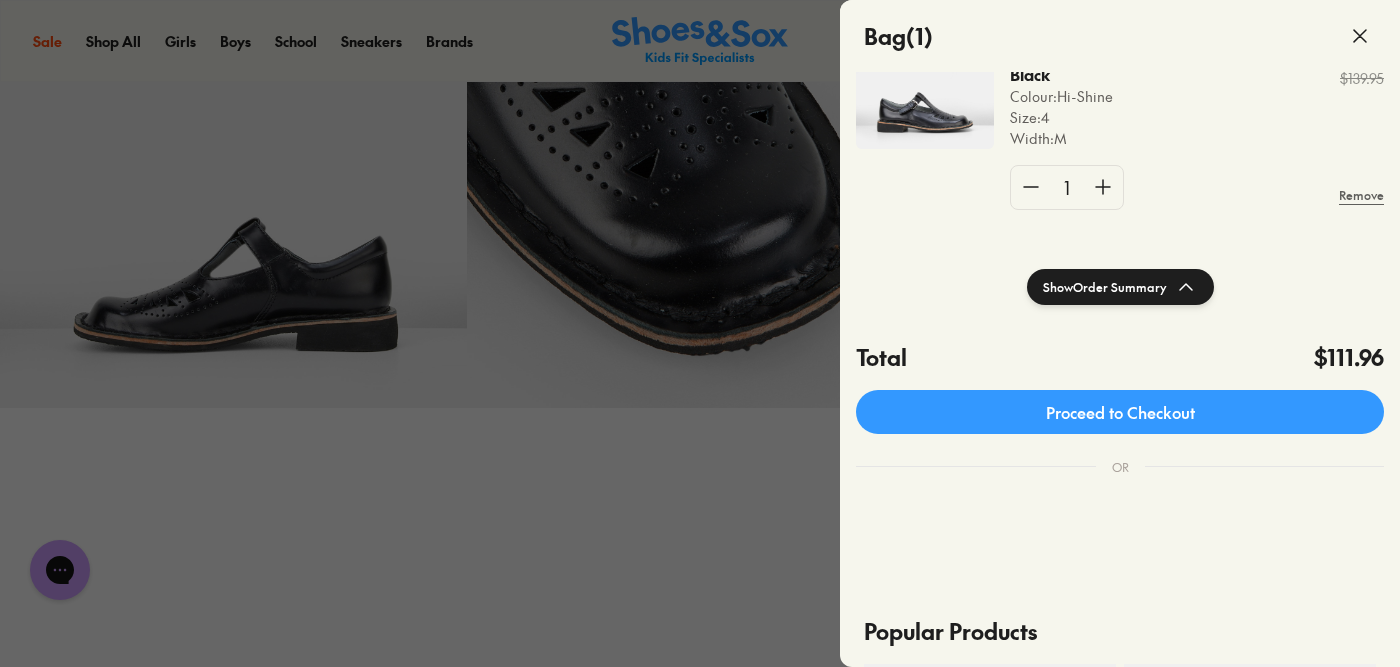 click 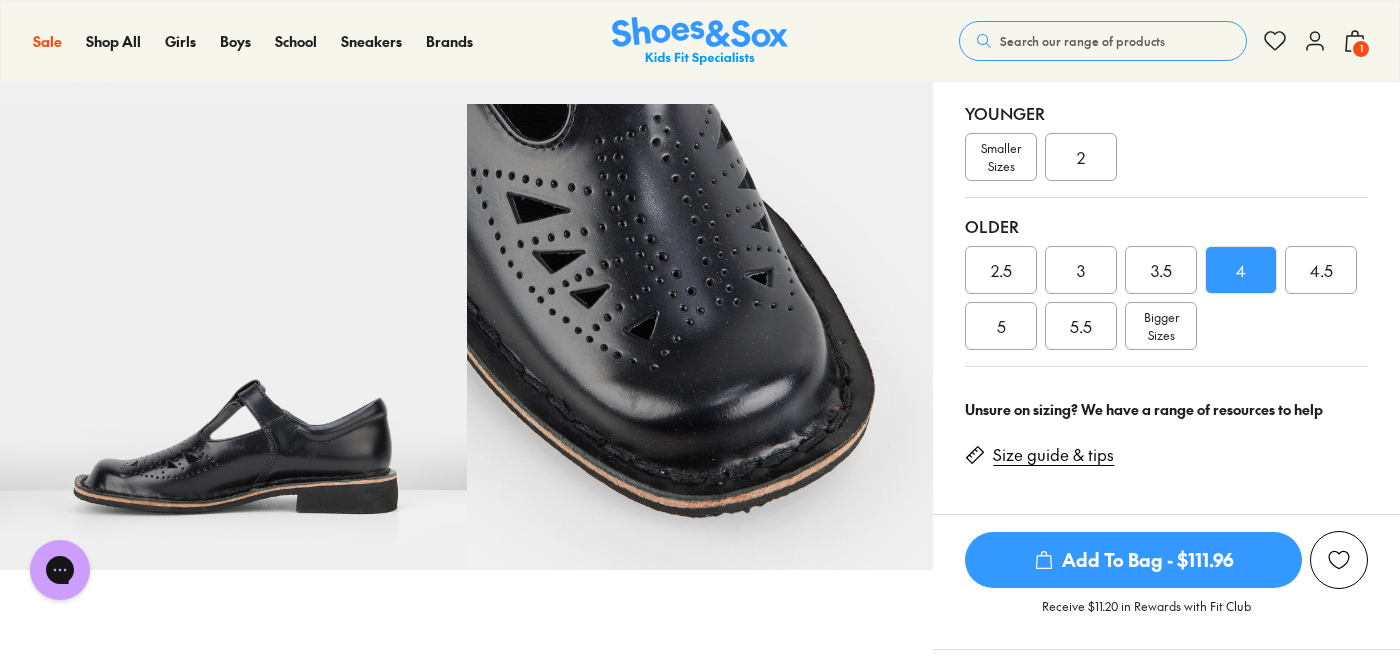 scroll, scrollTop: 258, scrollLeft: 0, axis: vertical 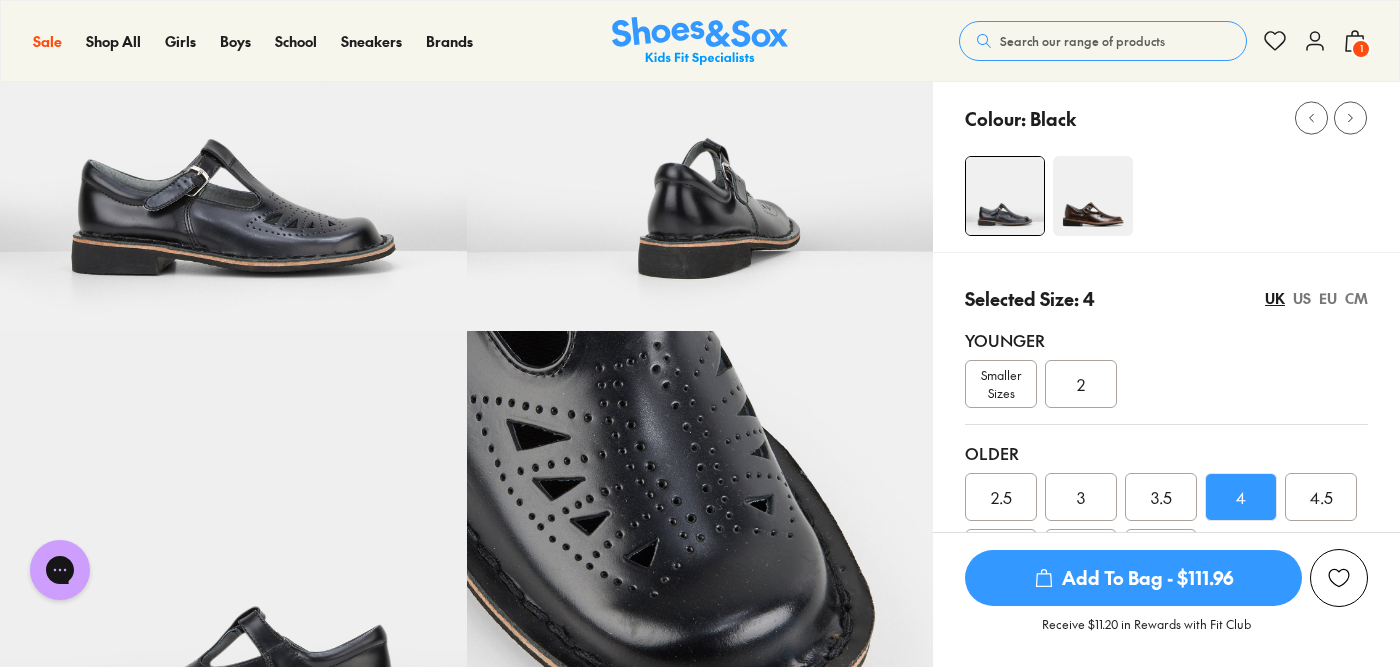 click at bounding box center (1093, 196) 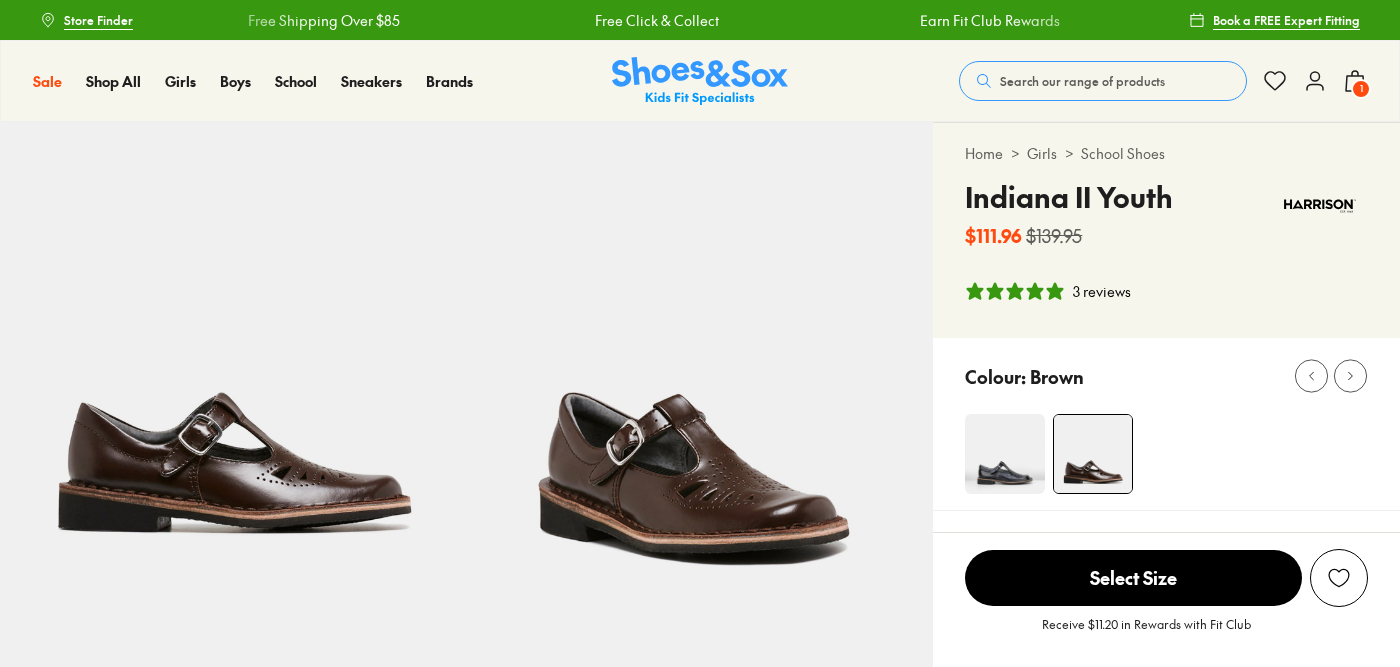 select on "*" 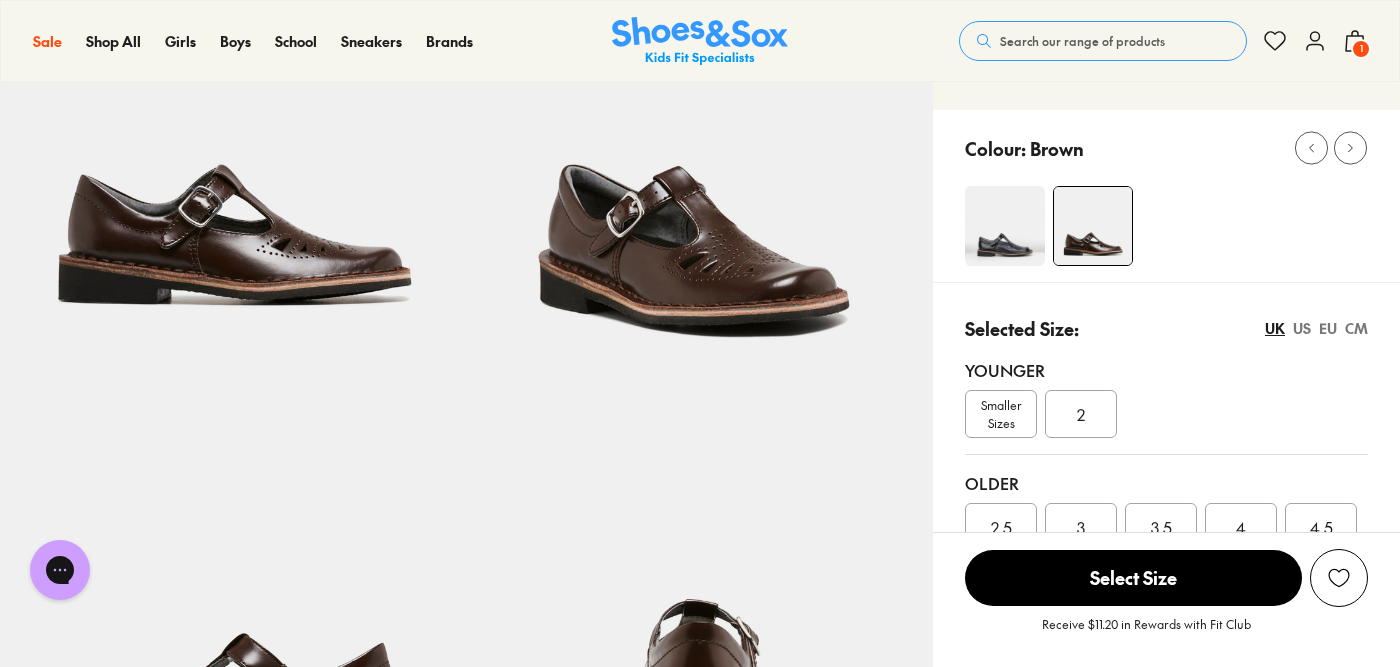 scroll, scrollTop: 147, scrollLeft: 0, axis: vertical 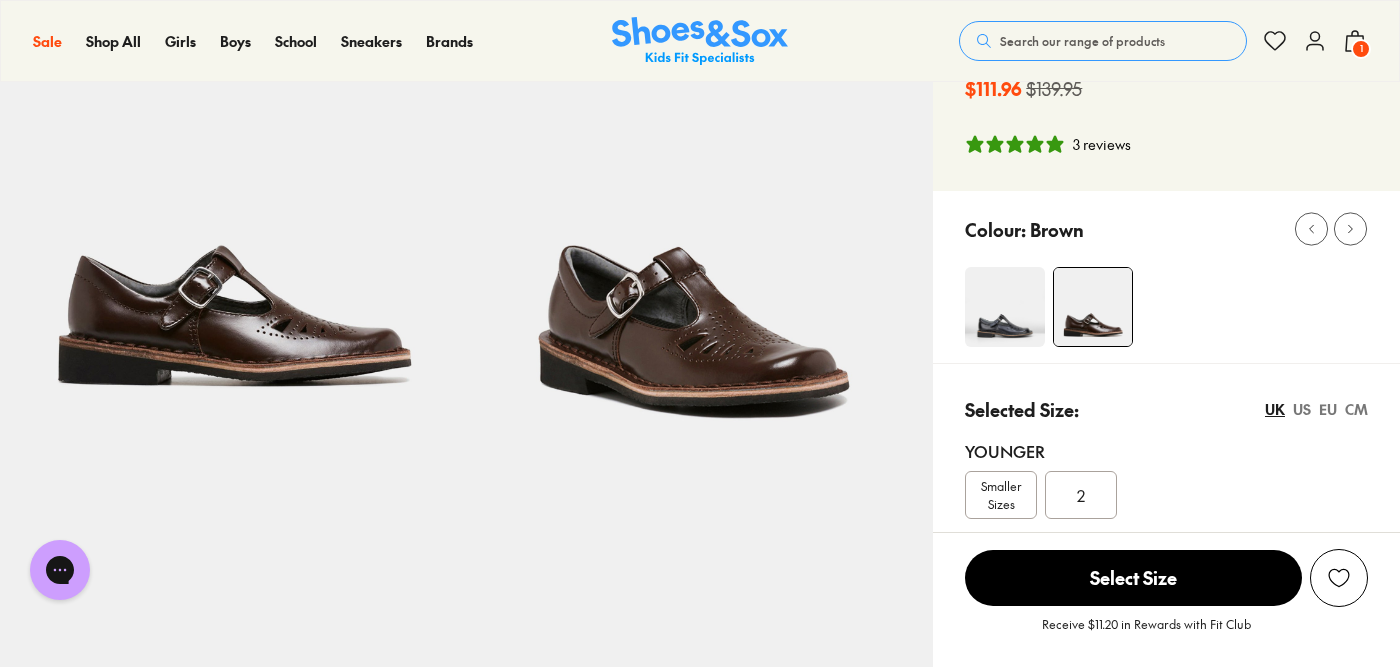 click 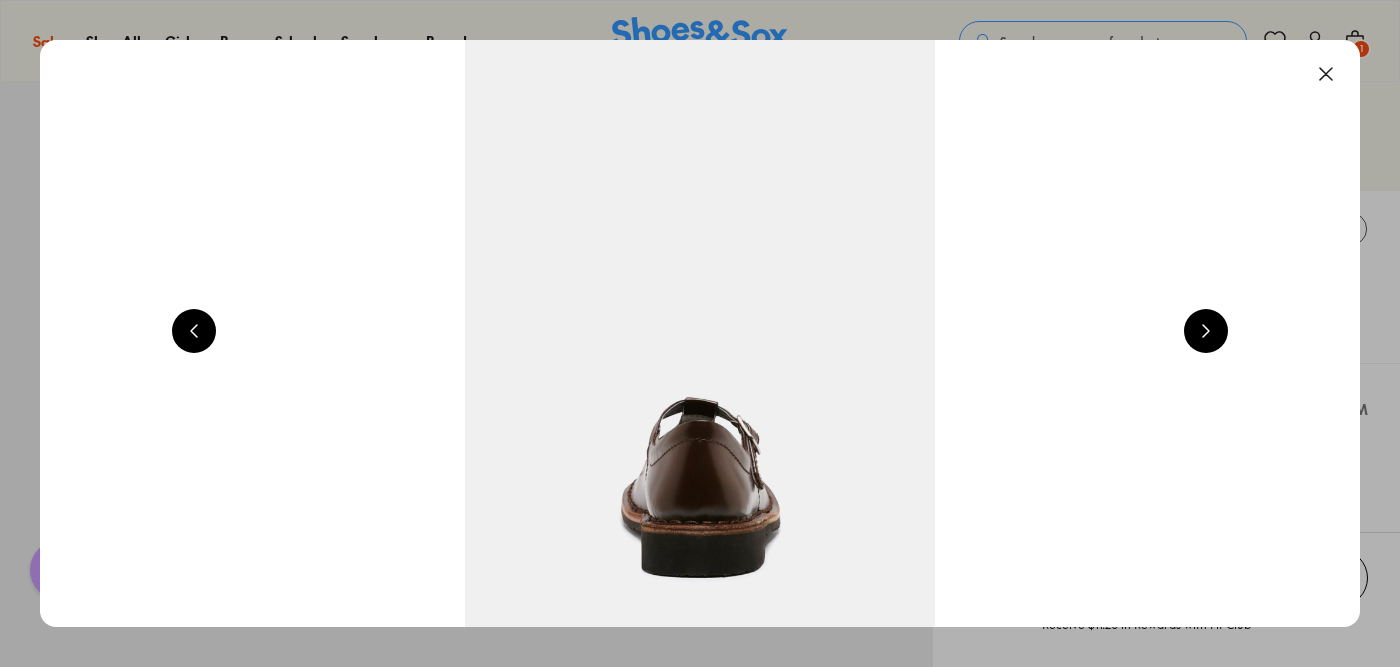 scroll, scrollTop: 0, scrollLeft: 1328, axis: horizontal 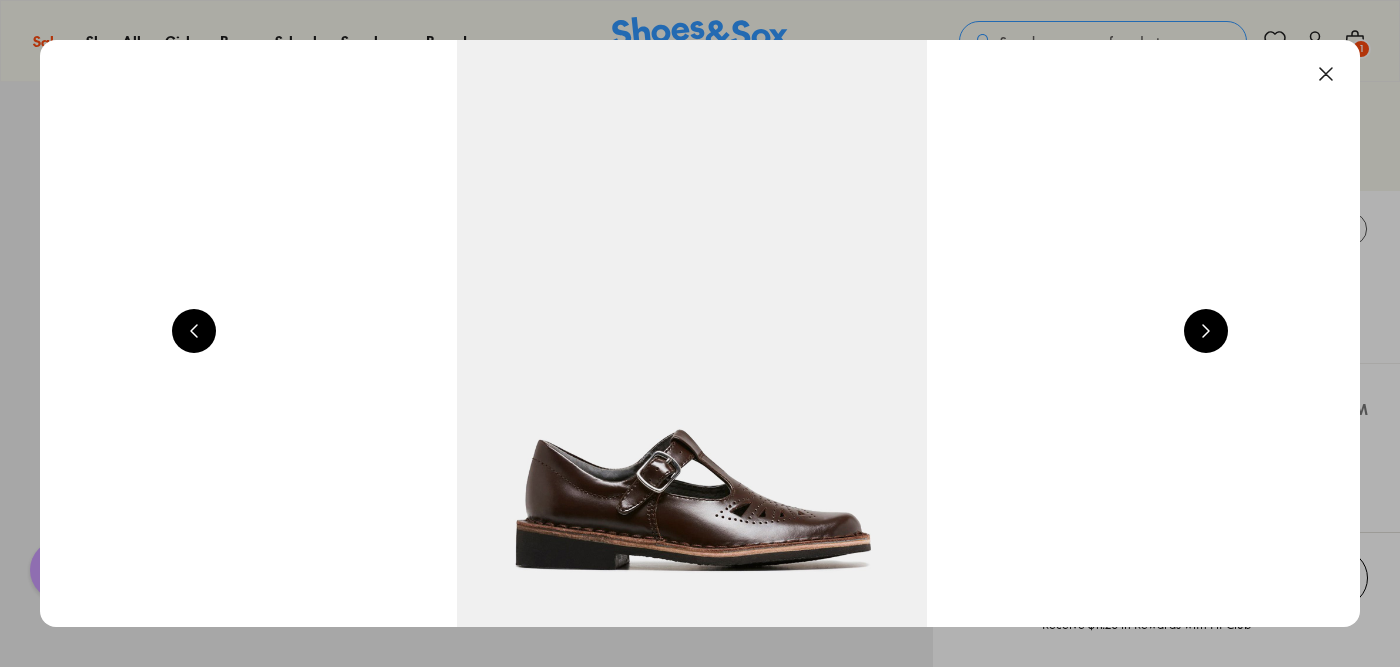 click at bounding box center [1206, 331] 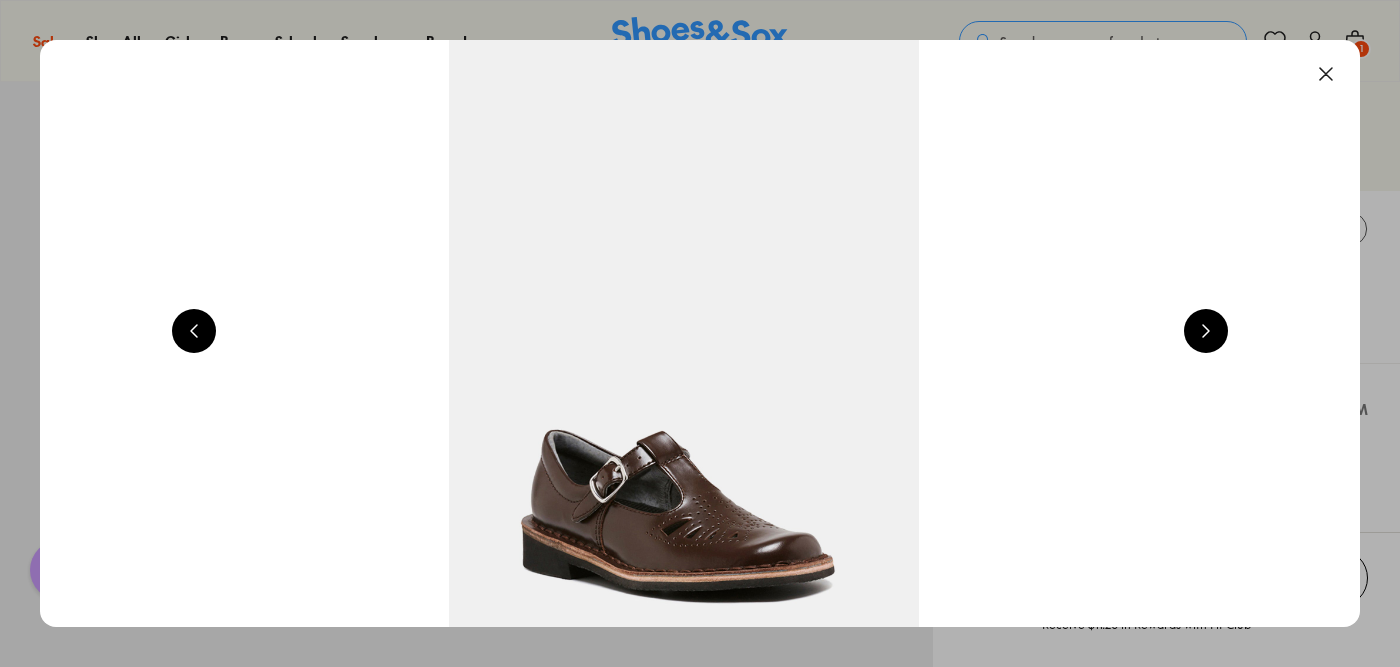 click at bounding box center [1206, 331] 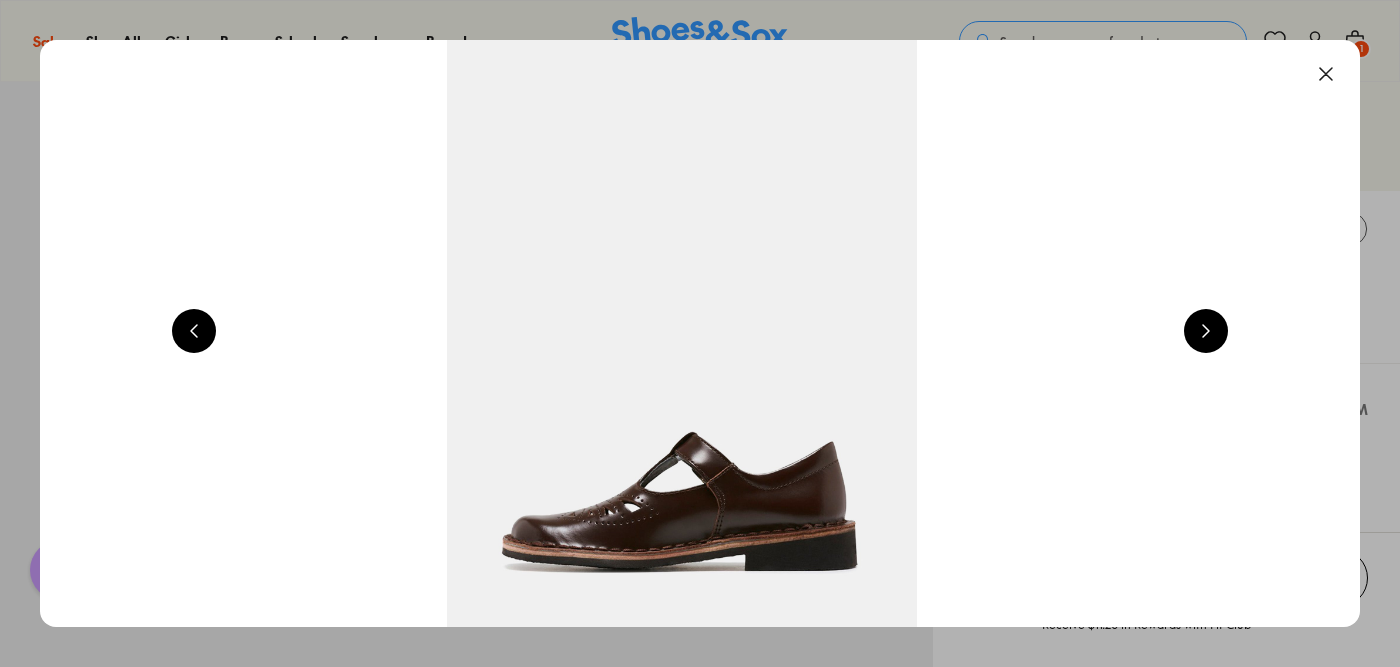 scroll, scrollTop: 0, scrollLeft: 3984, axis: horizontal 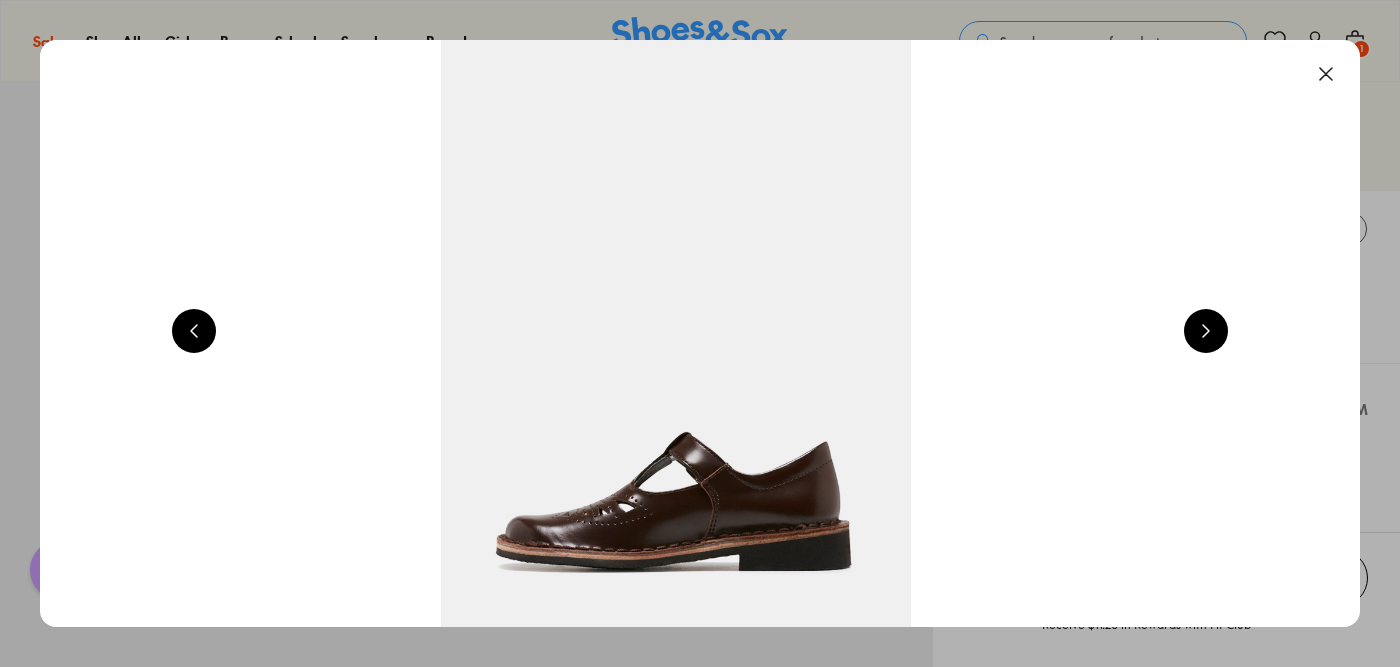 click at bounding box center (1206, 331) 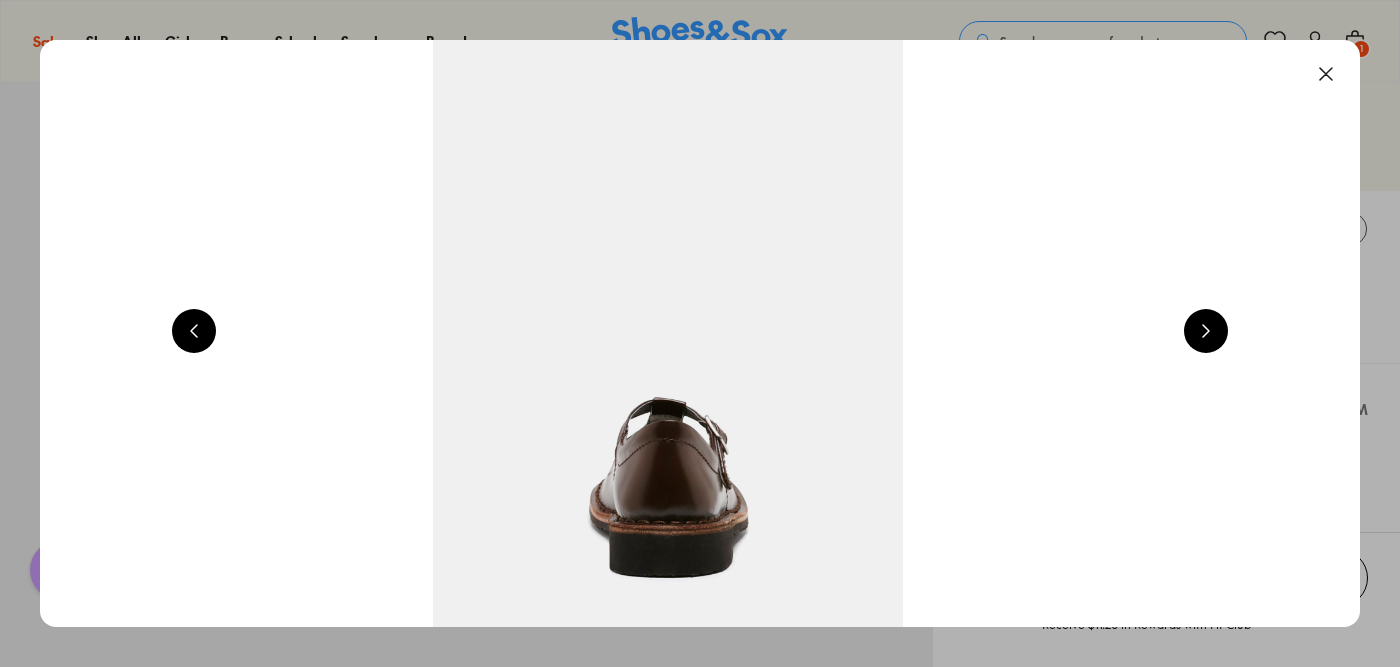click at bounding box center [1206, 331] 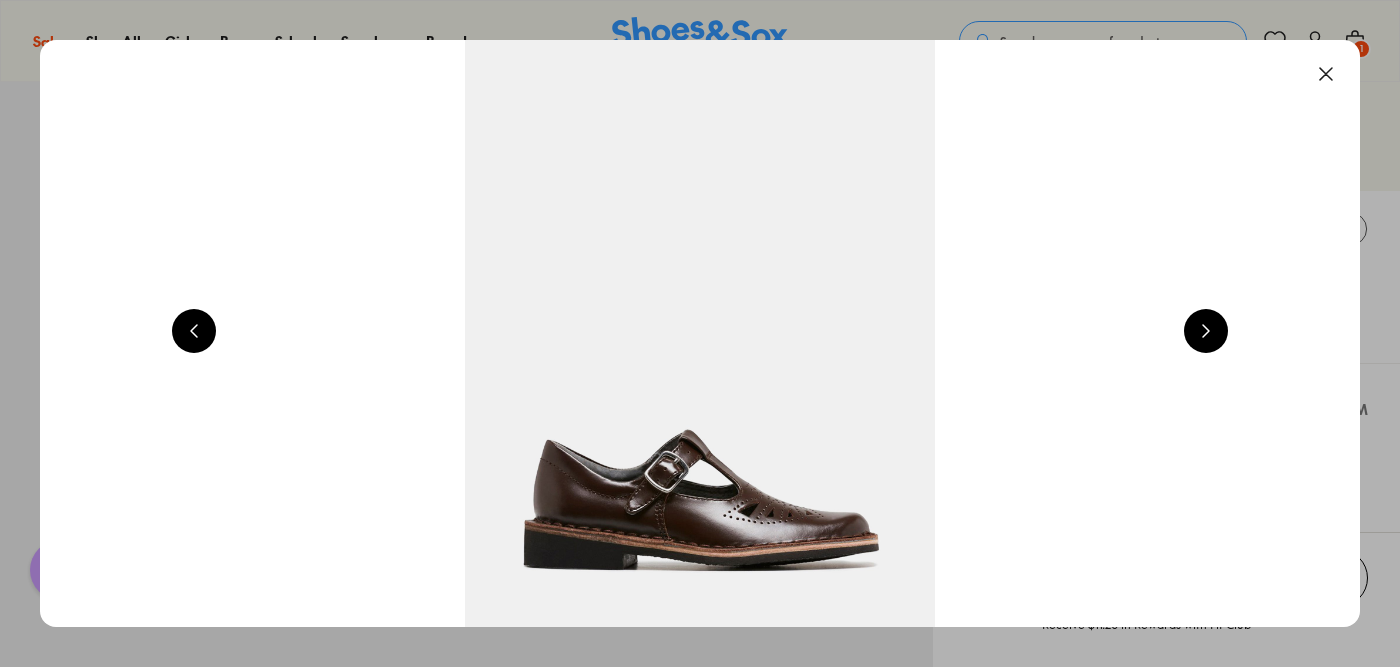 scroll, scrollTop: 0, scrollLeft: 1328, axis: horizontal 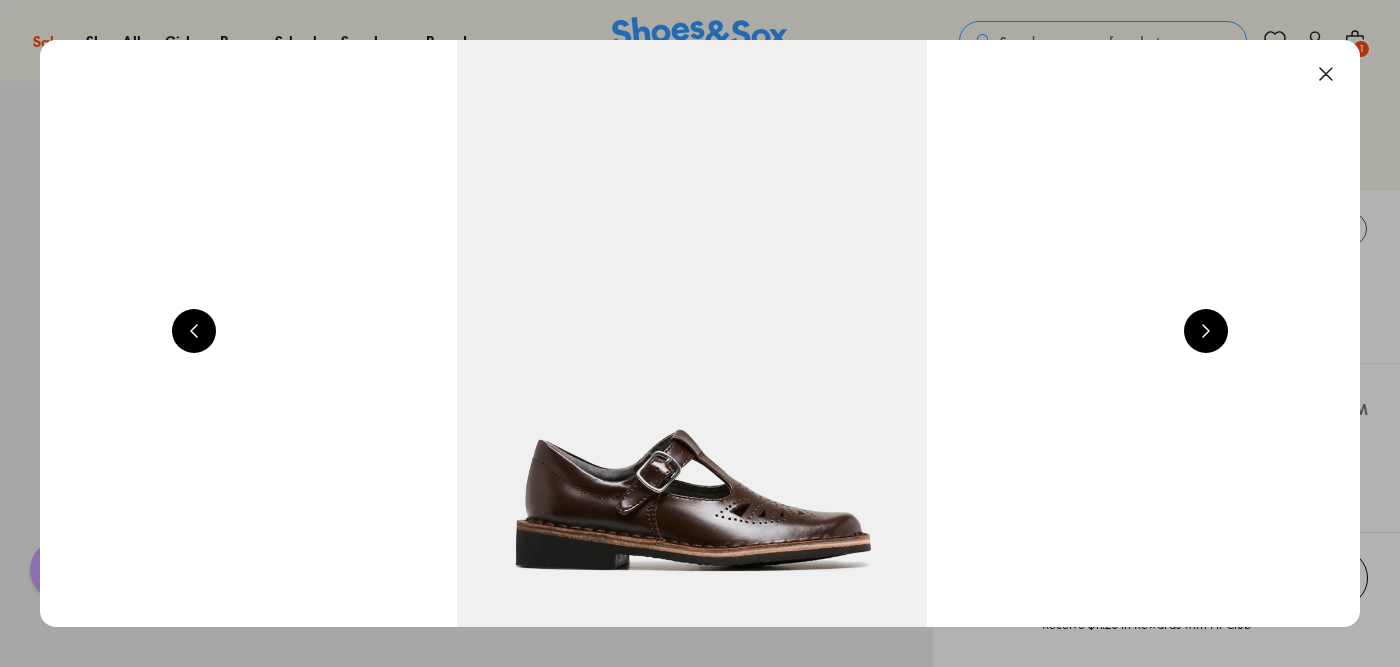 click at bounding box center (1326, 74) 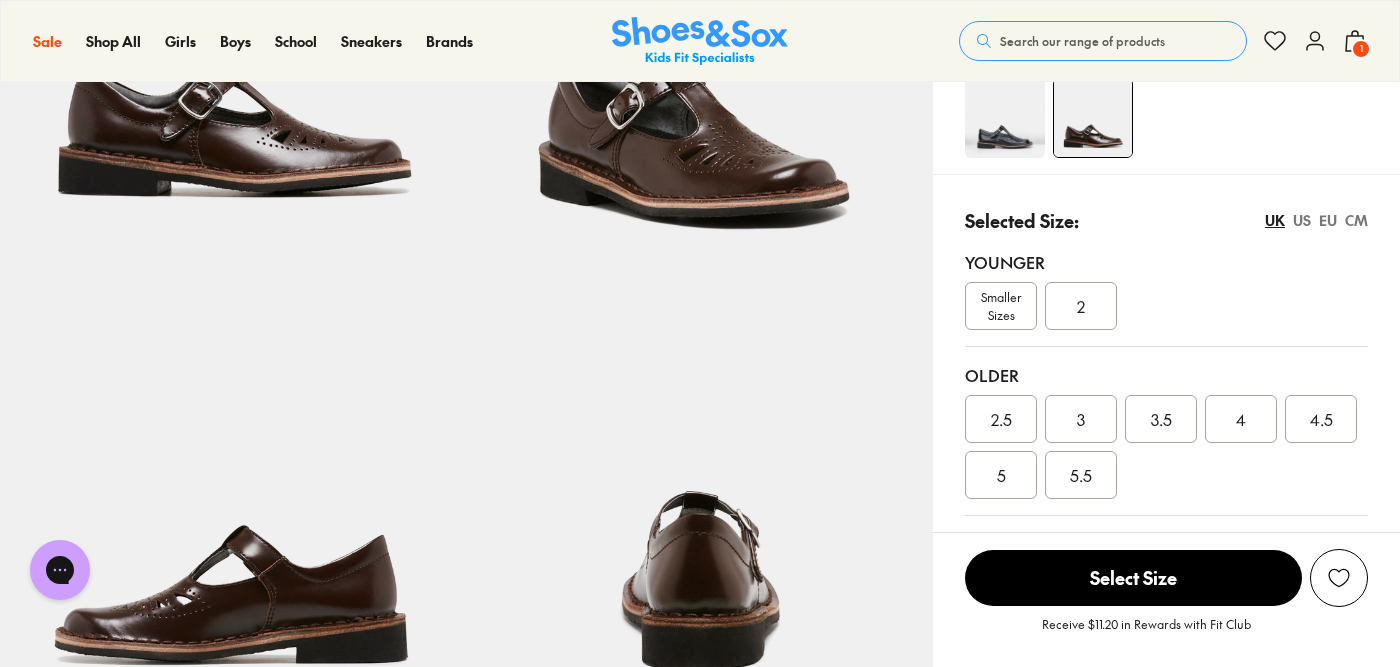 scroll, scrollTop: 344, scrollLeft: 0, axis: vertical 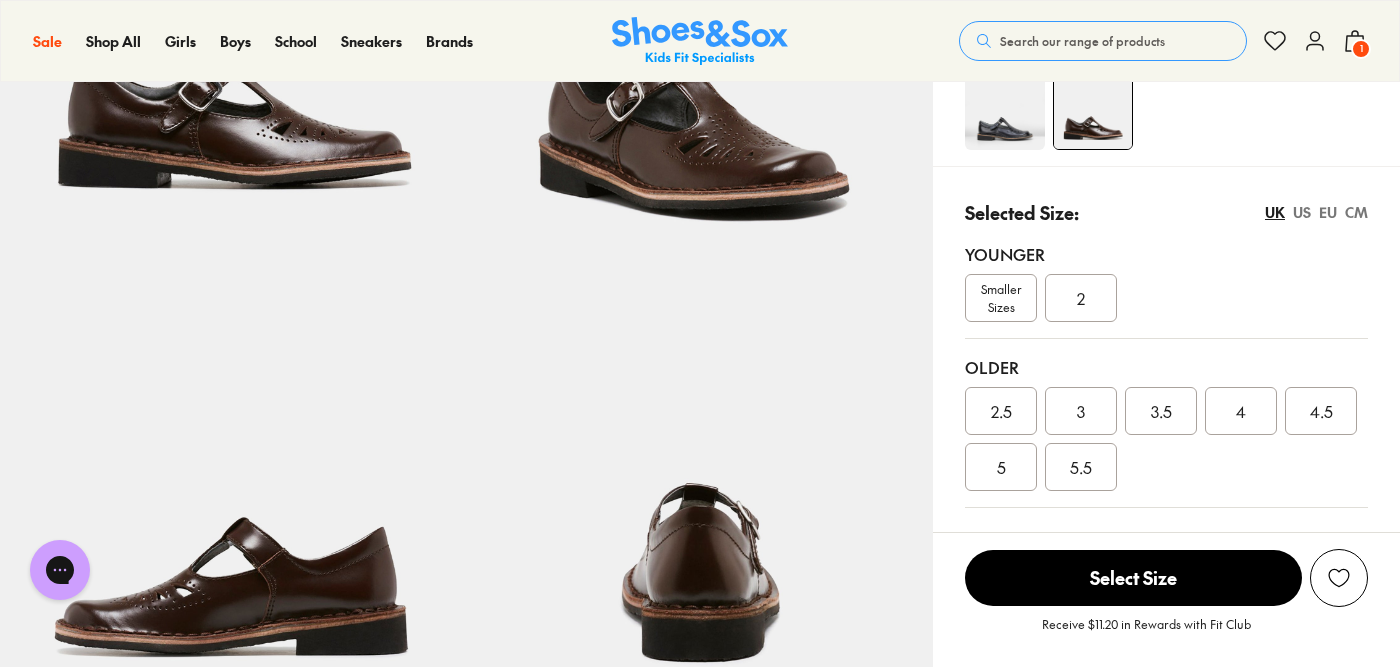 click on "4" at bounding box center [1241, 411] 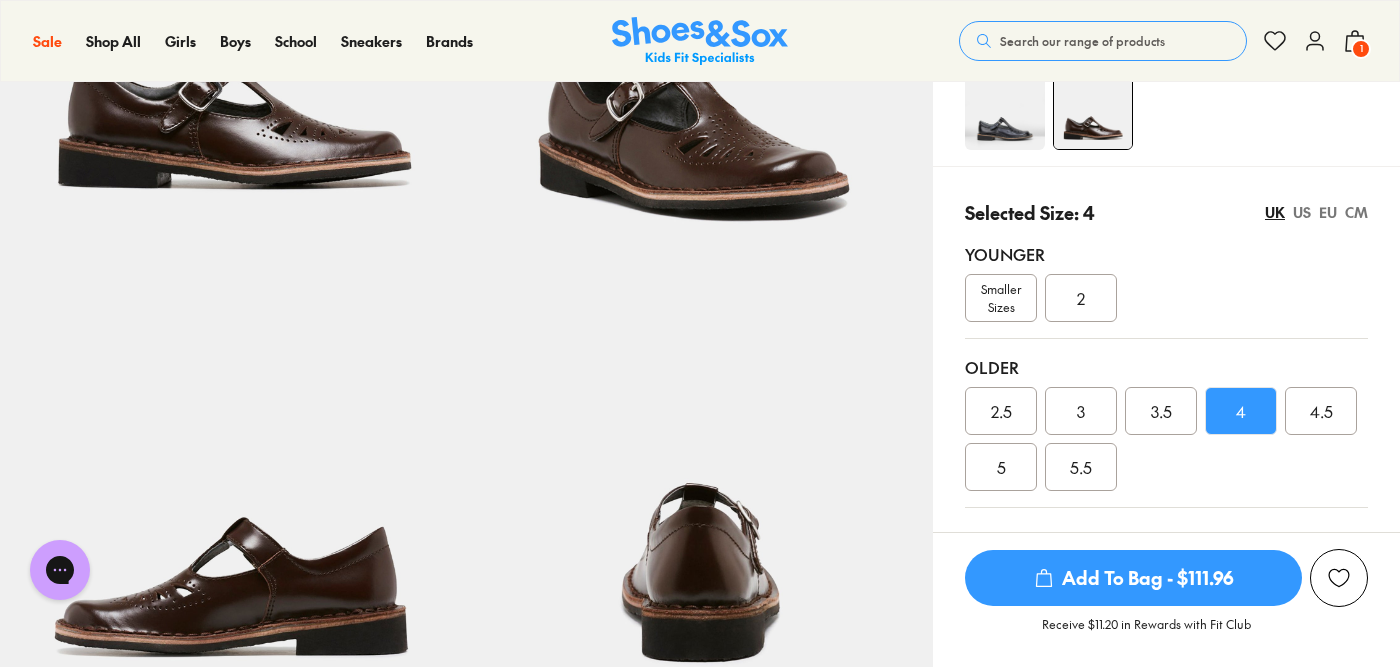 click on "Add To Bag - $111.96" at bounding box center [1133, 578] 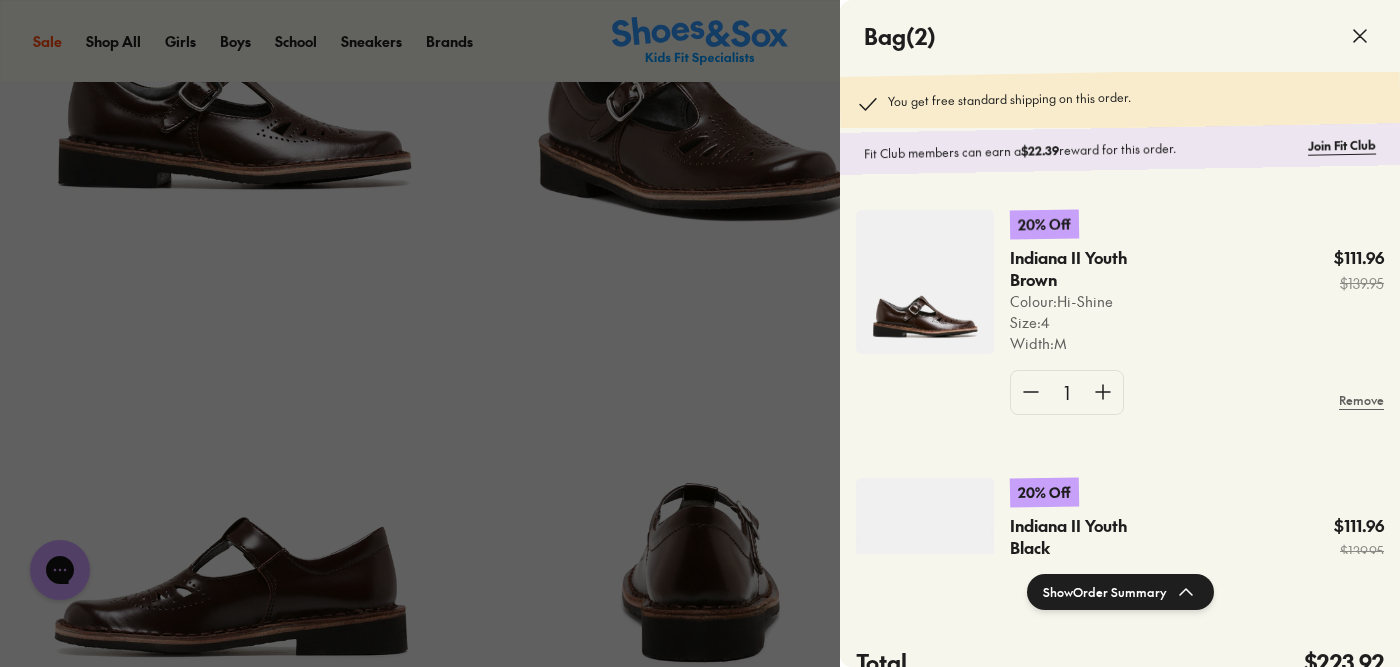 click 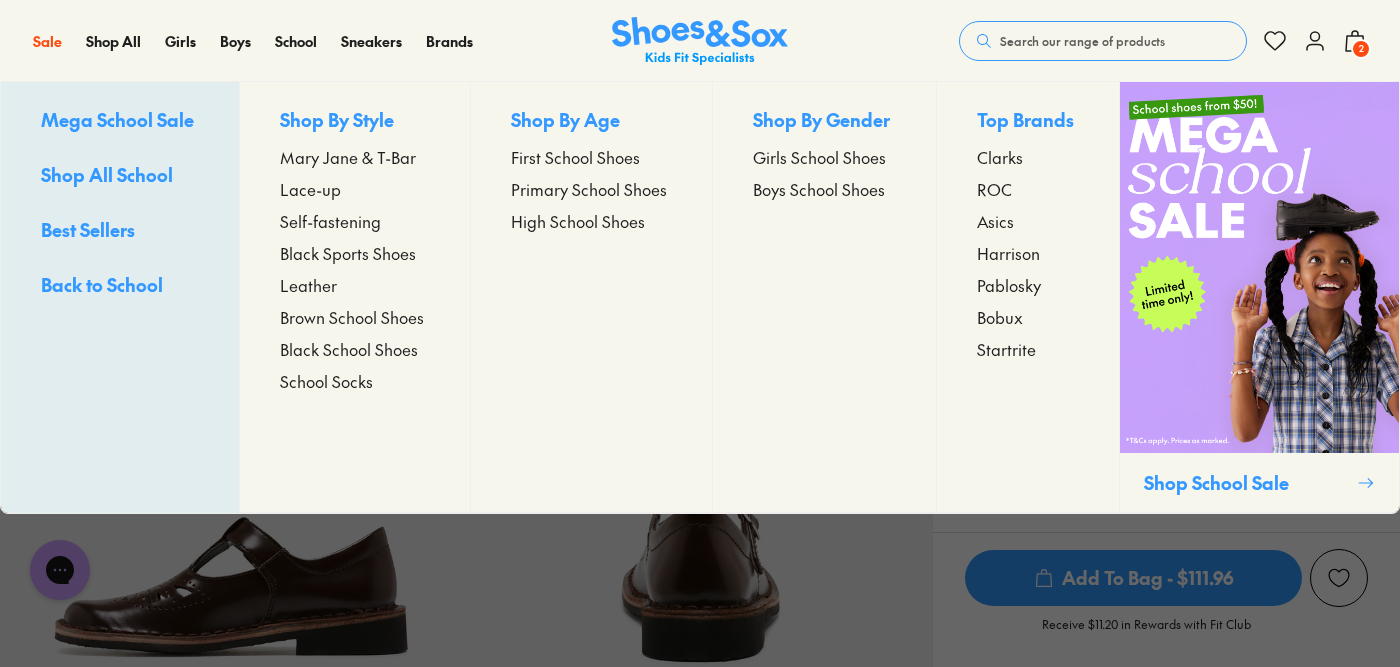 click on "Mary Jane & T-Bar" at bounding box center [348, 157] 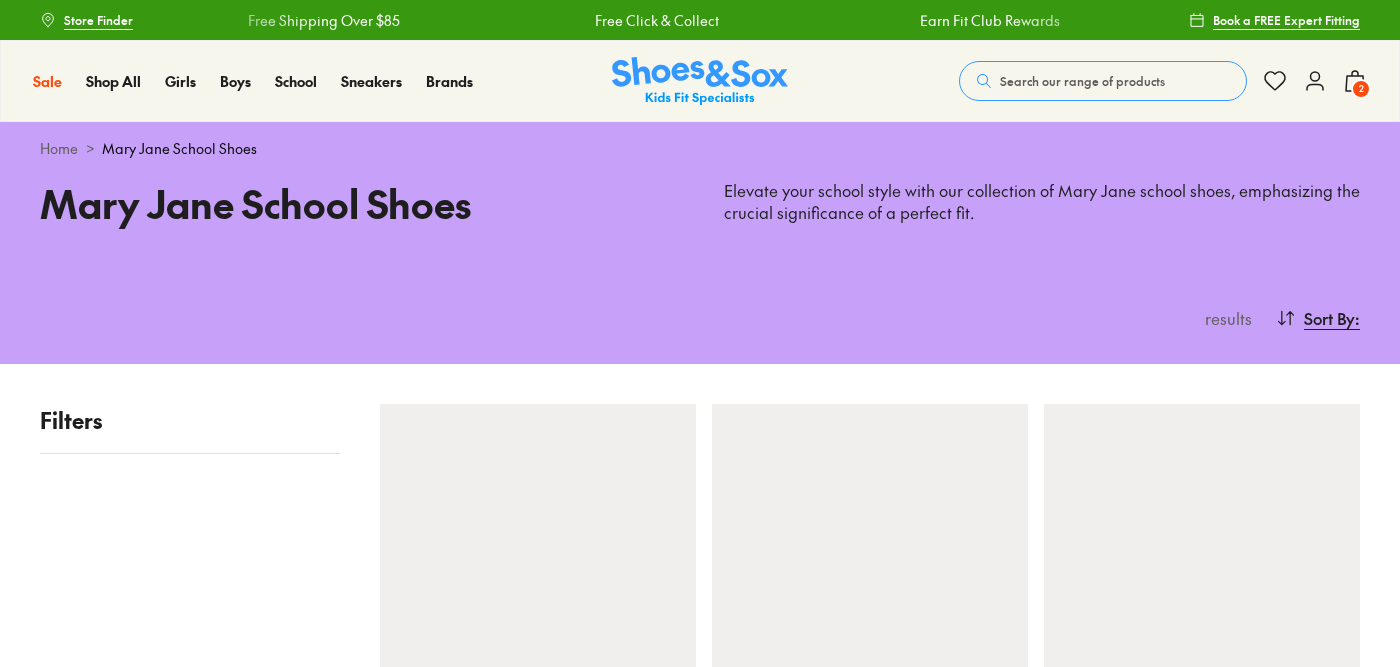 scroll, scrollTop: 0, scrollLeft: 0, axis: both 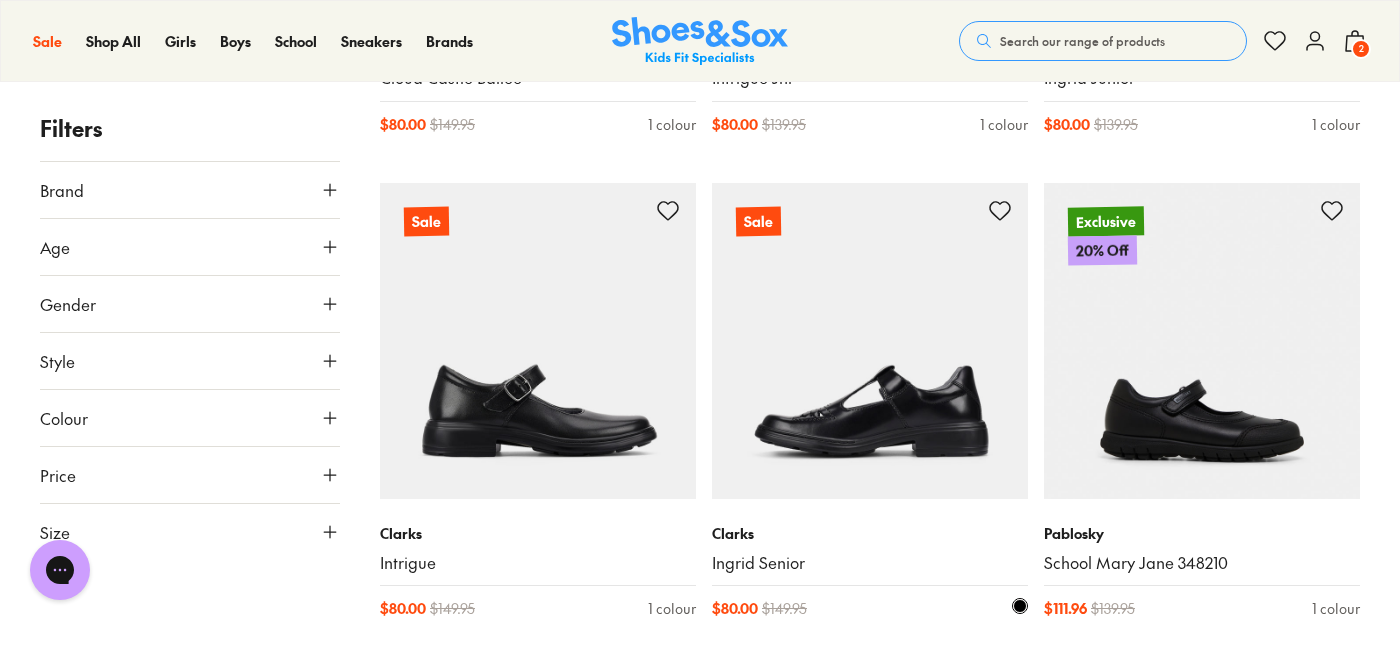 click at bounding box center [870, 341] 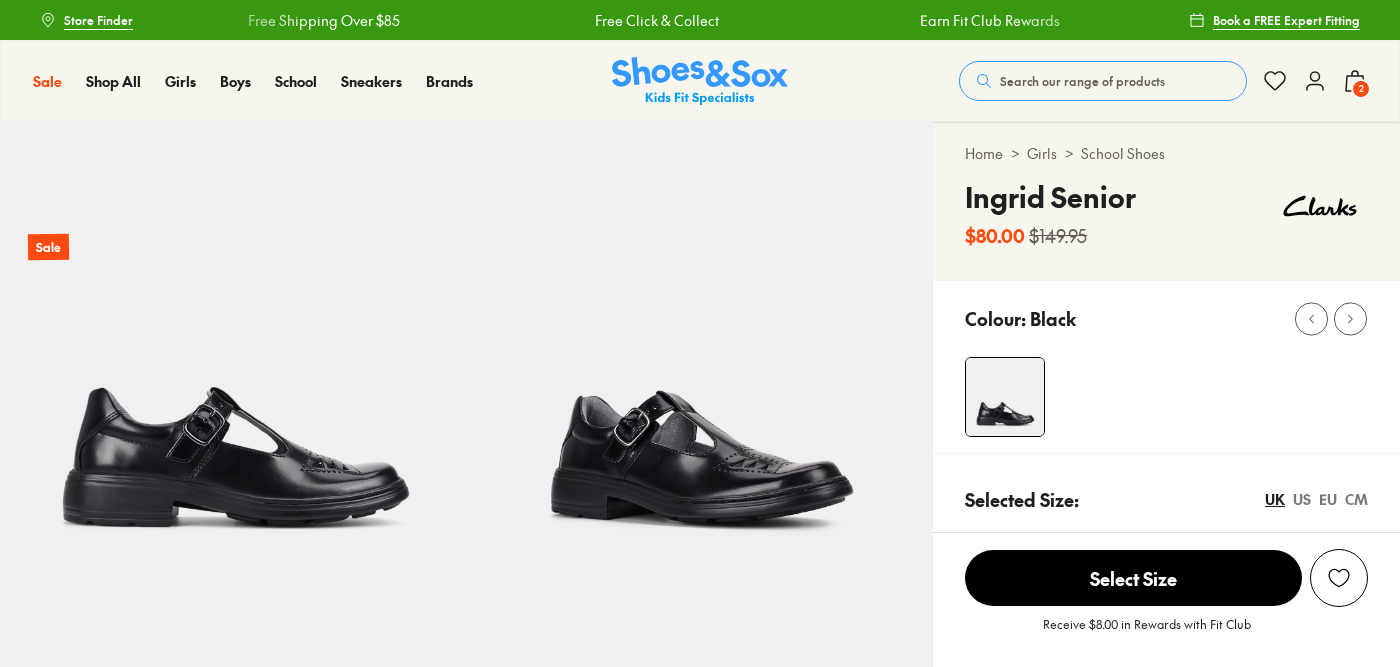 scroll, scrollTop: 0, scrollLeft: 0, axis: both 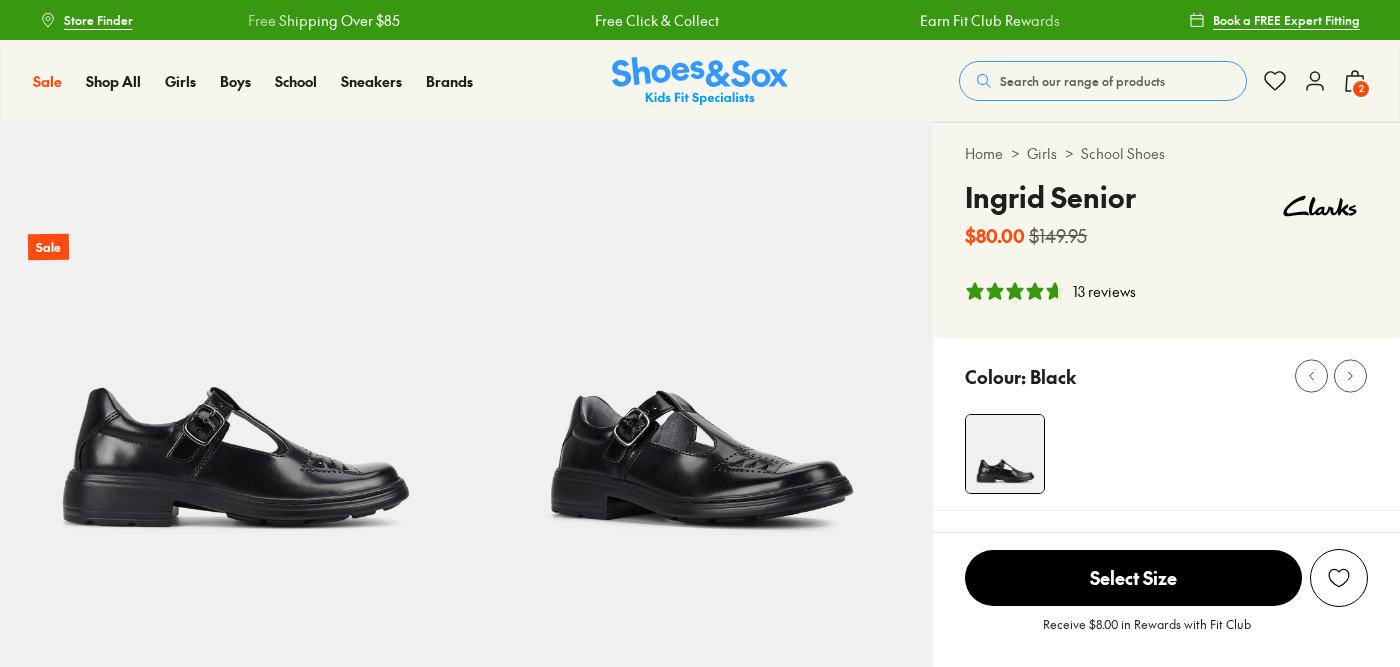select on "*" 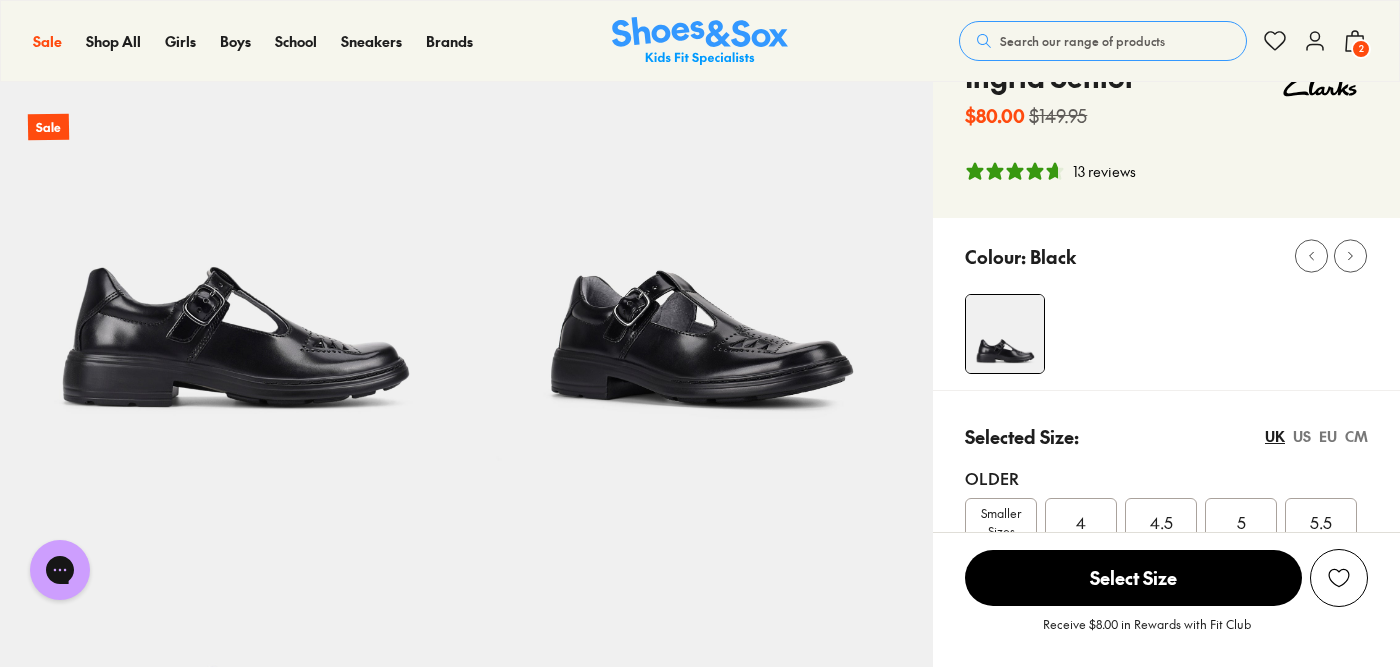 scroll, scrollTop: 42, scrollLeft: 0, axis: vertical 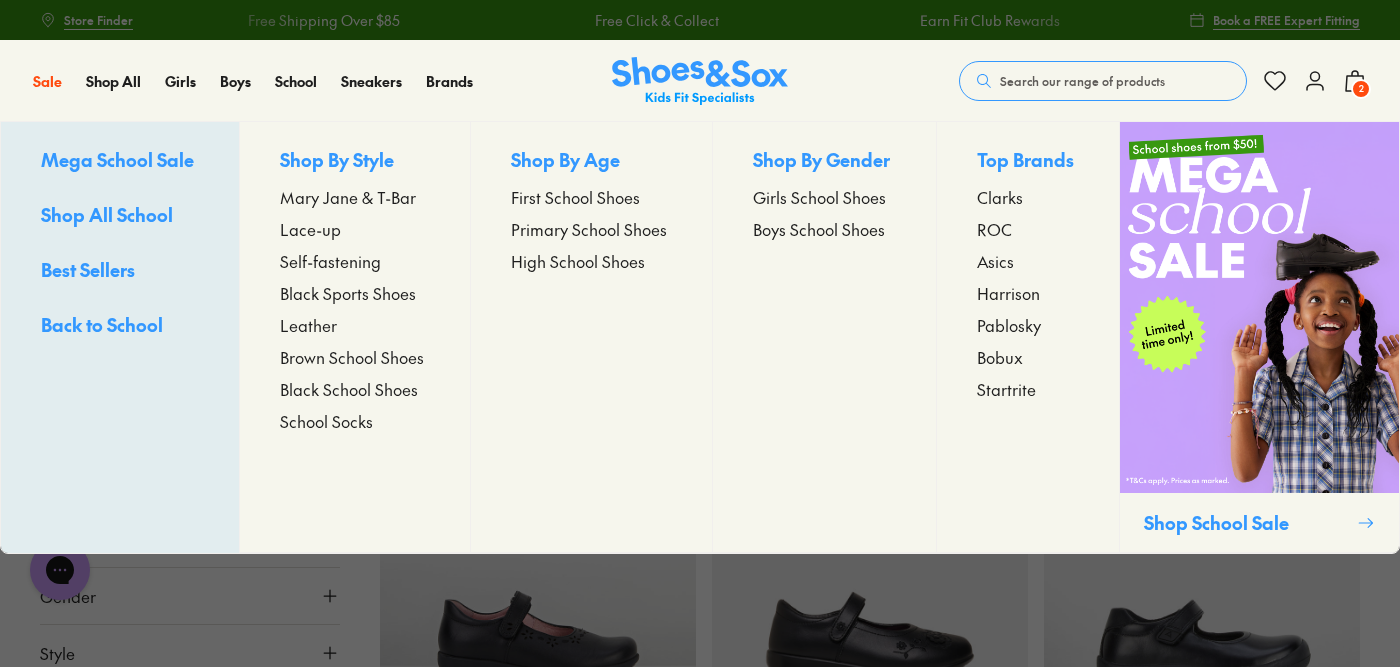 click on "Lace-up" at bounding box center [310, 229] 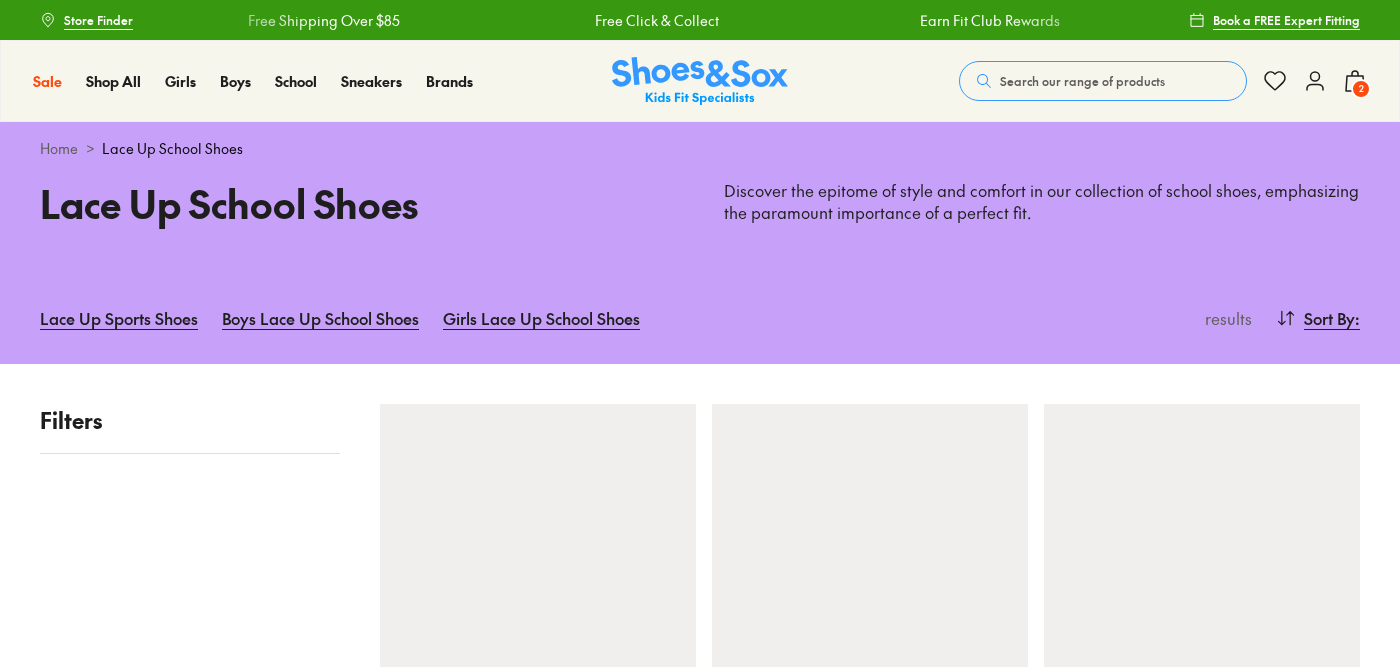 scroll, scrollTop: 0, scrollLeft: 0, axis: both 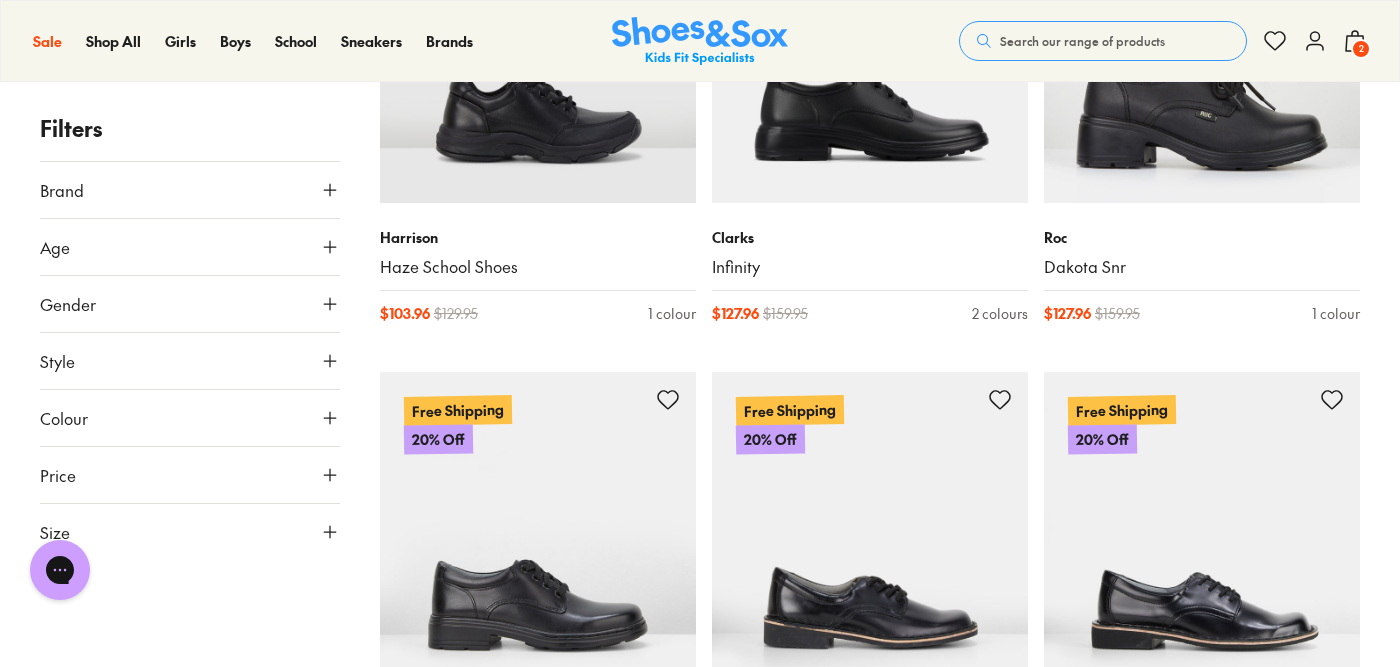 click on "Style" at bounding box center [190, 361] 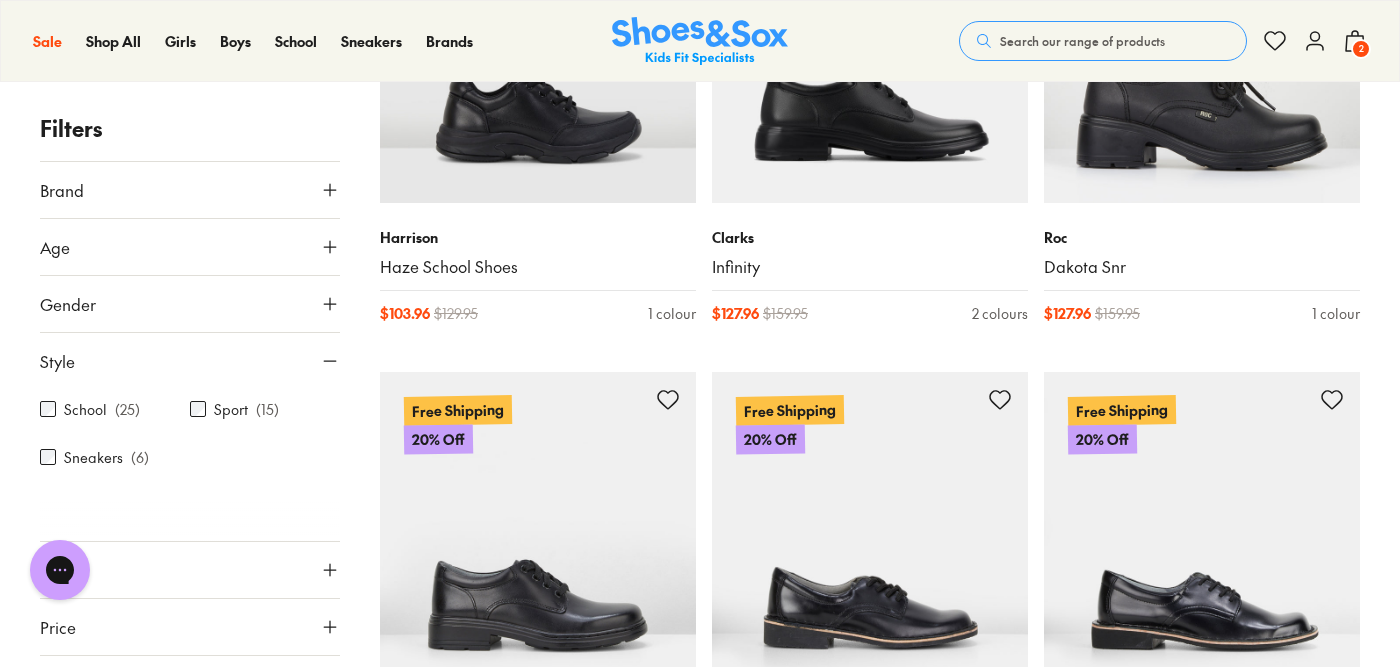 click on "Gender" at bounding box center [190, 304] 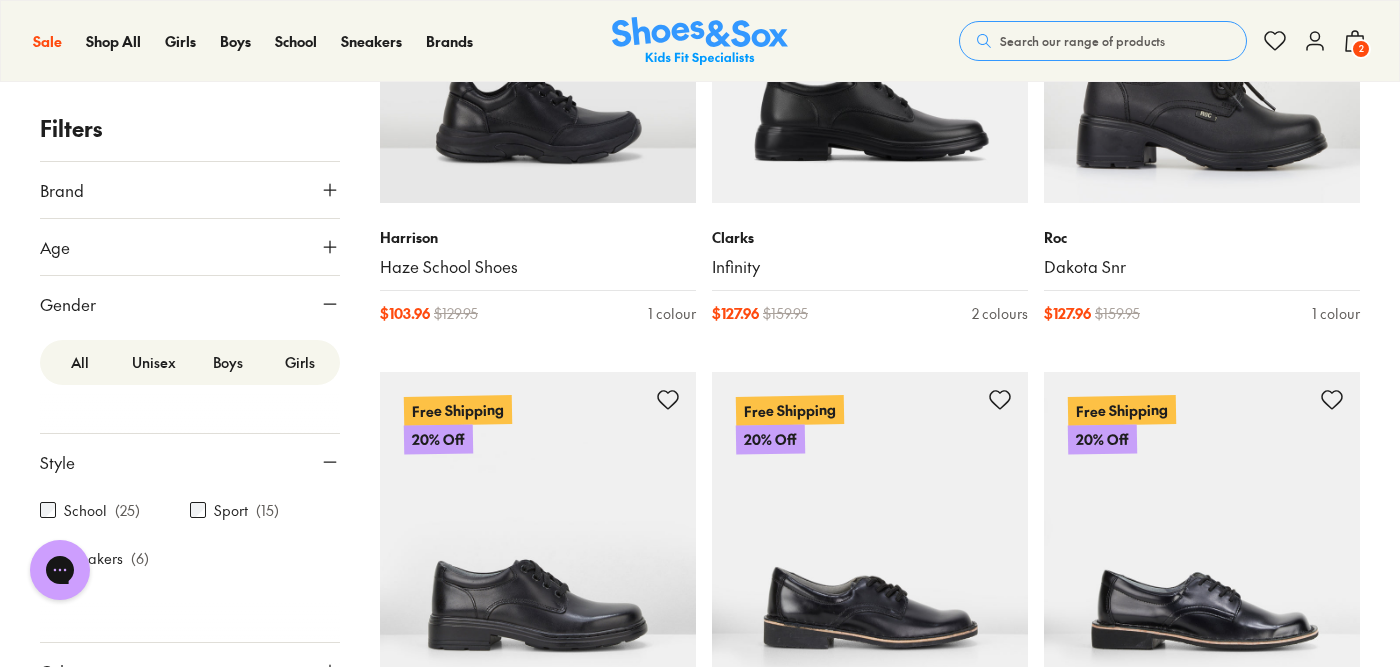 click on "School ( 25 )" at bounding box center (115, 510) 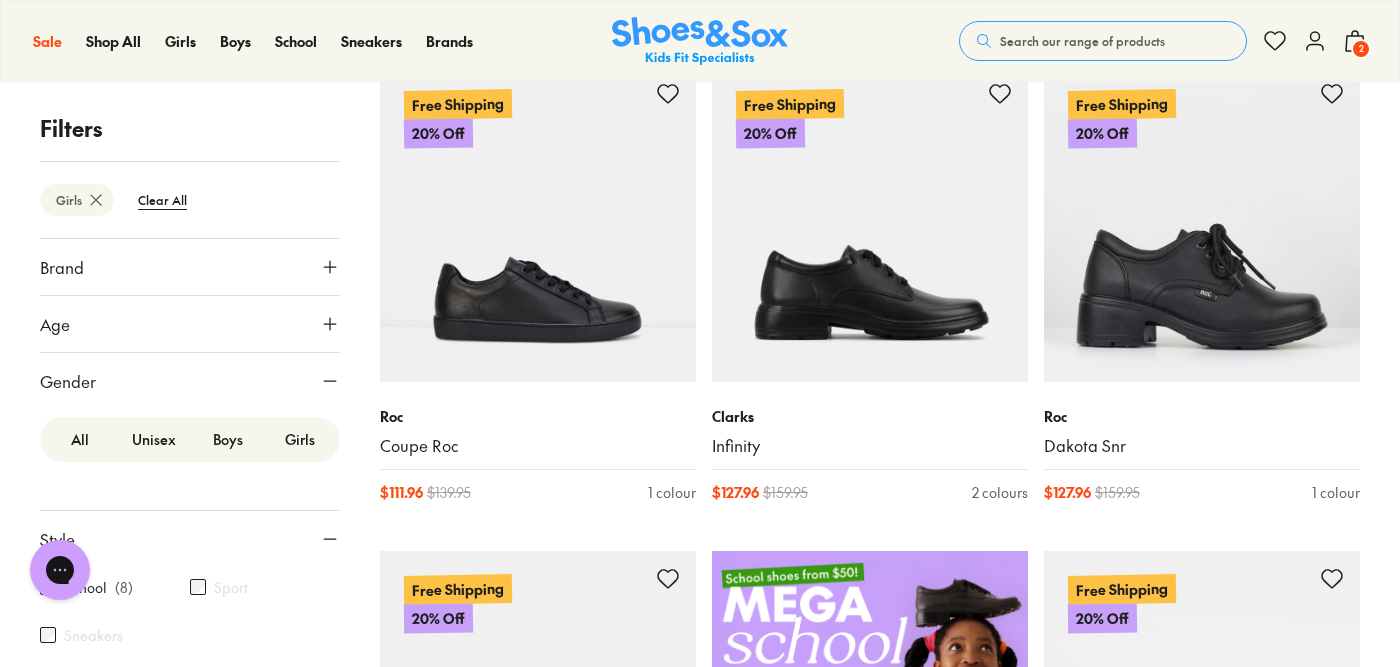 scroll, scrollTop: 474, scrollLeft: 0, axis: vertical 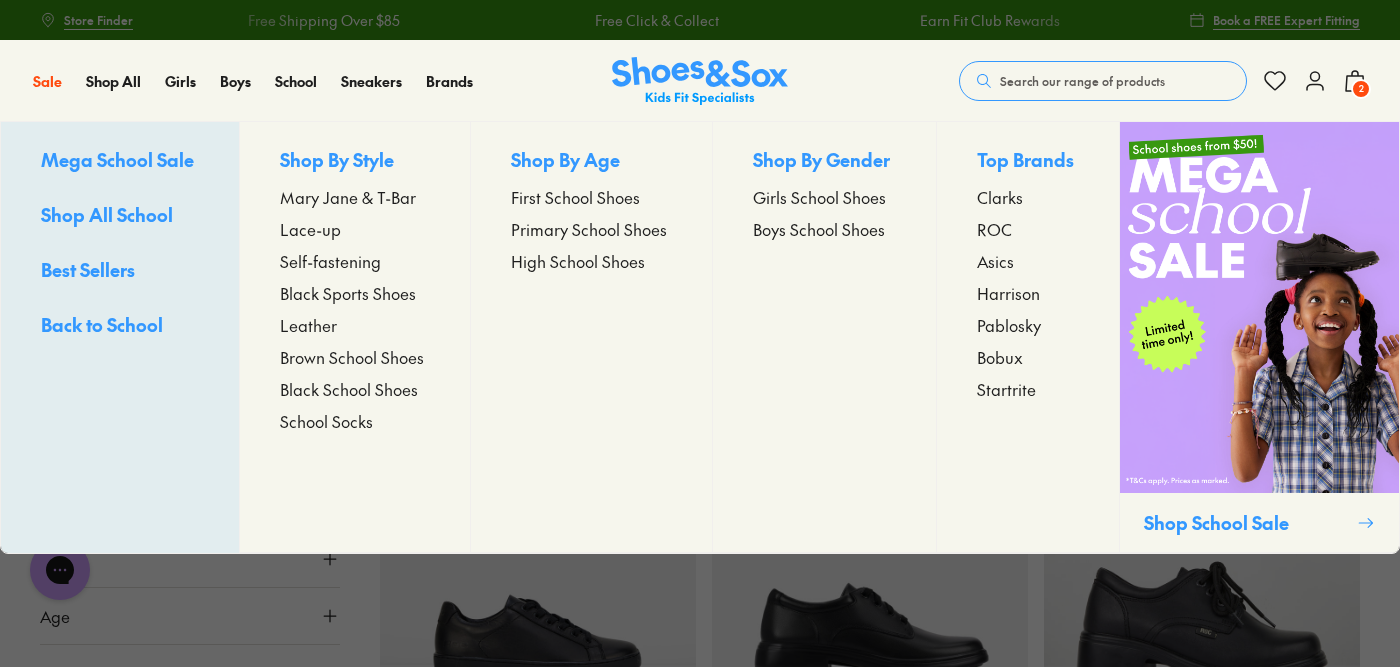 click on "Black School Shoes" at bounding box center (349, 389) 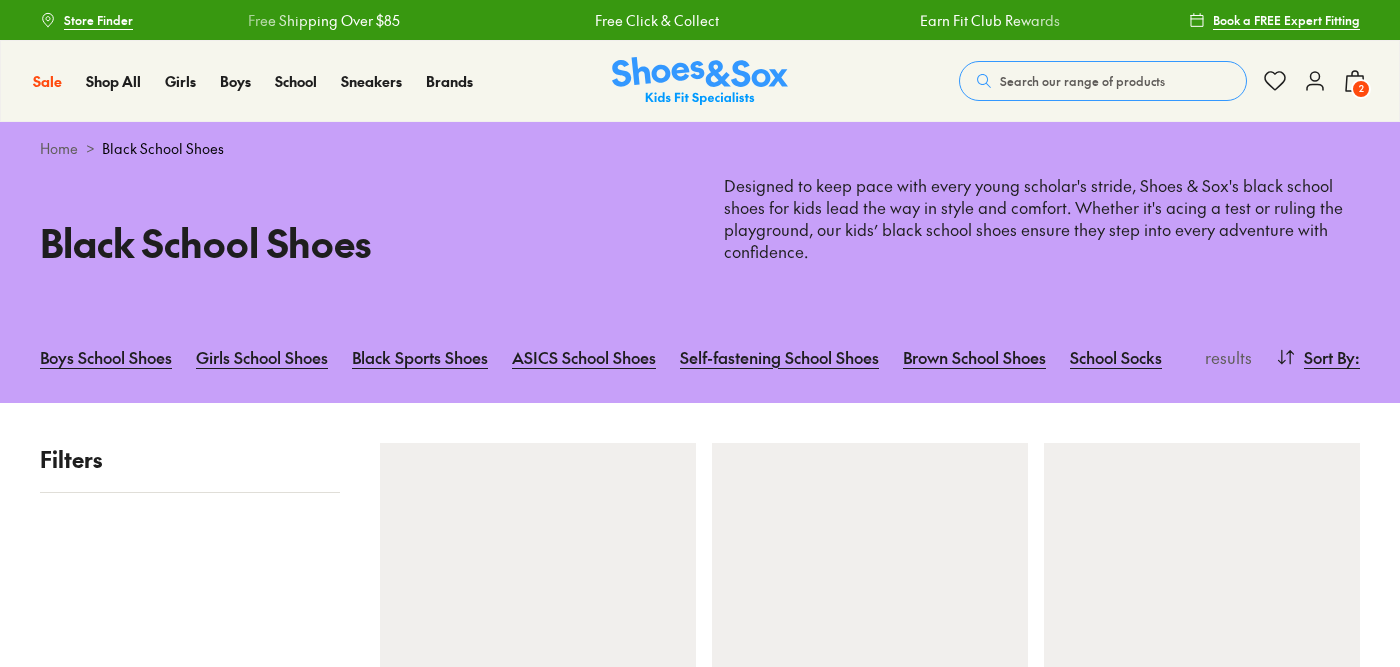 scroll, scrollTop: 0, scrollLeft: 0, axis: both 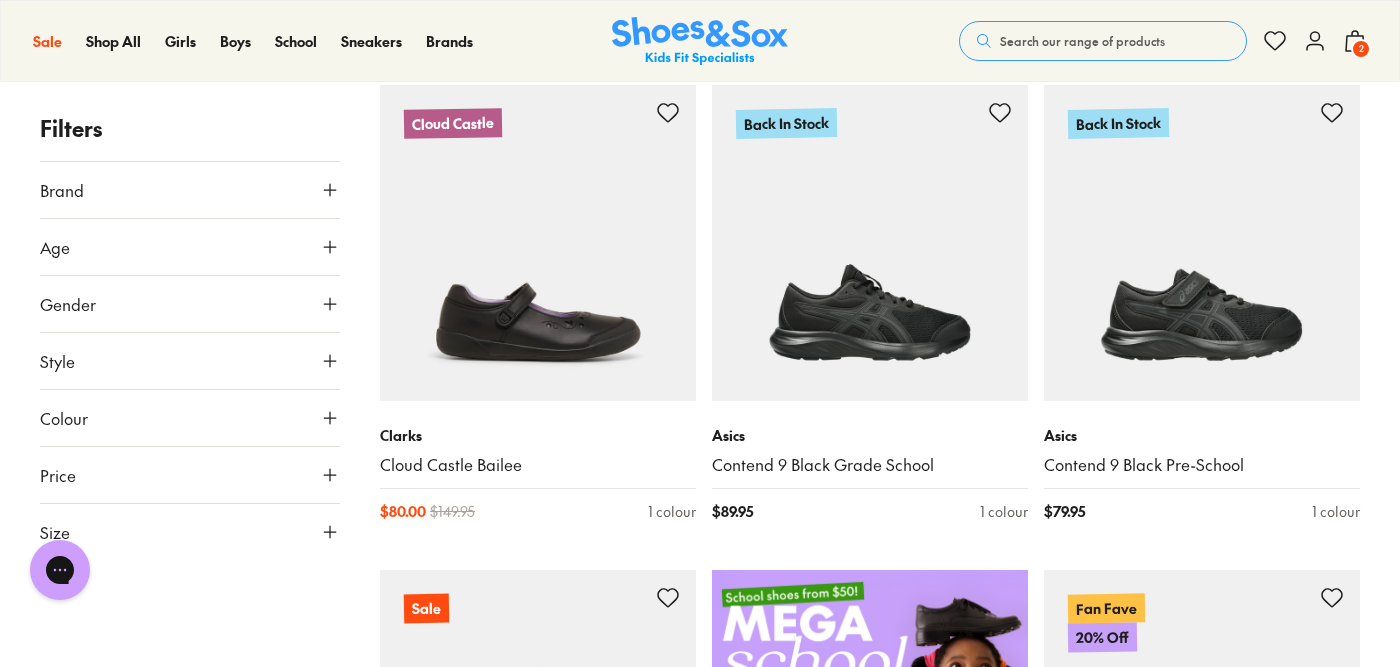 click on "Style" at bounding box center (190, 361) 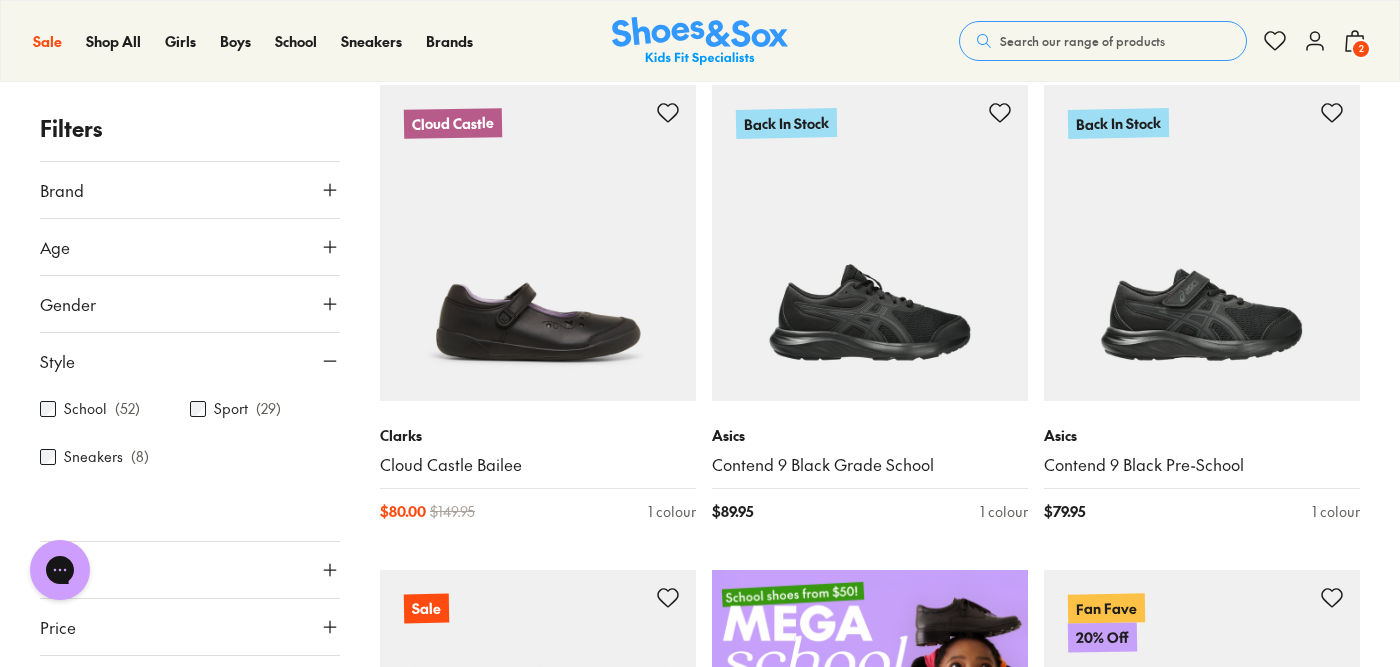 click on "School" at bounding box center (85, 409) 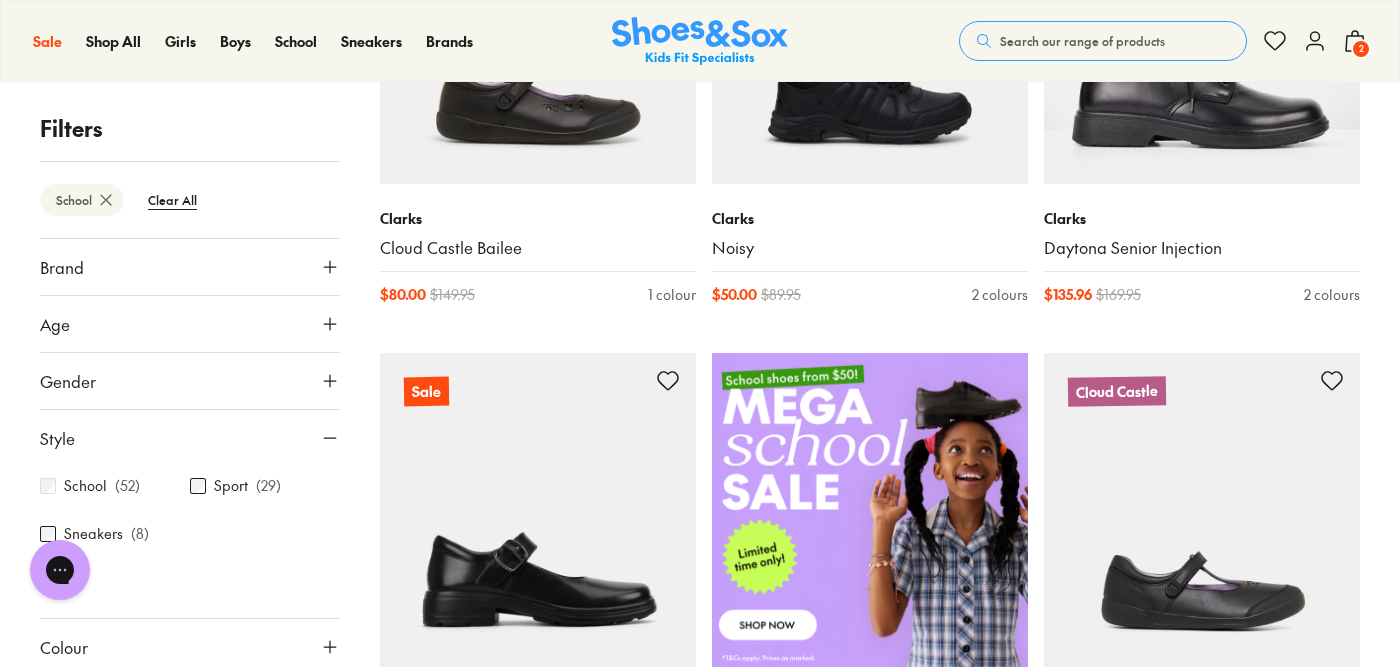 scroll, scrollTop: 631, scrollLeft: 0, axis: vertical 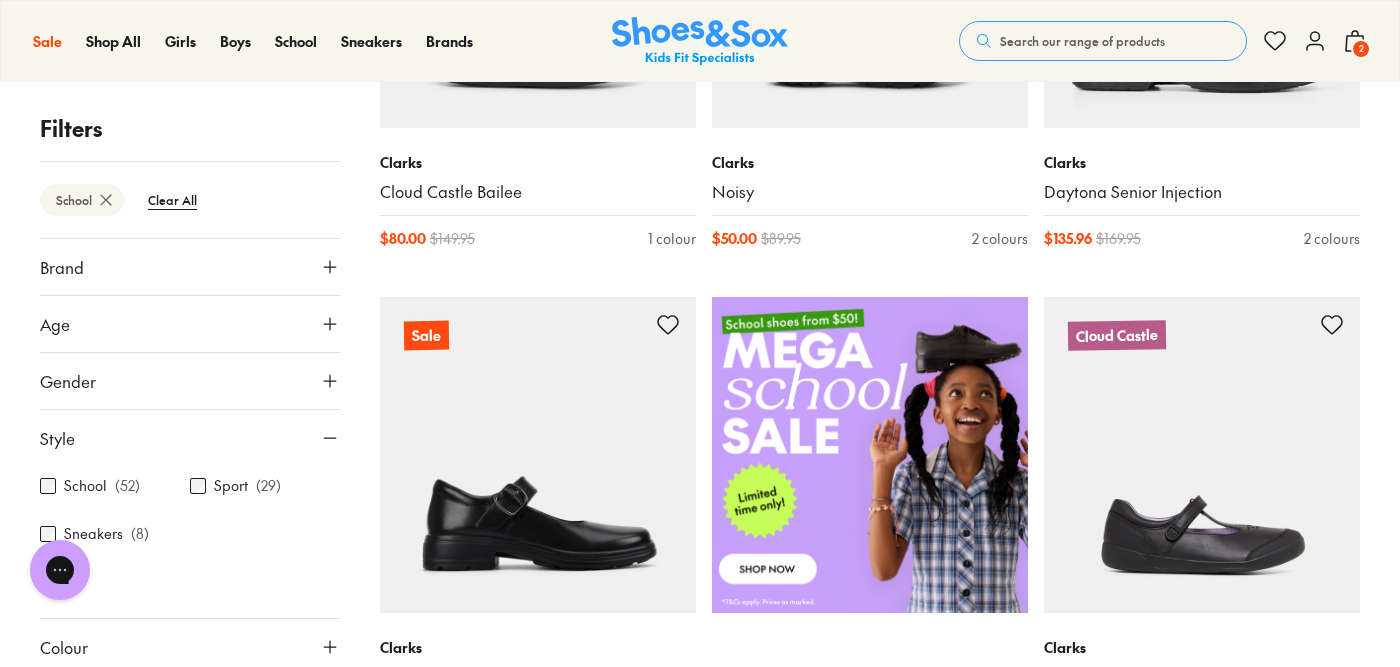 click on "Gender" at bounding box center [190, 381] 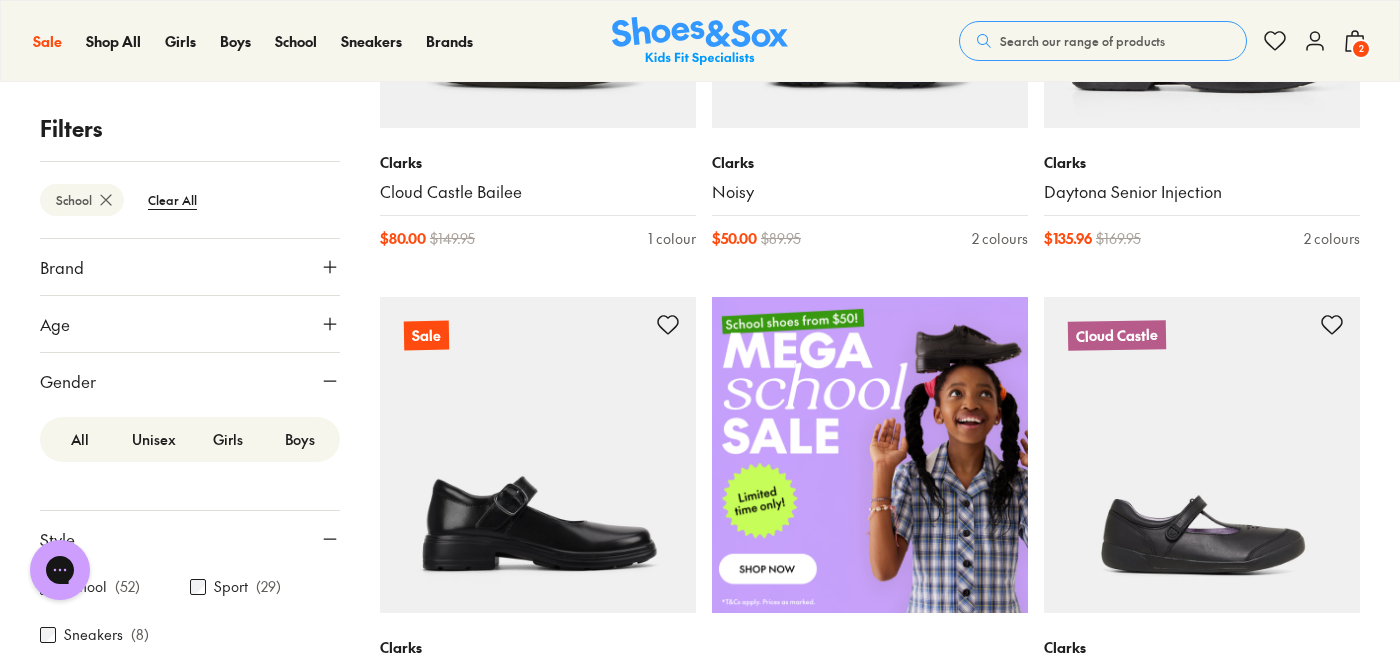 click on "Girls" at bounding box center (228, 439) 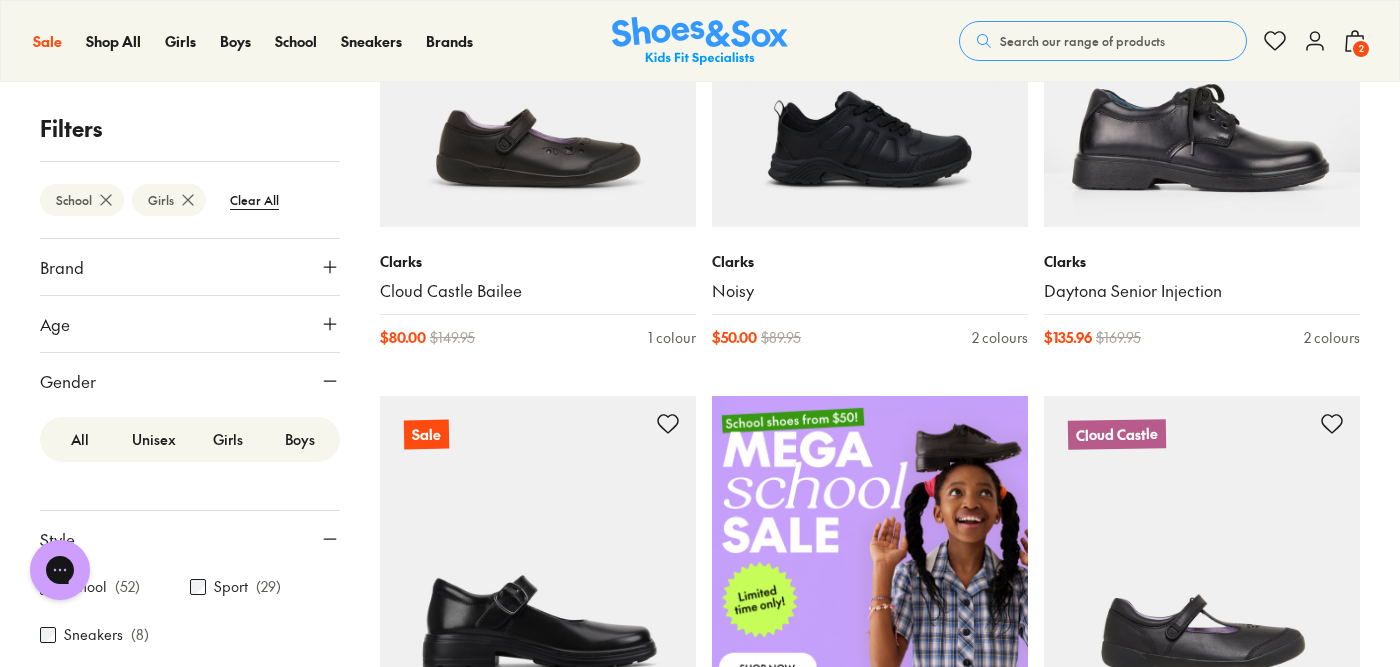 scroll, scrollTop: 579, scrollLeft: 0, axis: vertical 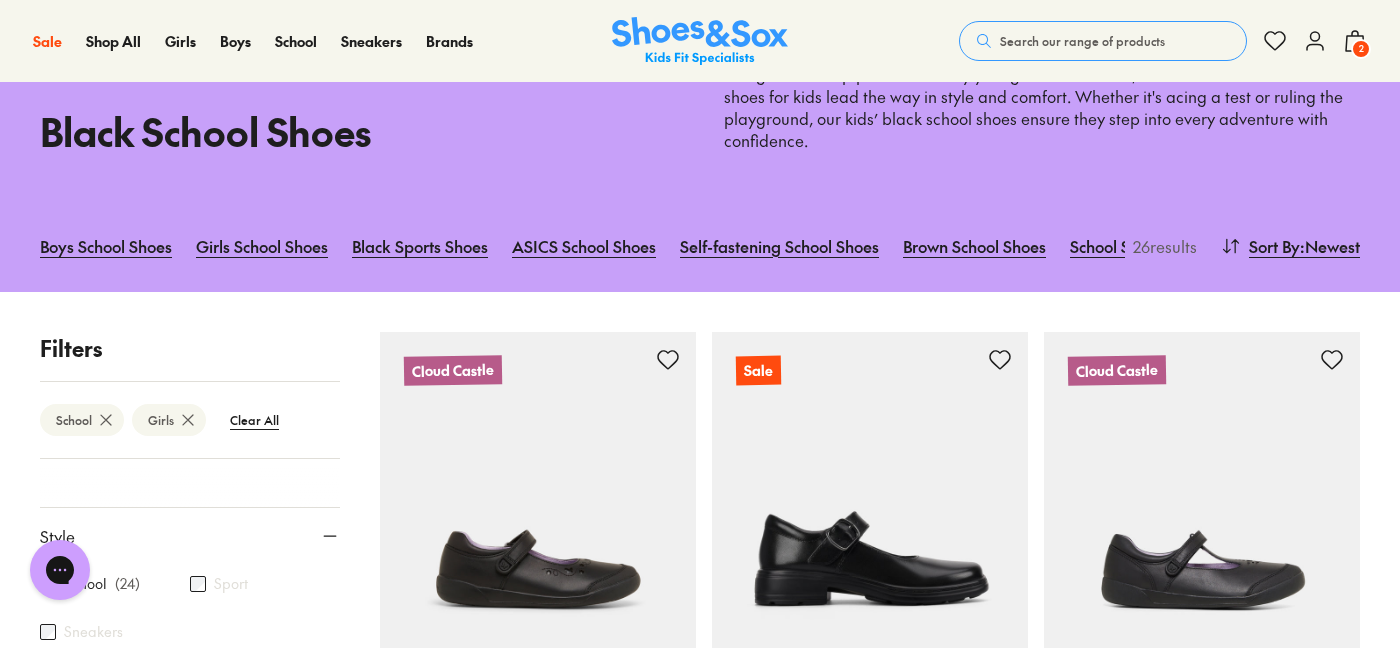 click on "Search our range of products" at bounding box center (1082, 41) 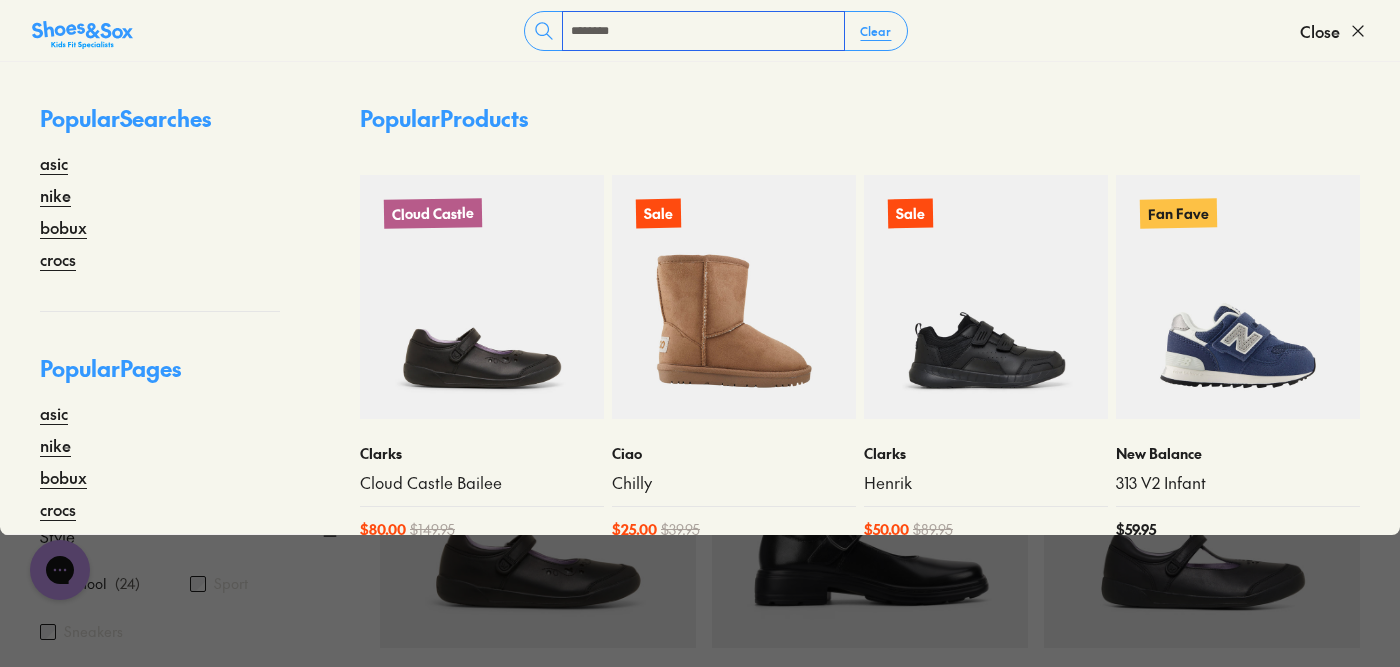 type on "********" 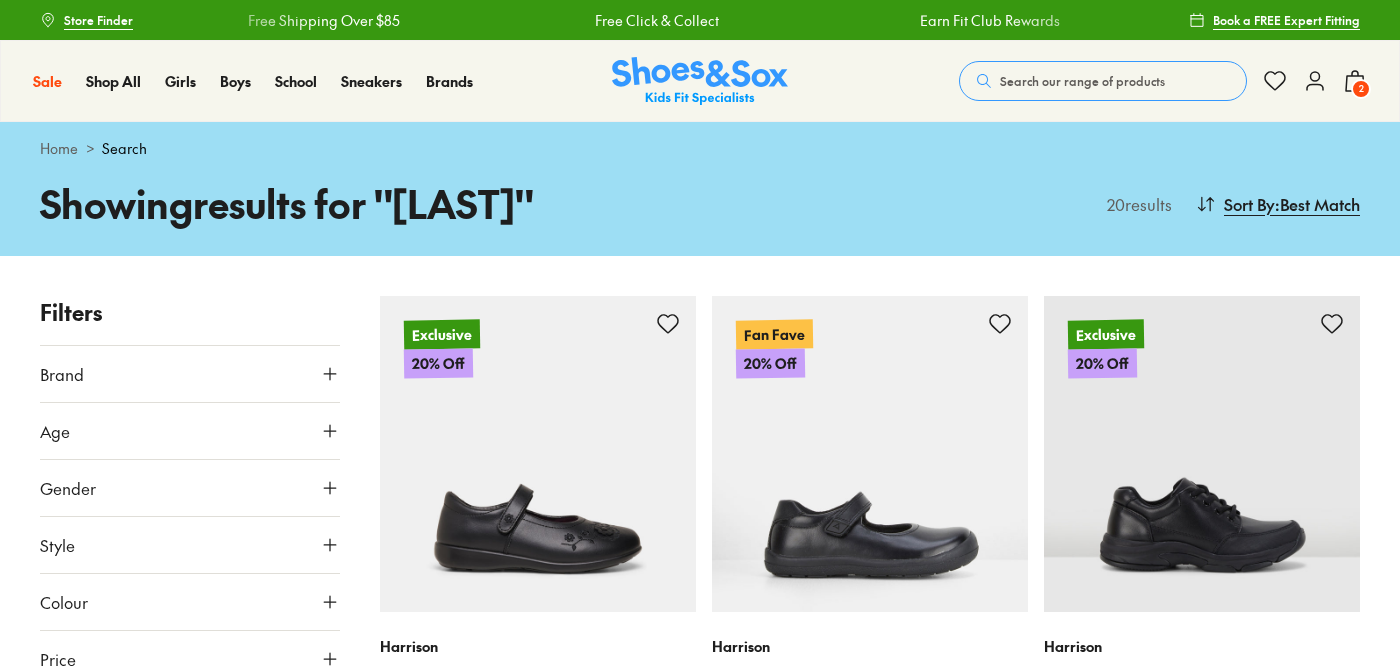 scroll, scrollTop: 0, scrollLeft: 0, axis: both 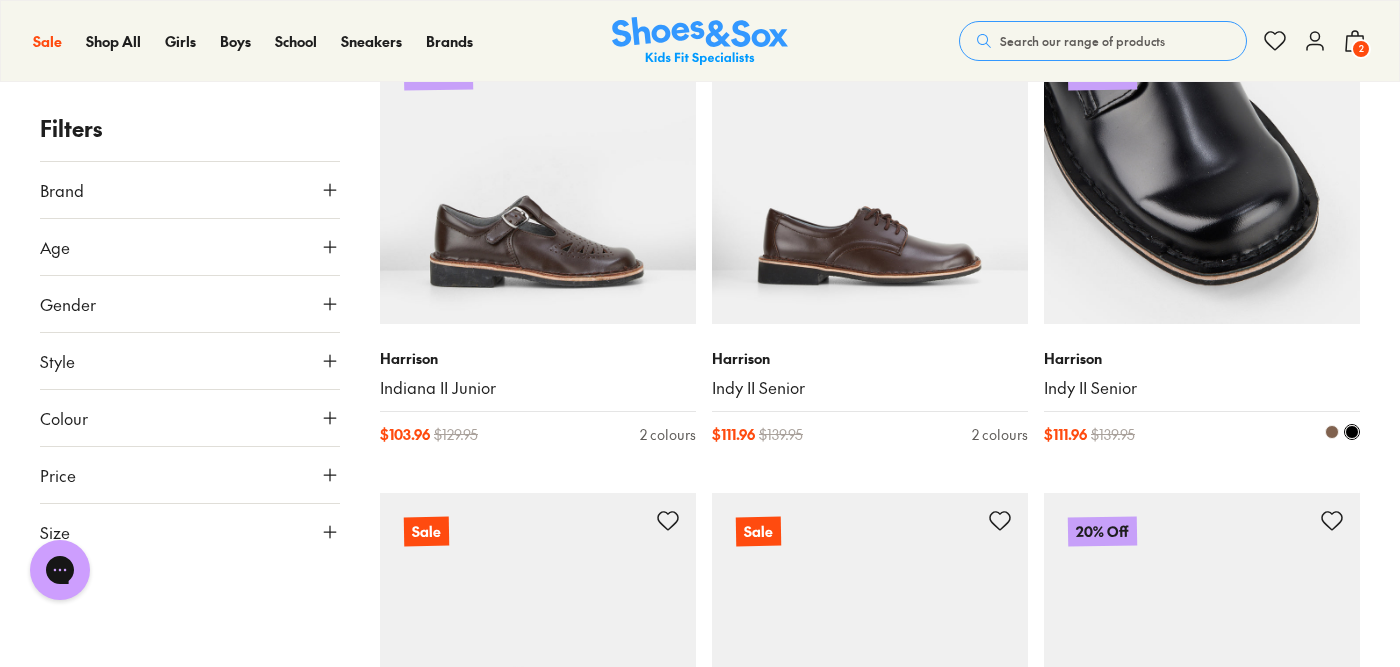 click at bounding box center (1202, 166) 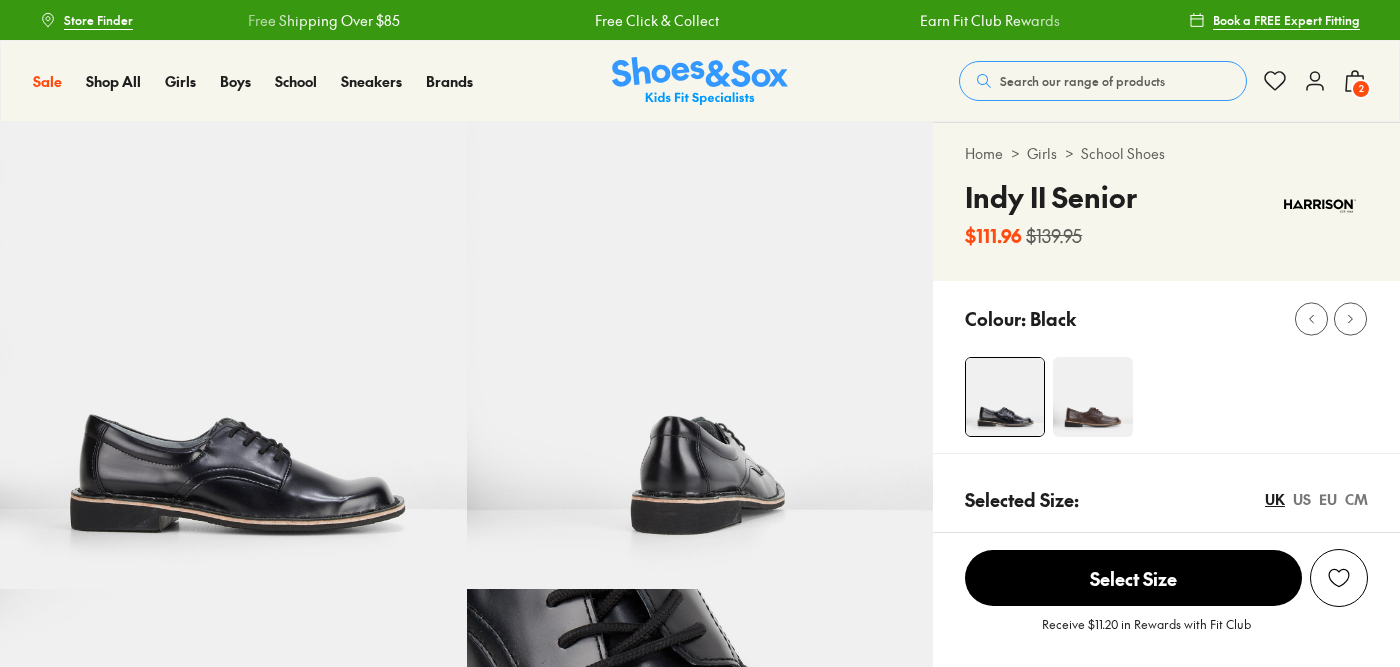 scroll, scrollTop: 0, scrollLeft: 0, axis: both 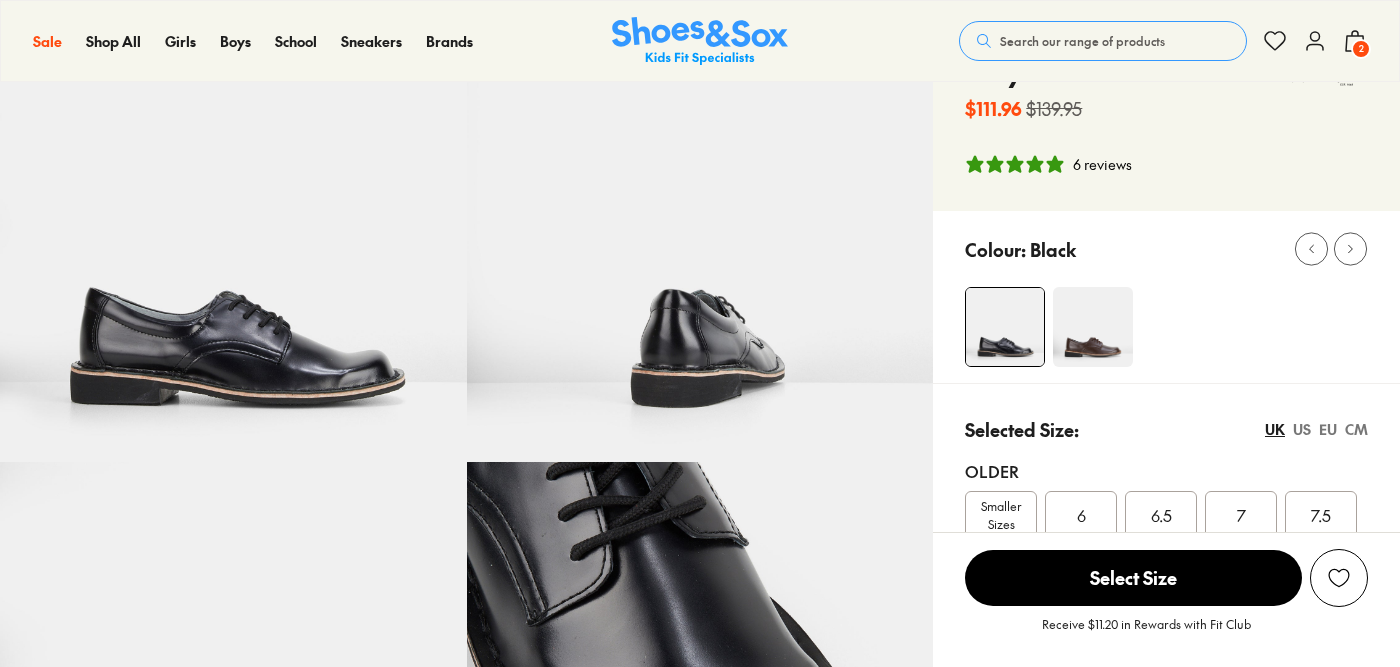select on "*" 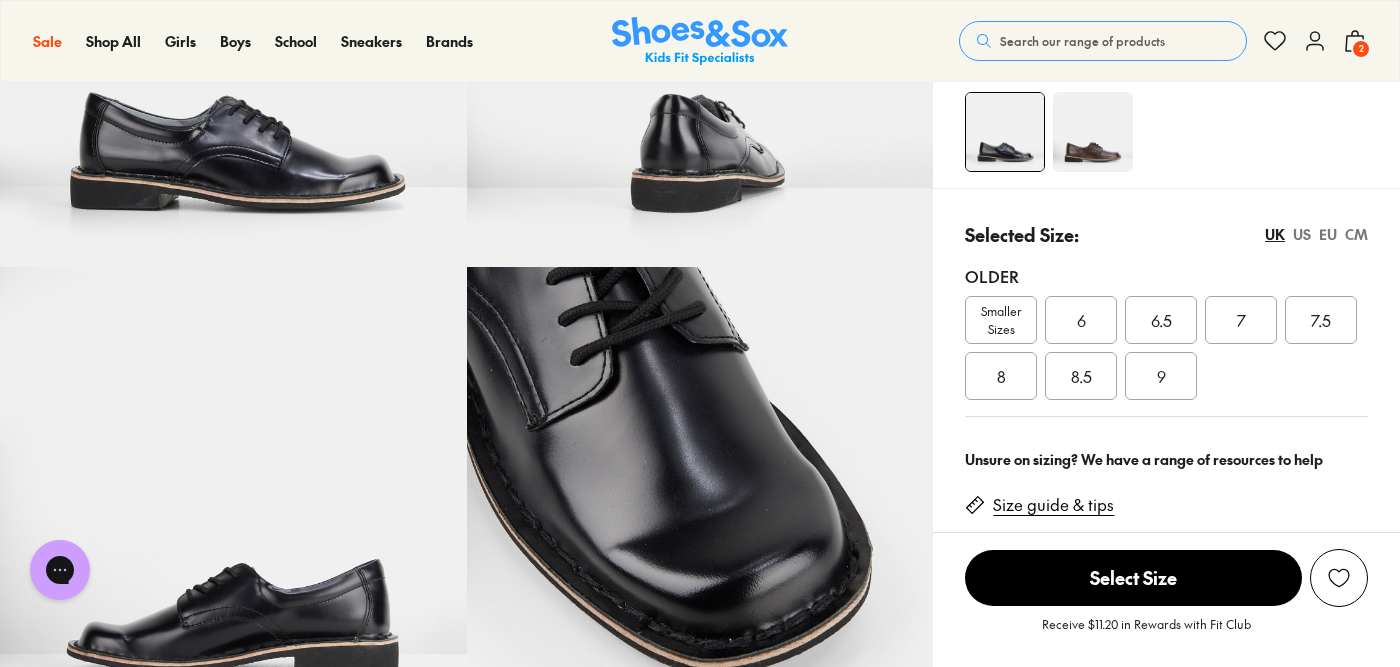 scroll, scrollTop: 0, scrollLeft: 0, axis: both 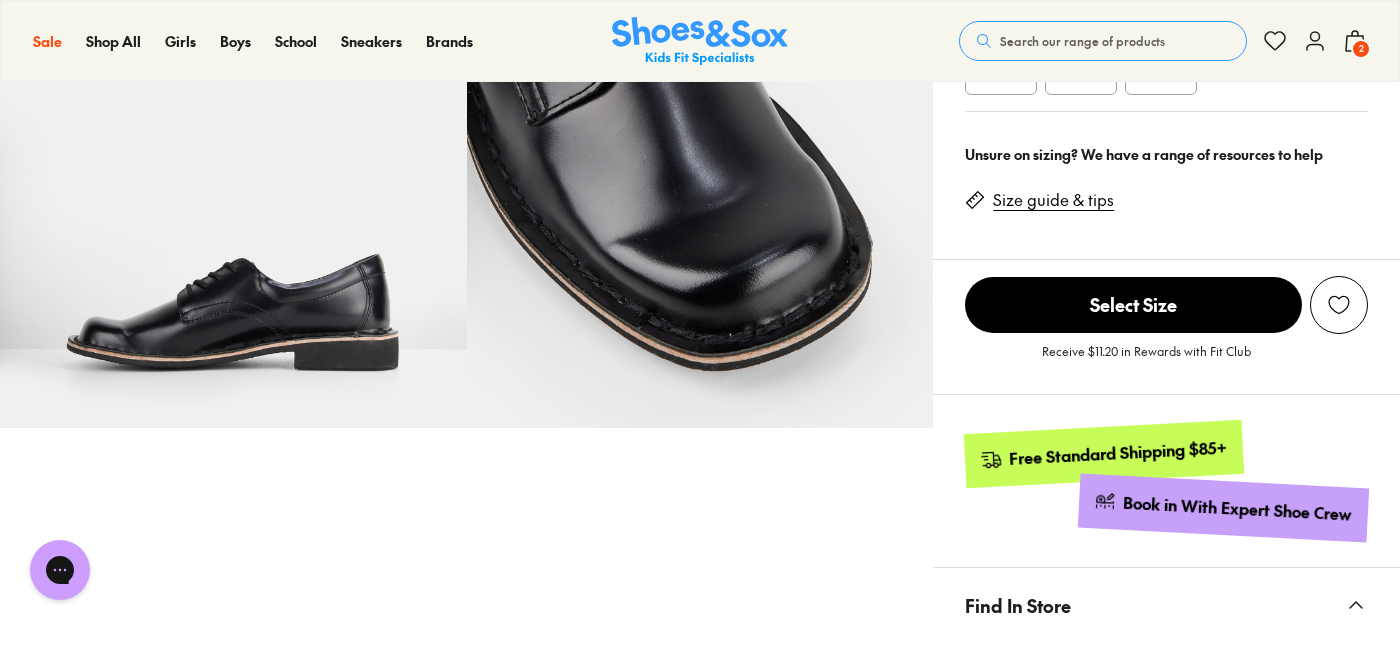 click on "Size guide & tips" at bounding box center [1053, 200] 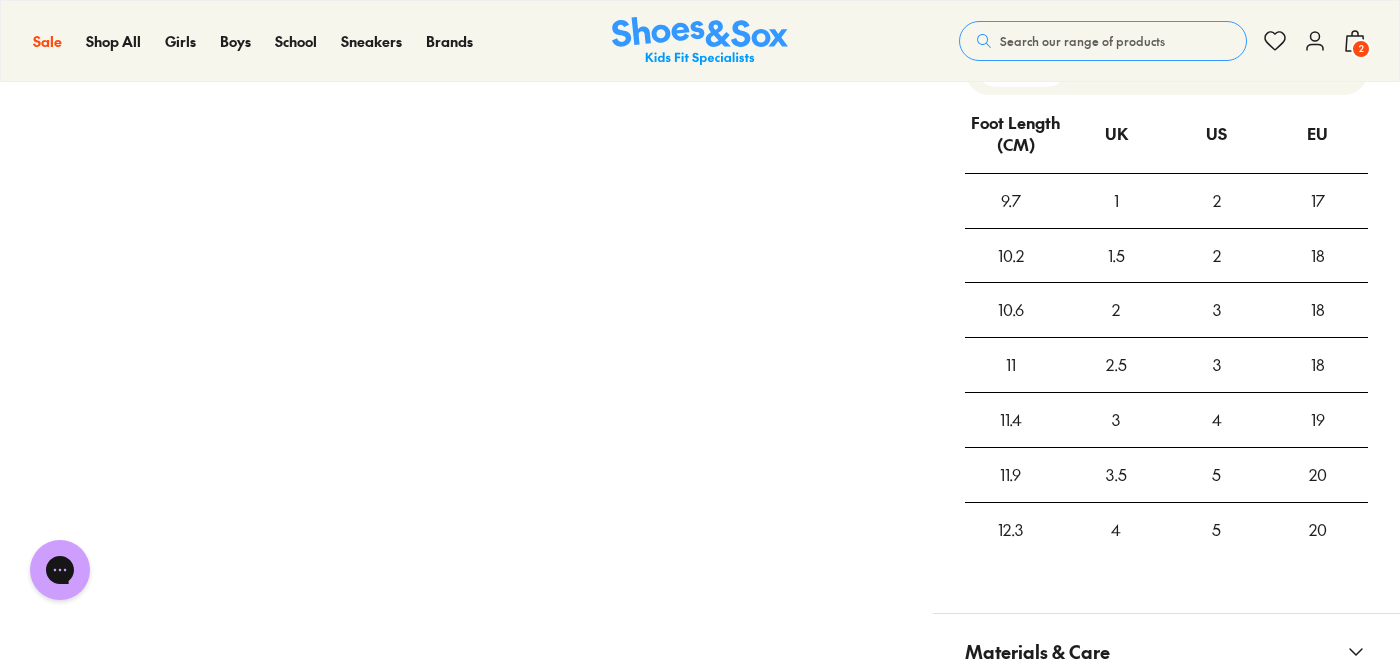 scroll, scrollTop: 1326, scrollLeft: 0, axis: vertical 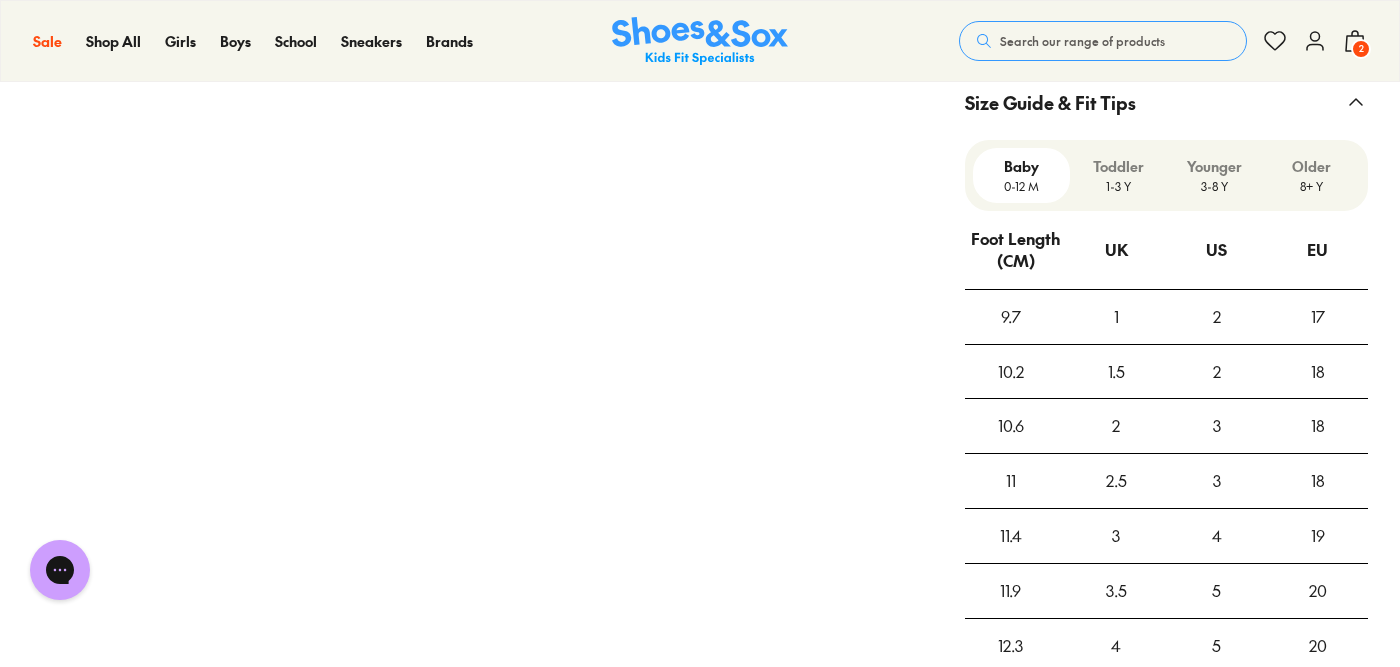 click on "8+ Y" at bounding box center [1311, 186] 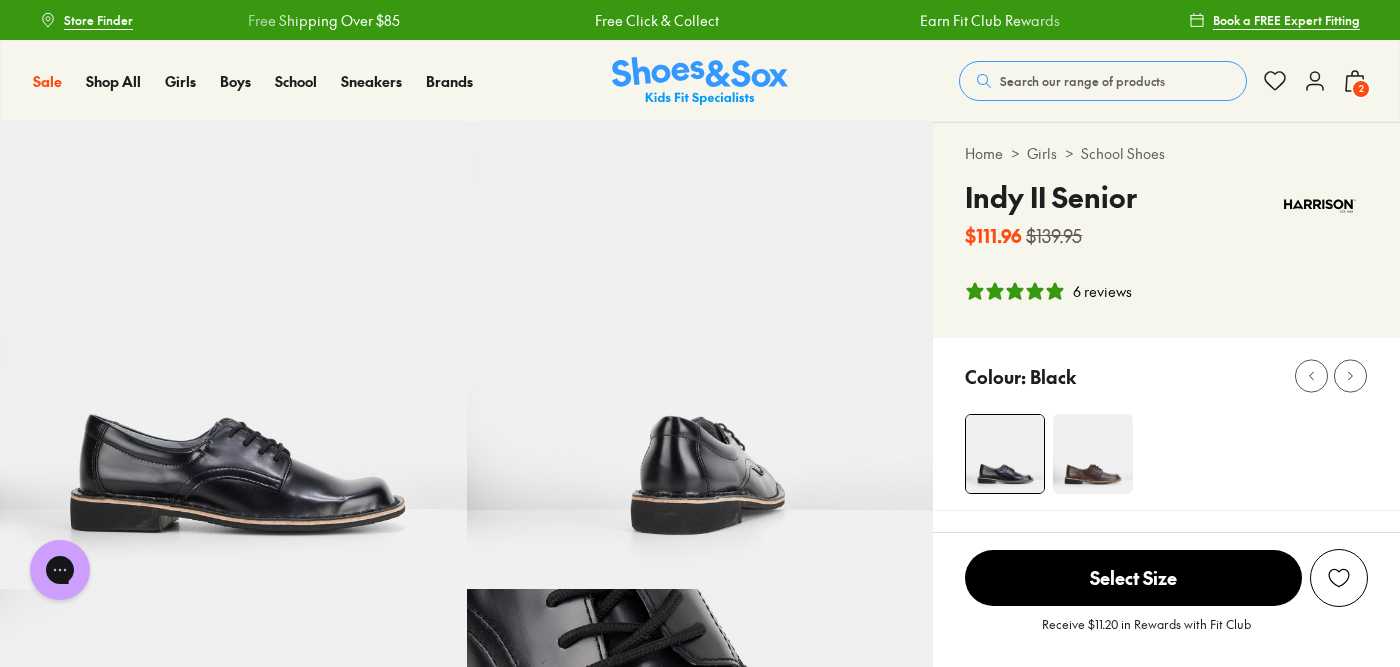 scroll, scrollTop: 297, scrollLeft: 0, axis: vertical 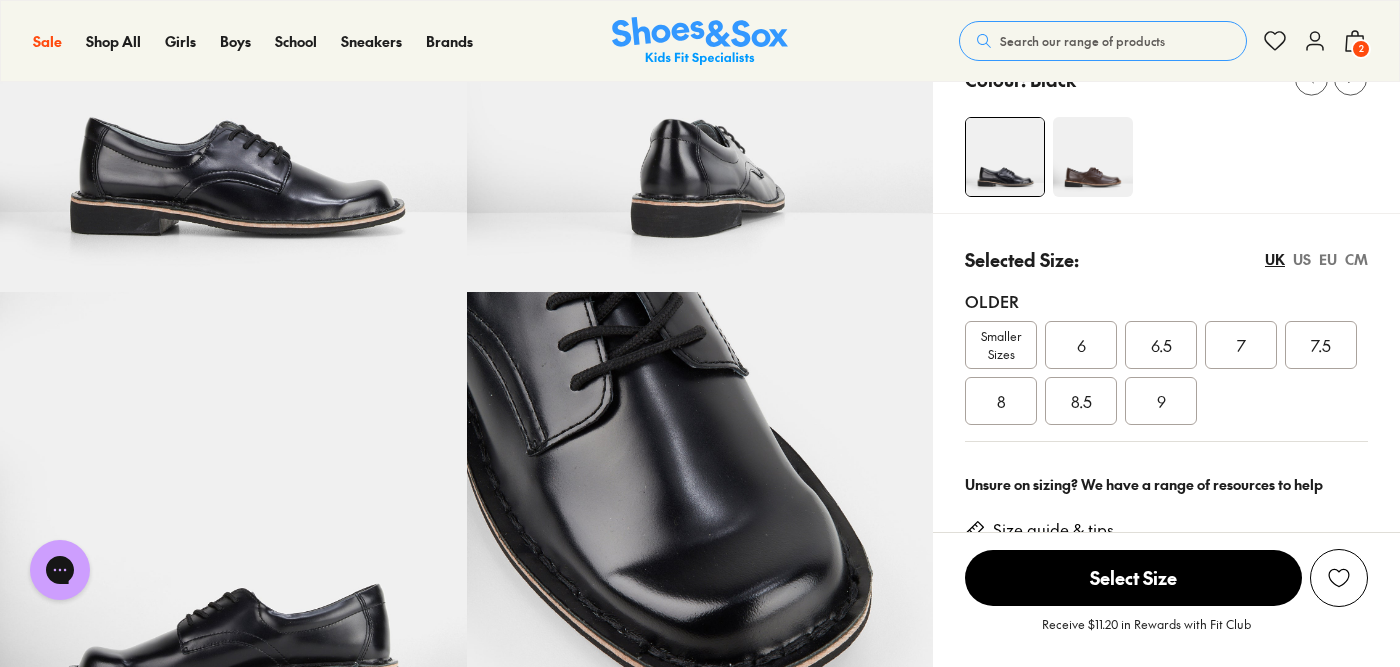 click on "6" at bounding box center [1081, 345] 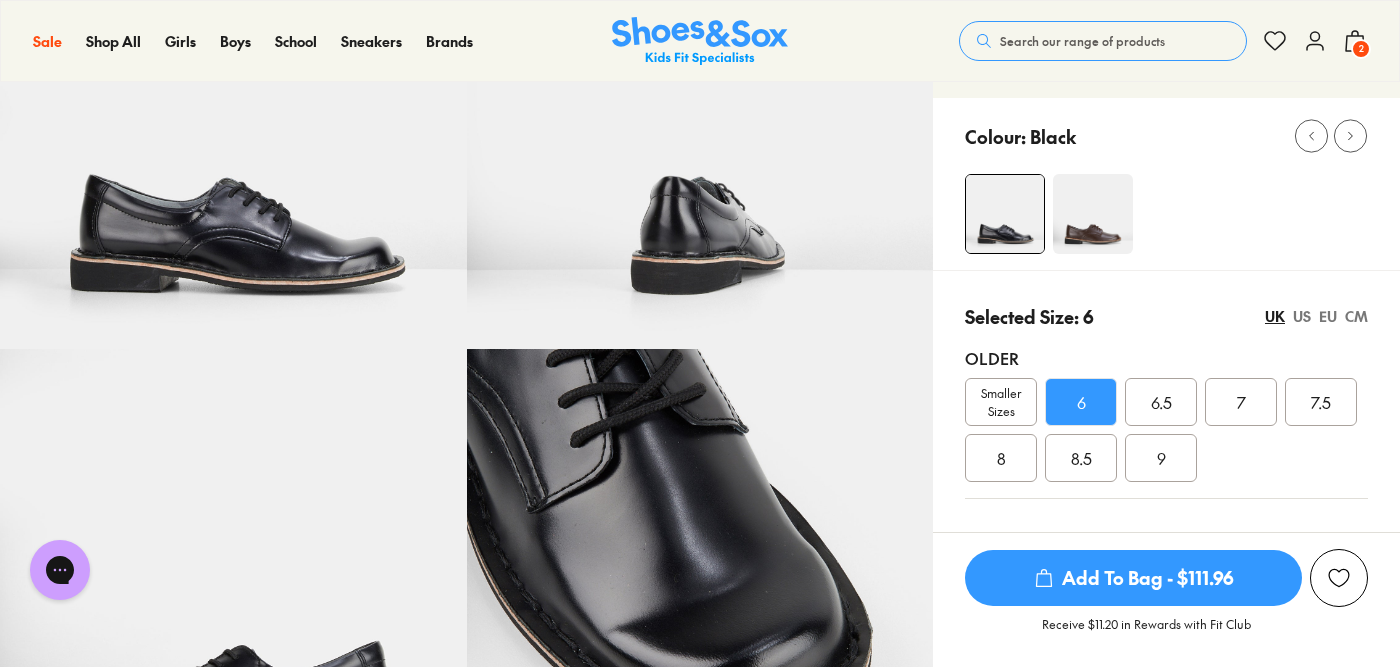 scroll, scrollTop: 246, scrollLeft: 0, axis: vertical 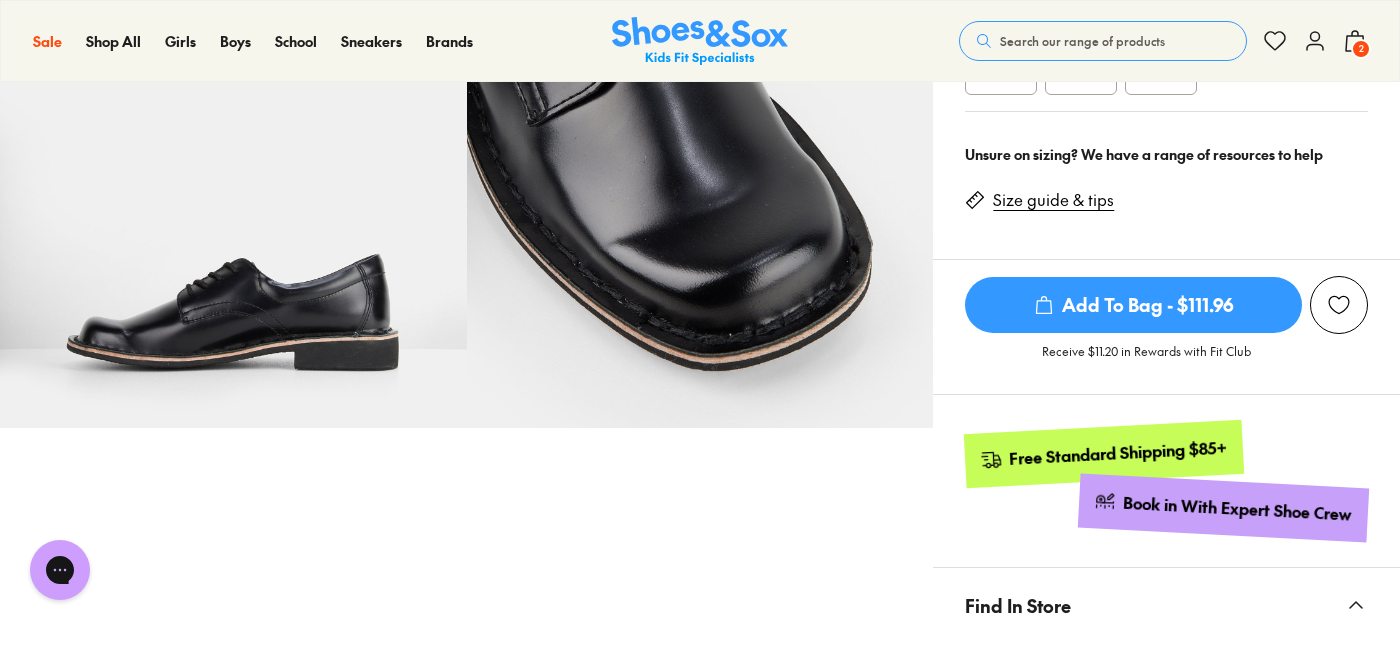 click 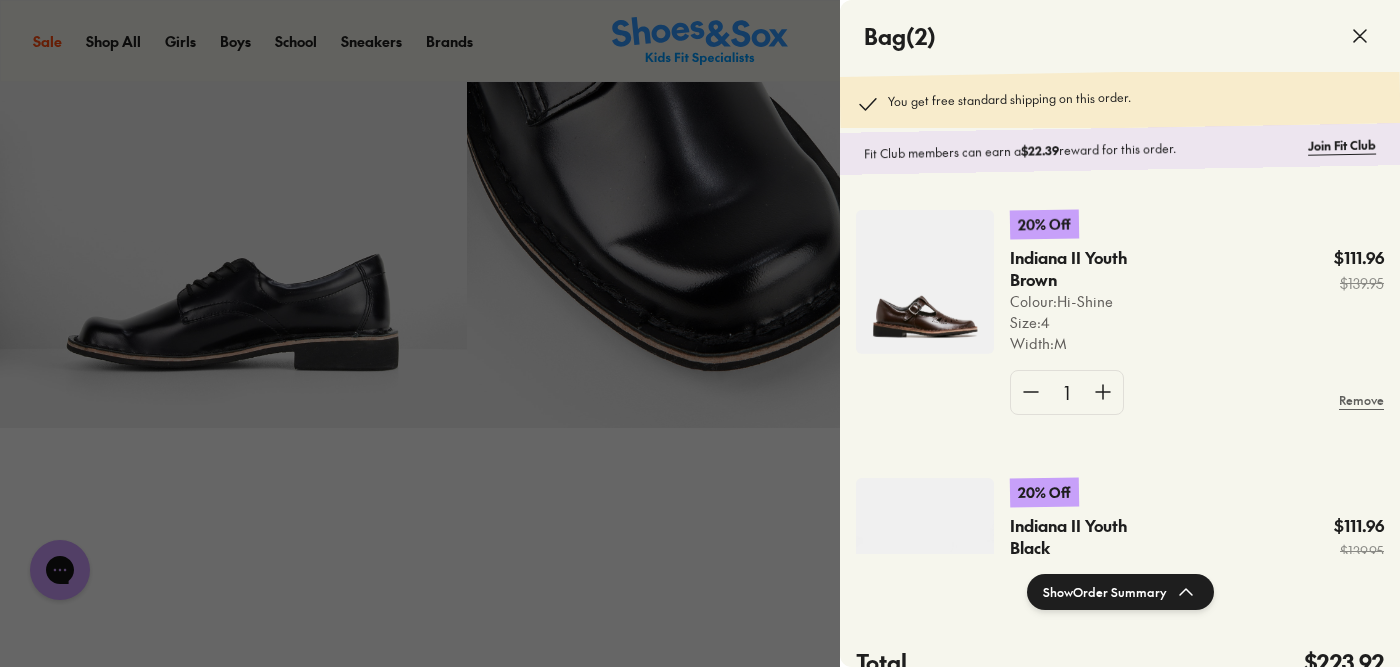 scroll, scrollTop: 175, scrollLeft: 0, axis: vertical 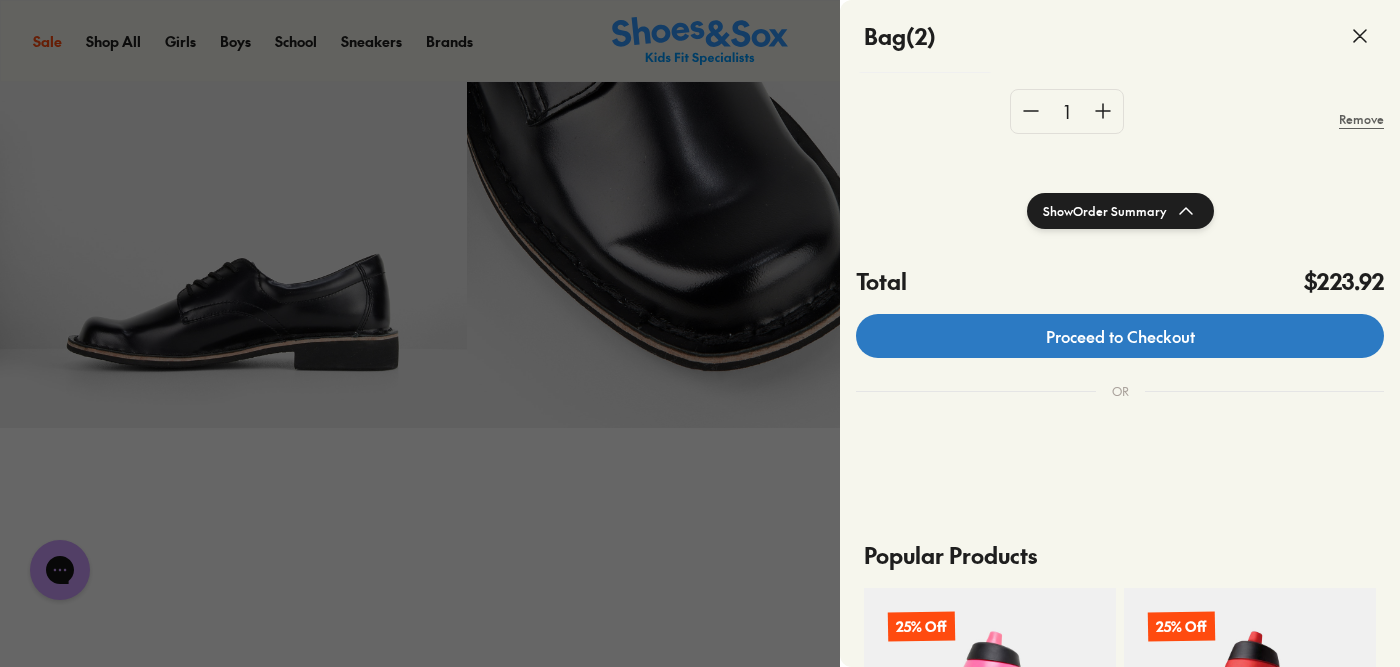 click on "Proceed to Checkout" 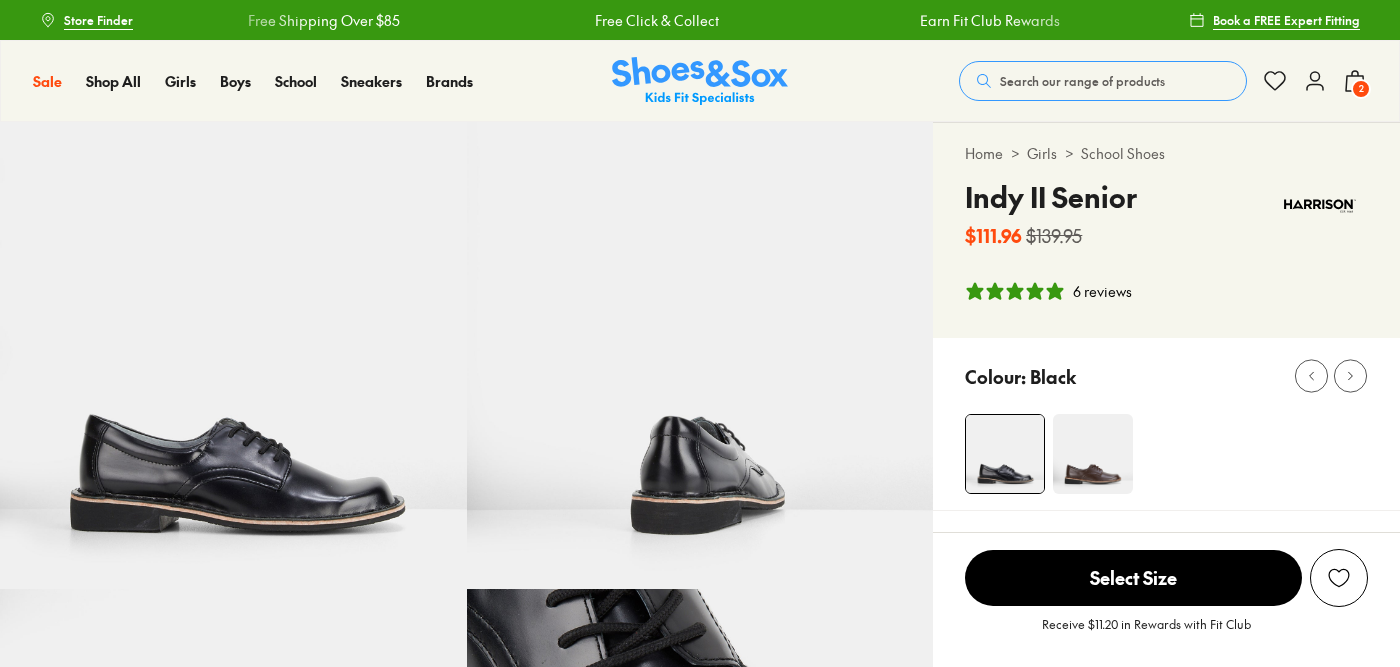 select on "*" 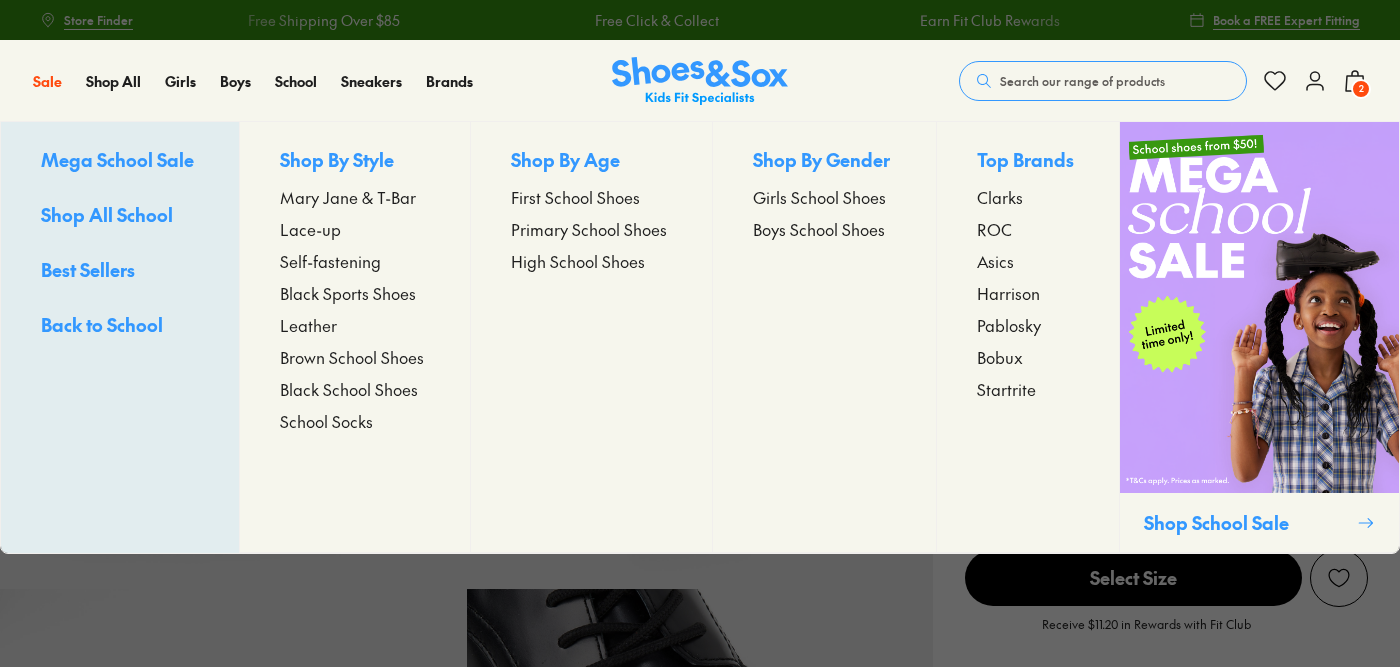 scroll, scrollTop: 627, scrollLeft: 0, axis: vertical 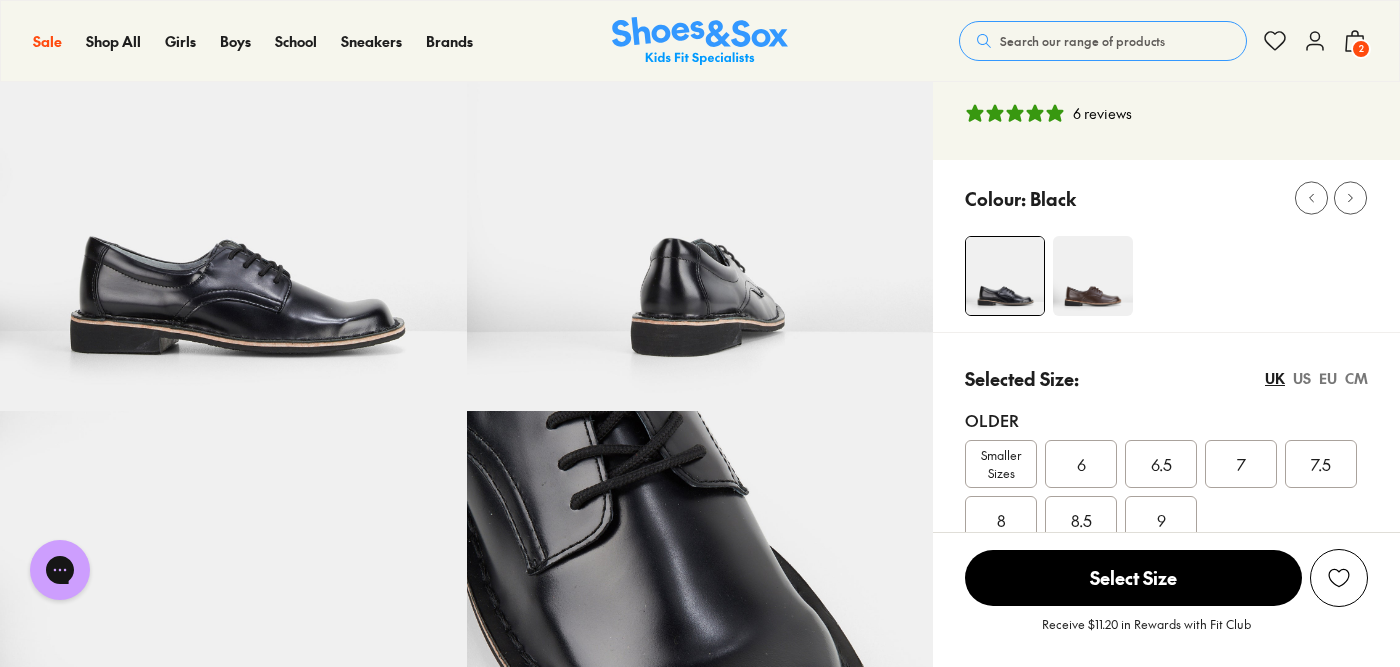 click on "2" at bounding box center (1361, 49) 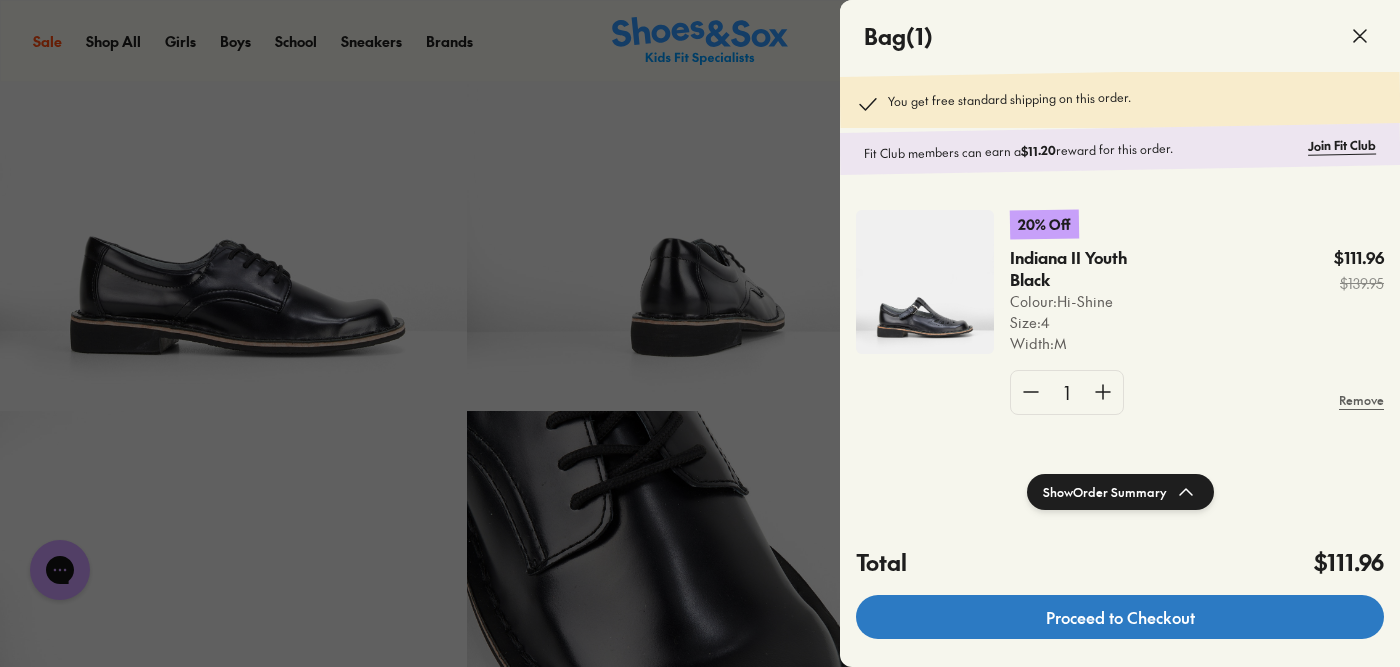 click on "Proceed to Checkout" 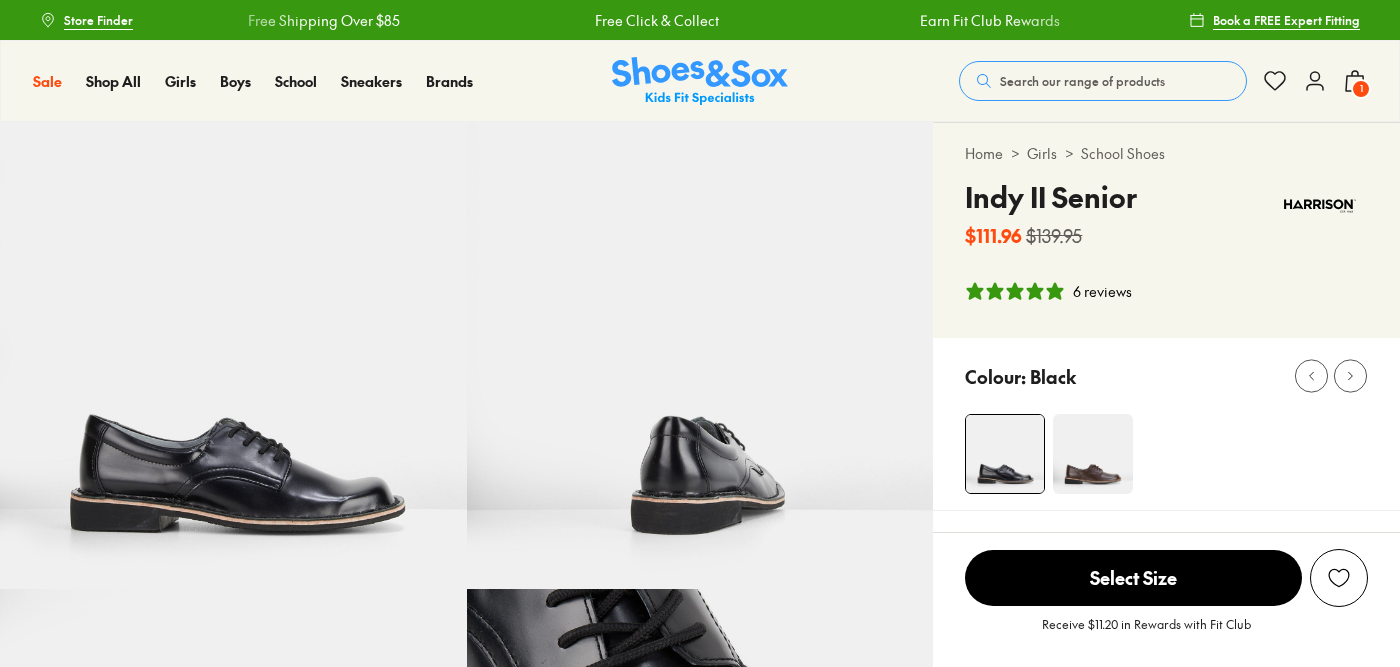 select on "*" 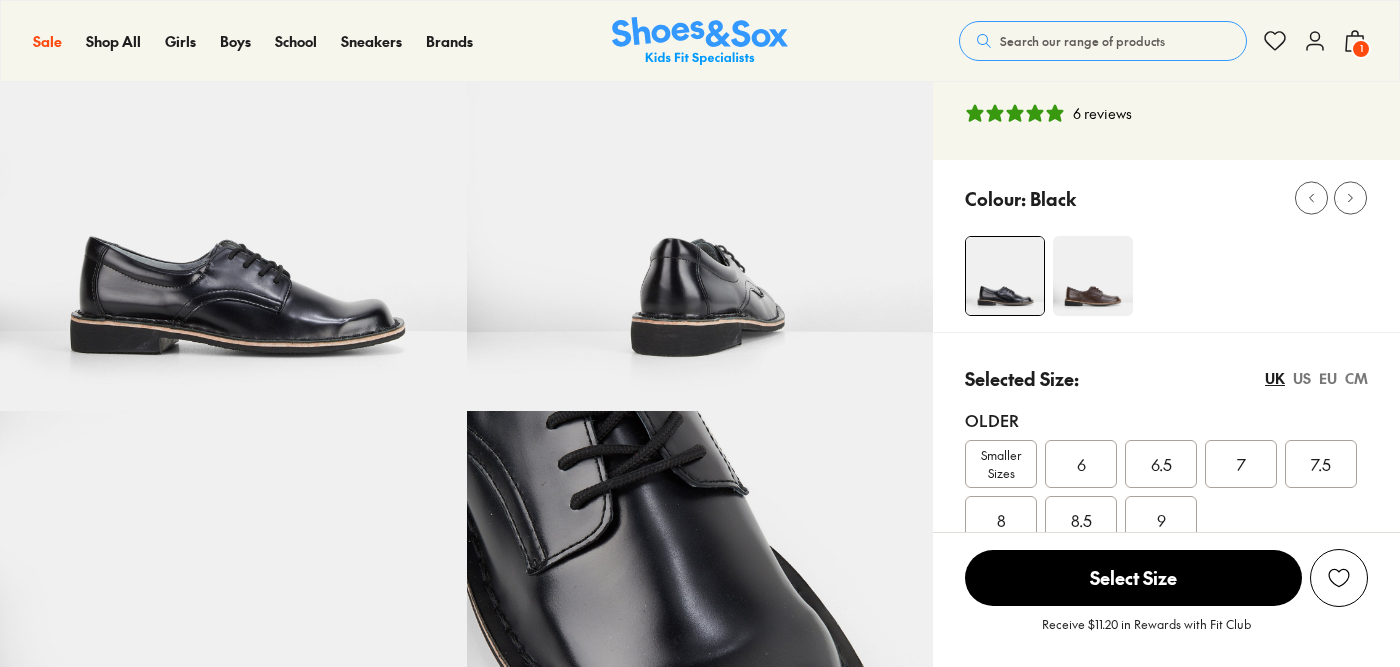 scroll, scrollTop: 0, scrollLeft: 0, axis: both 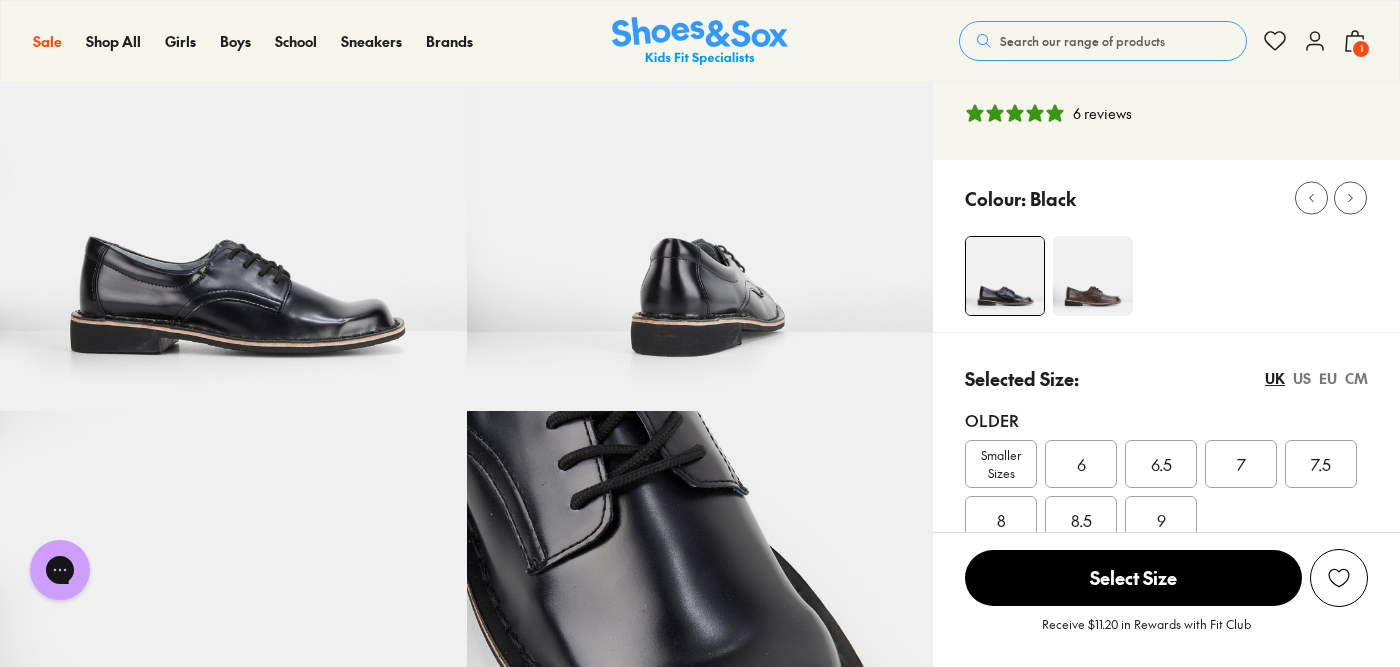 click at bounding box center (1093, 276) 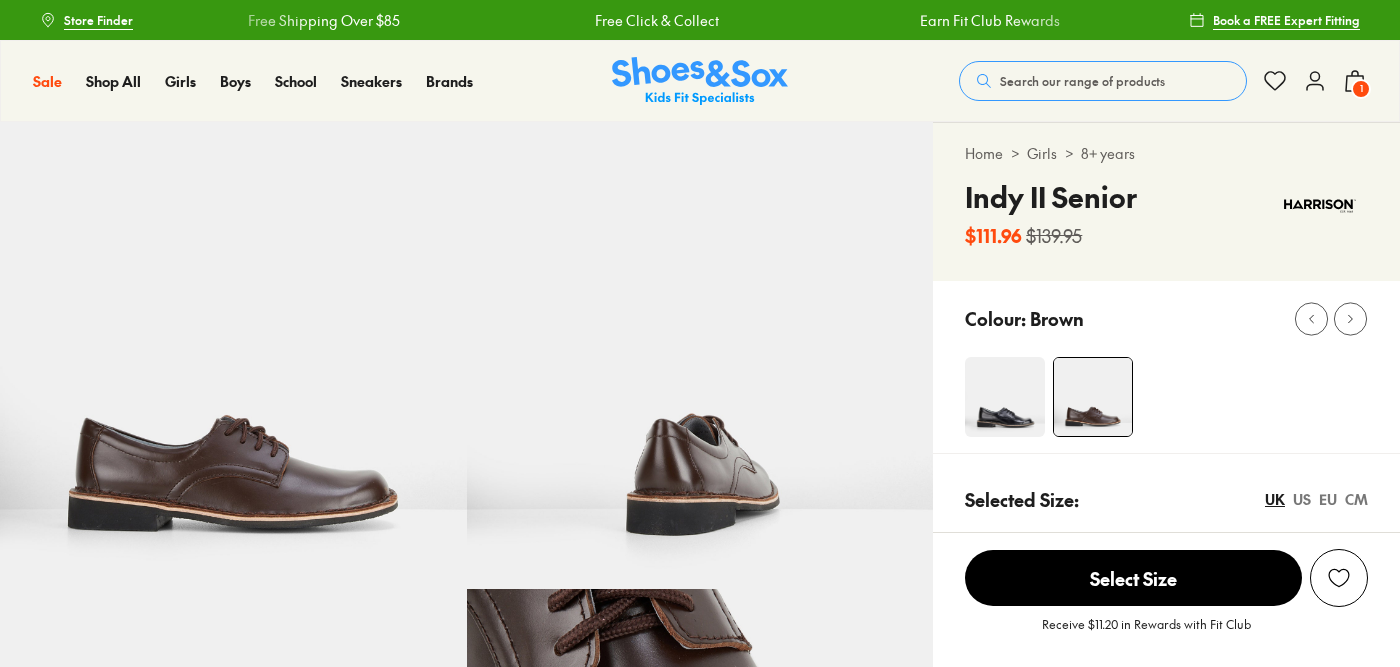 scroll, scrollTop: 0, scrollLeft: 0, axis: both 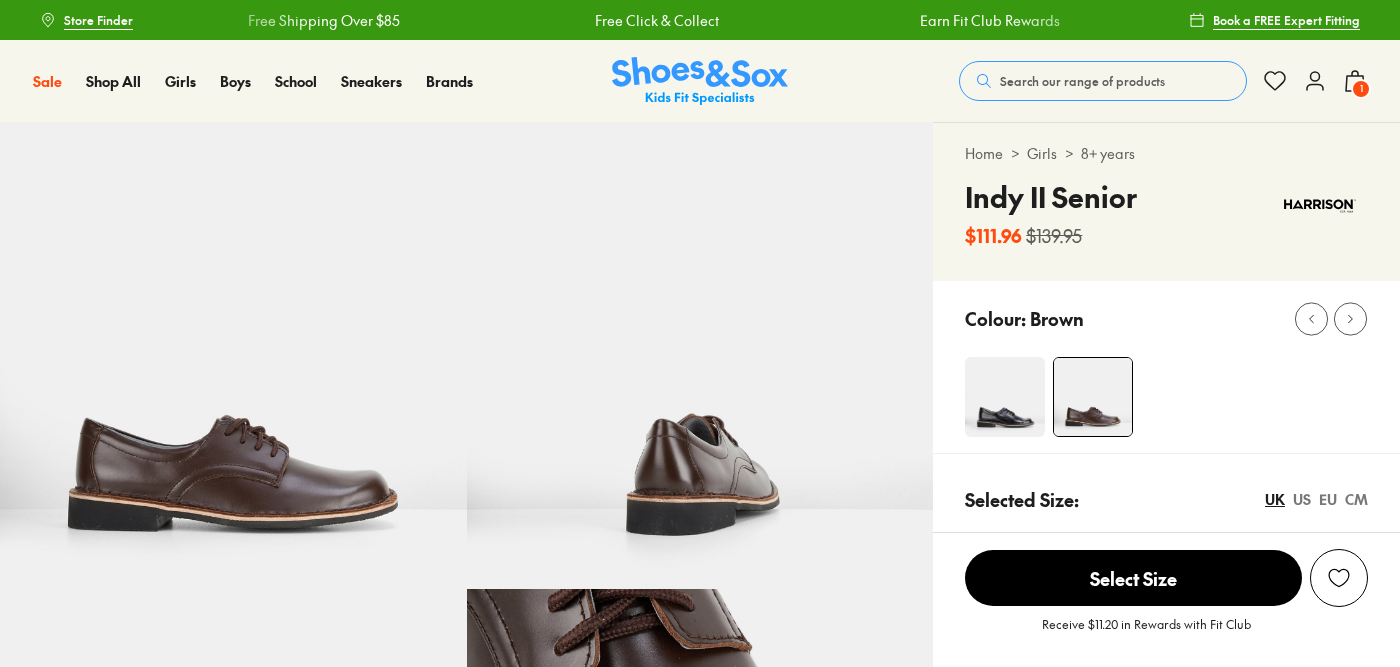 click on "Search our range of products" at bounding box center [1103, 81] 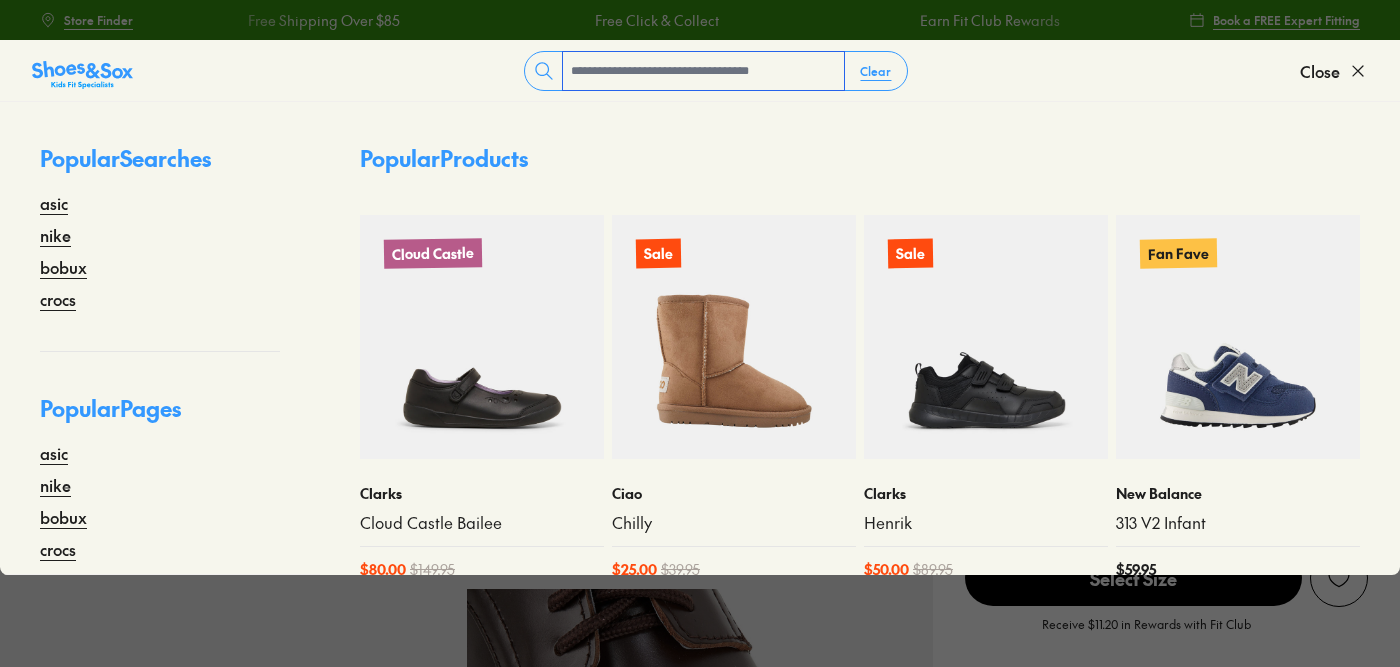 select on "*" 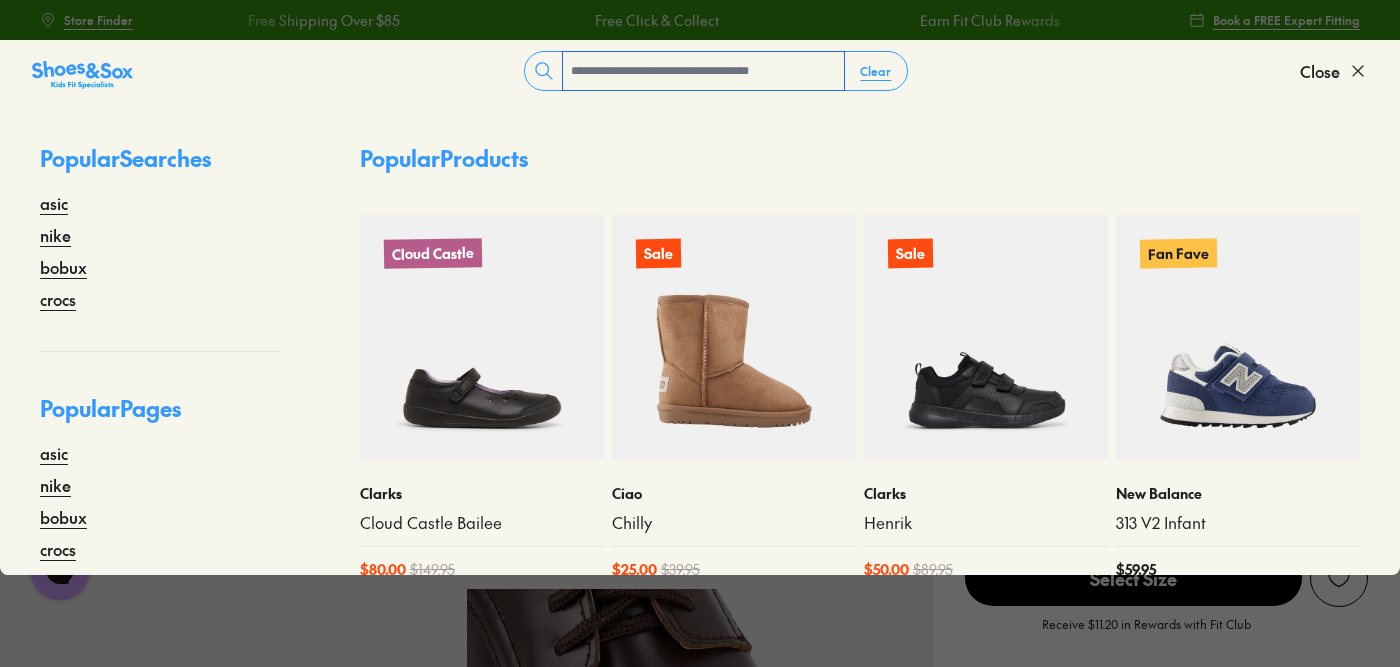 scroll, scrollTop: 0, scrollLeft: 0, axis: both 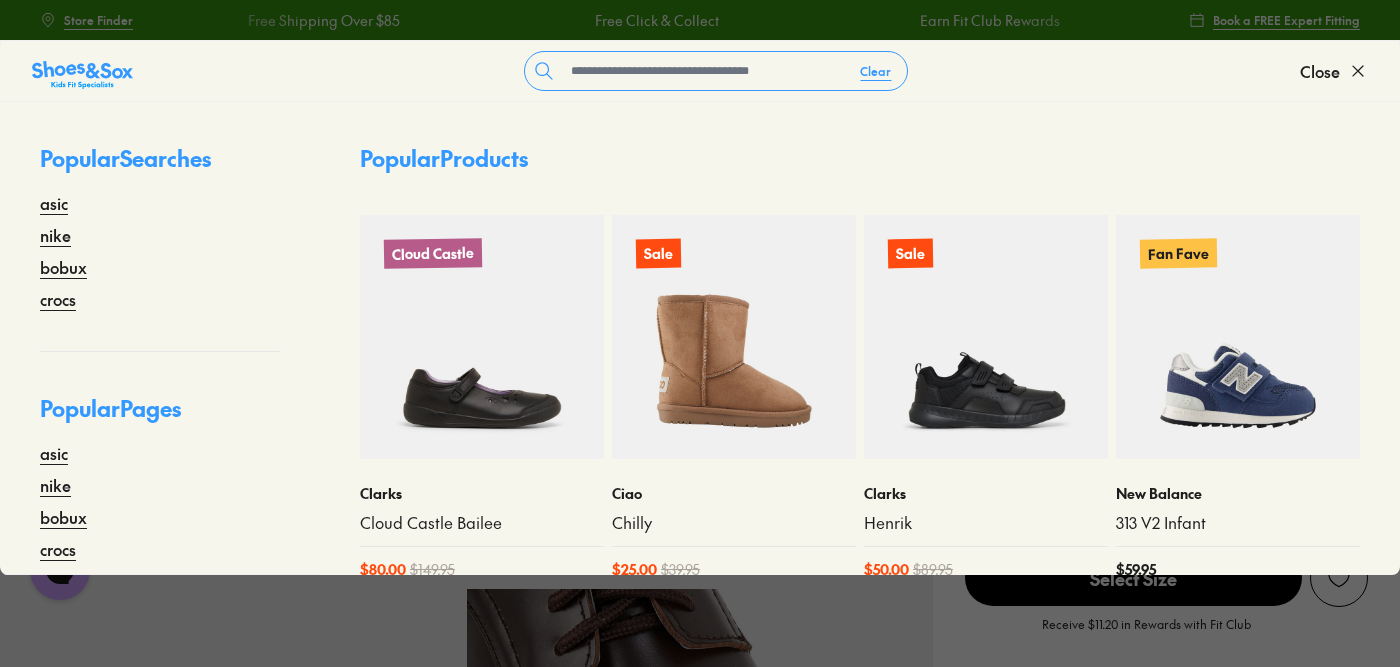 click 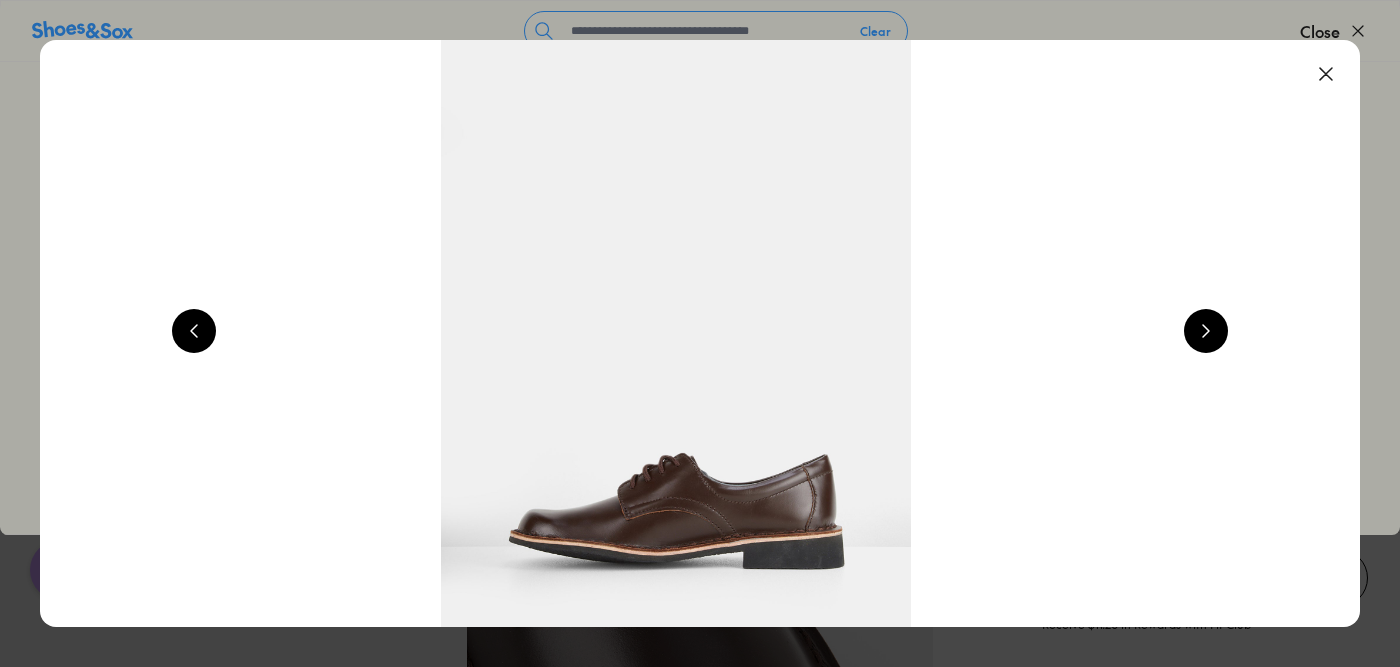 scroll, scrollTop: 126, scrollLeft: 0, axis: vertical 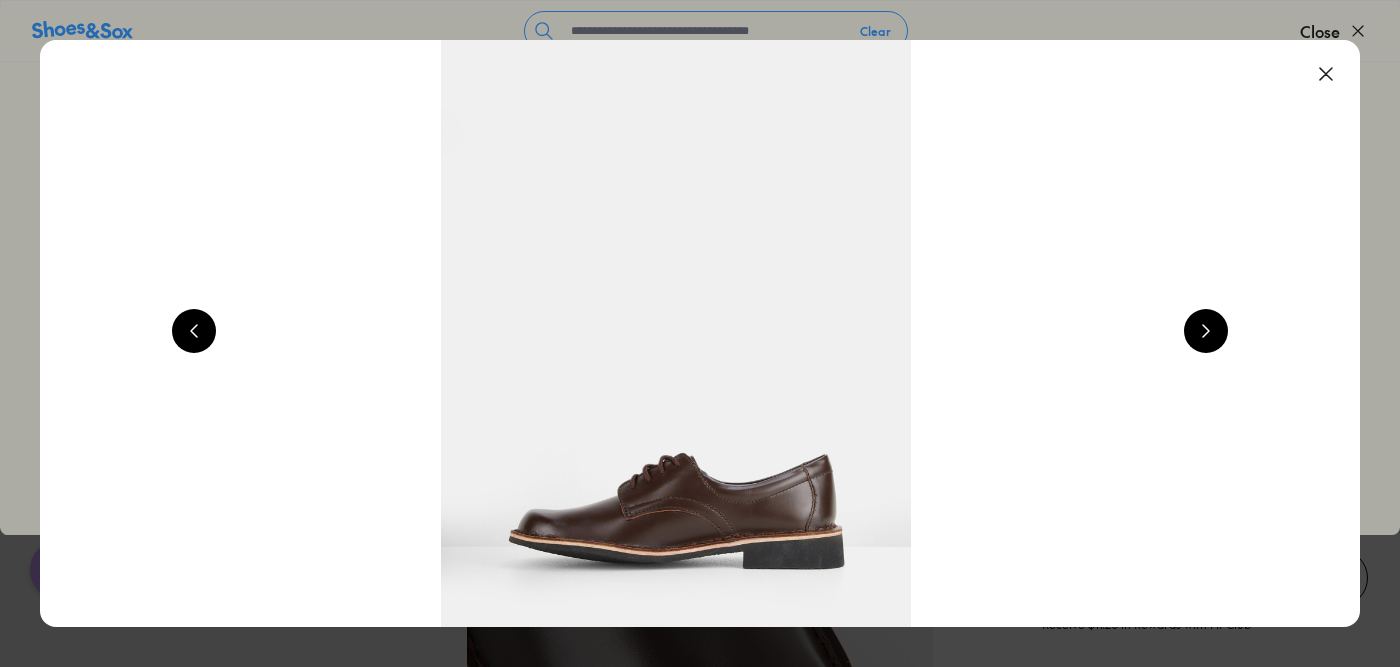 click at bounding box center (1326, 74) 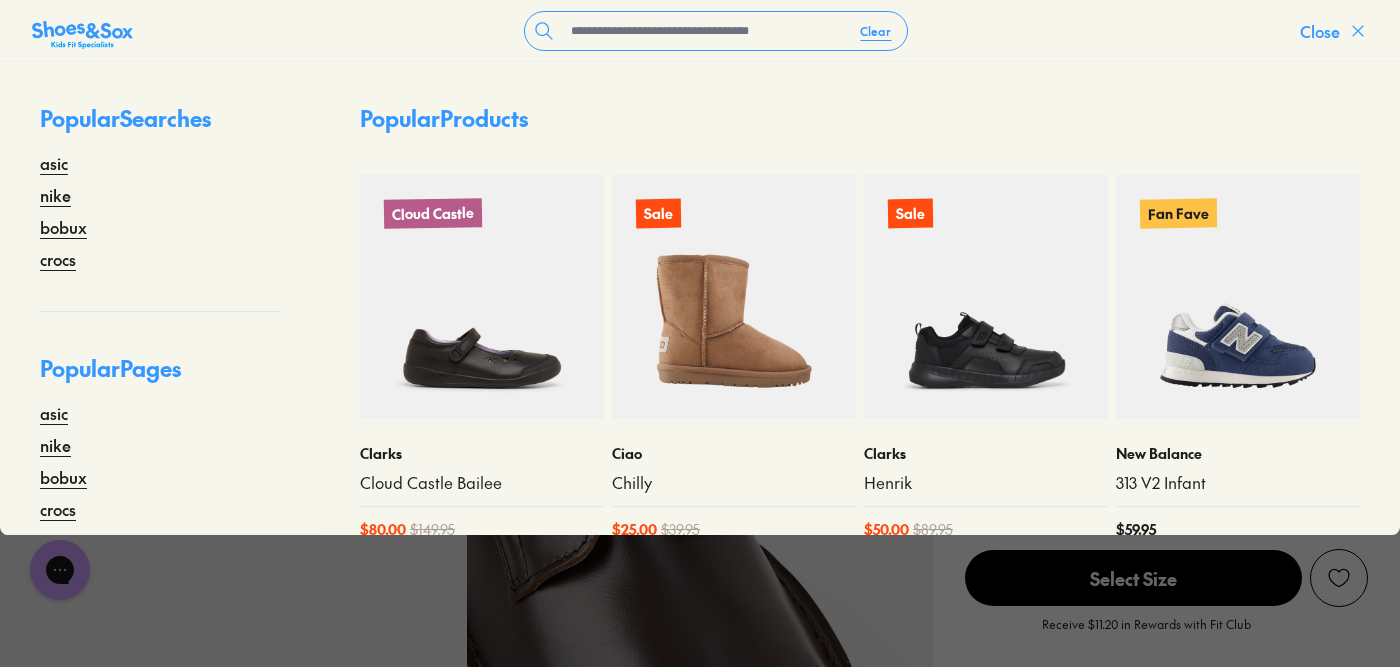 click on "Close" at bounding box center [1320, 31] 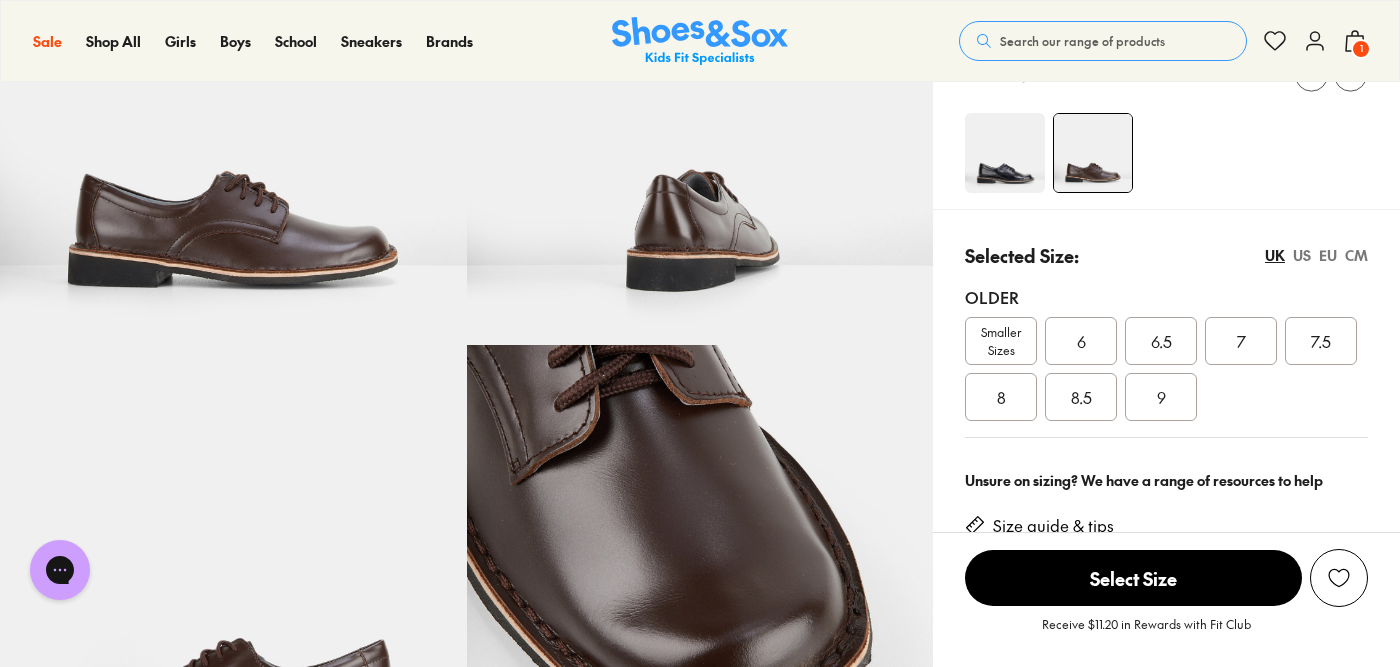 scroll, scrollTop: 245, scrollLeft: 0, axis: vertical 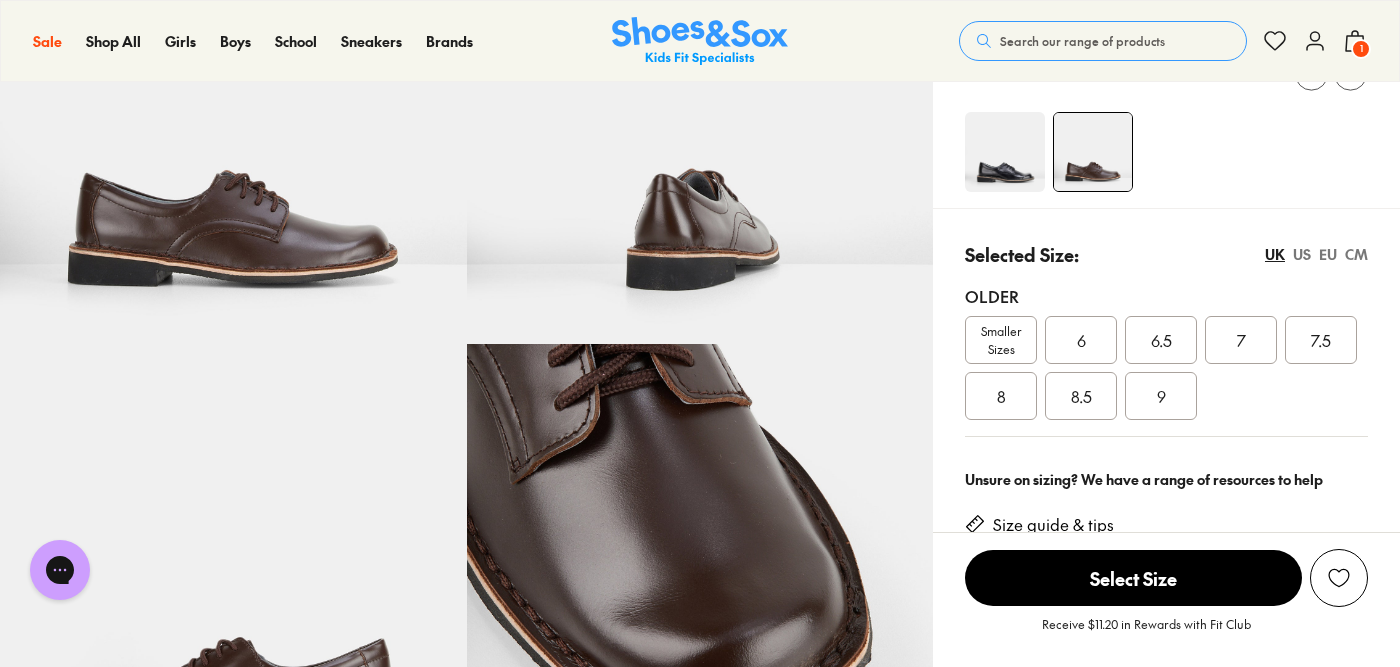click at bounding box center [1005, 152] 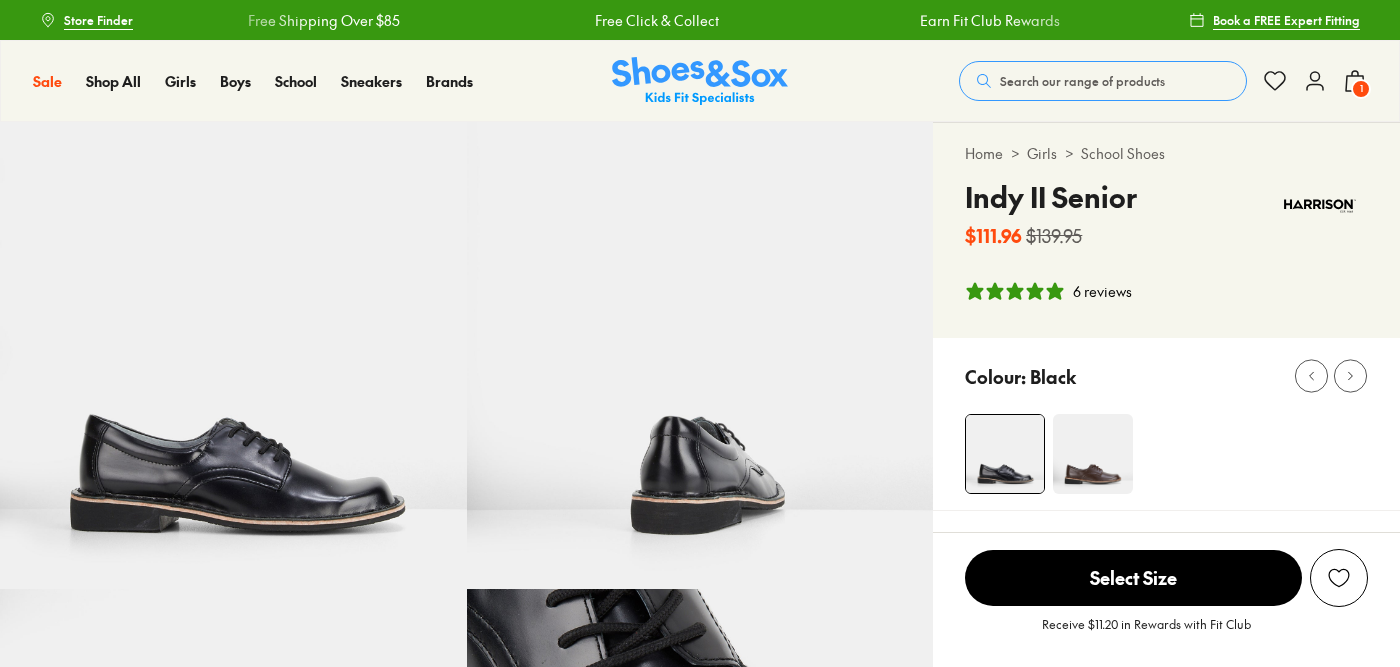 select on "*" 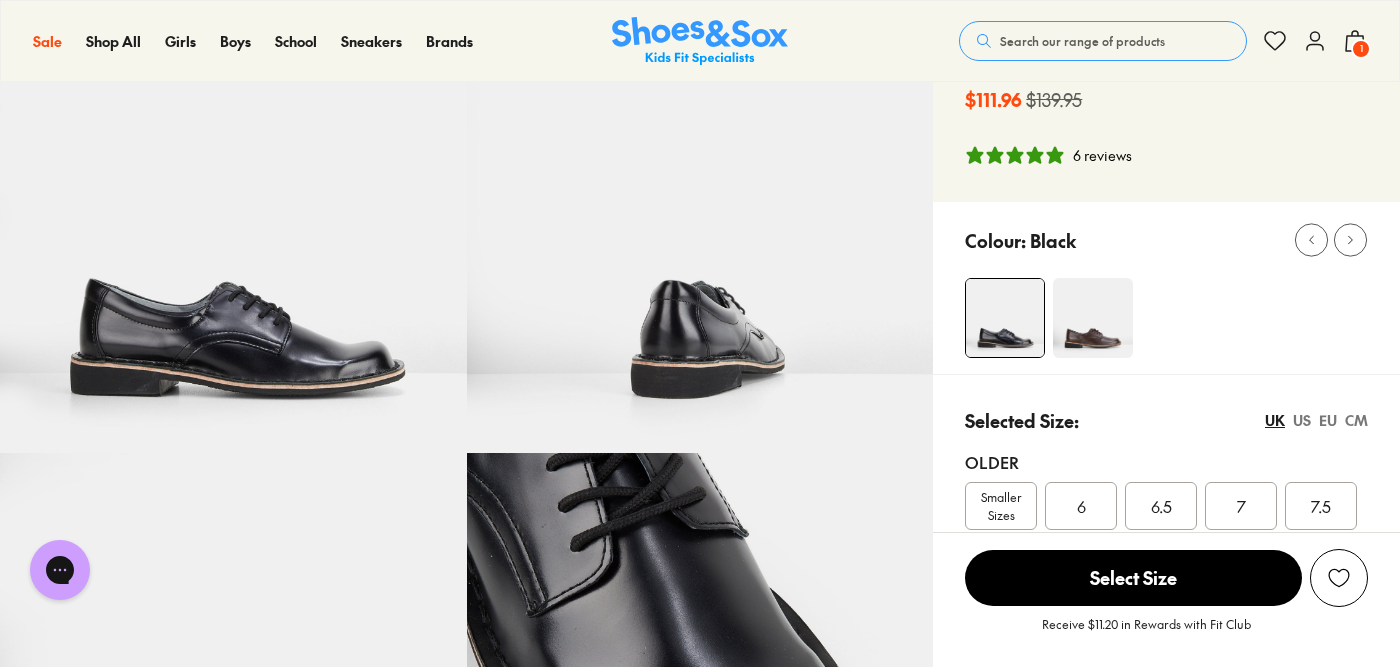 scroll, scrollTop: 0, scrollLeft: 0, axis: both 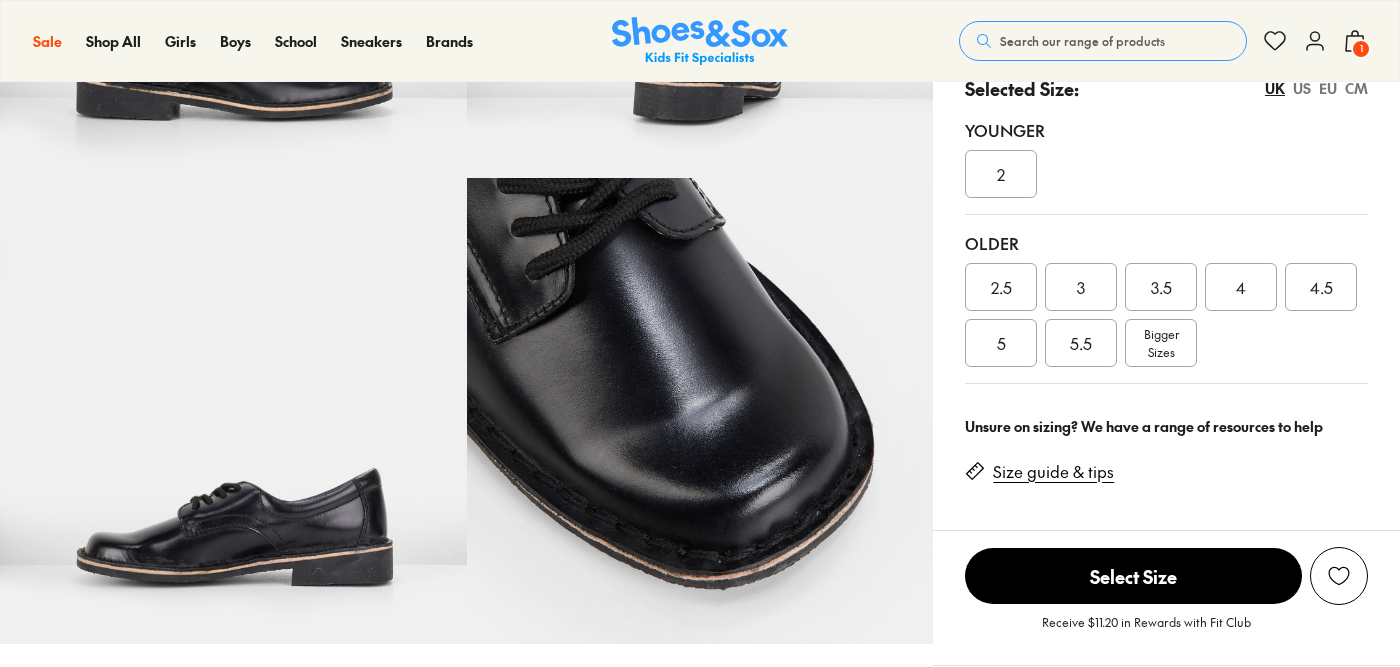 select on "*" 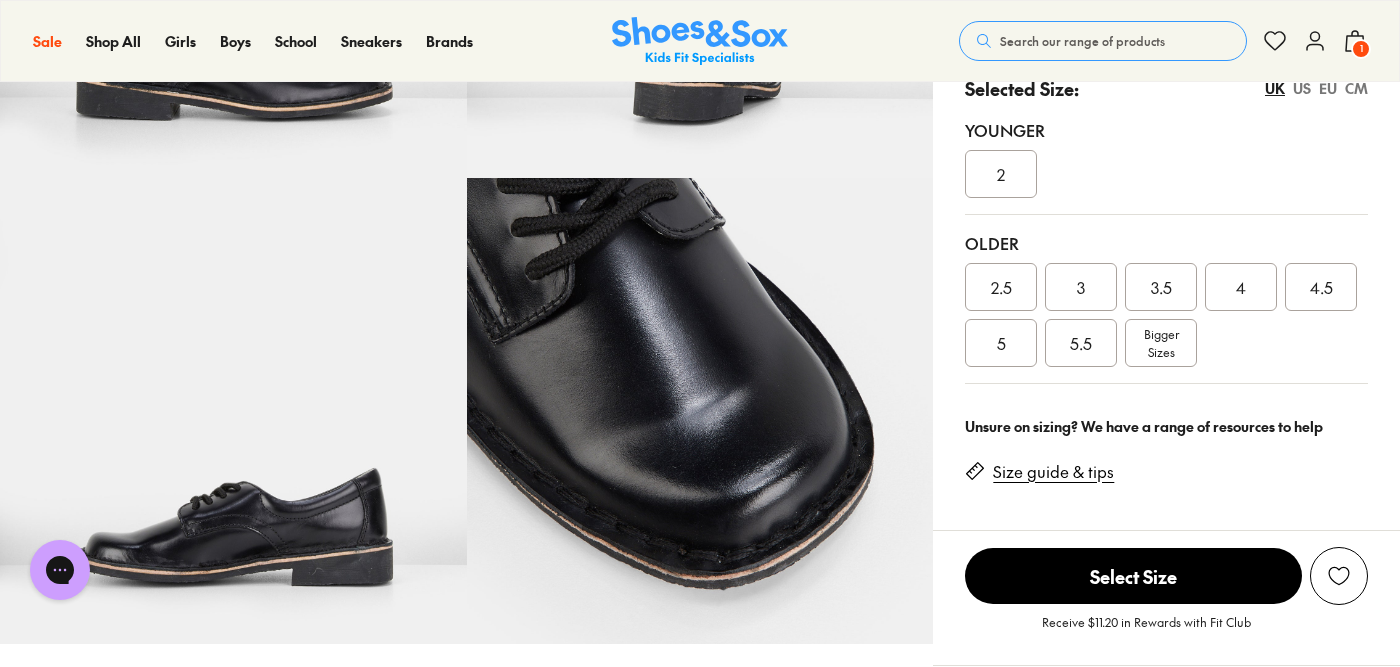 scroll, scrollTop: 0, scrollLeft: 0, axis: both 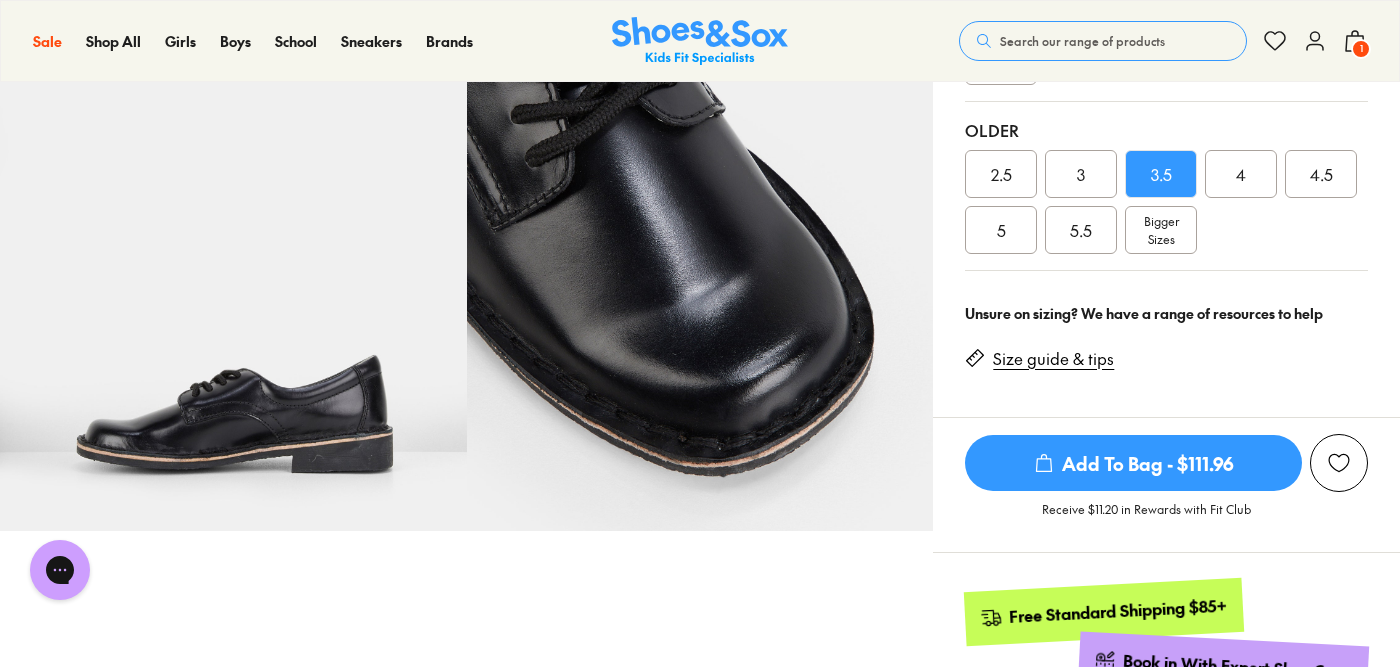 click on "Size guide & tips" at bounding box center [1053, 359] 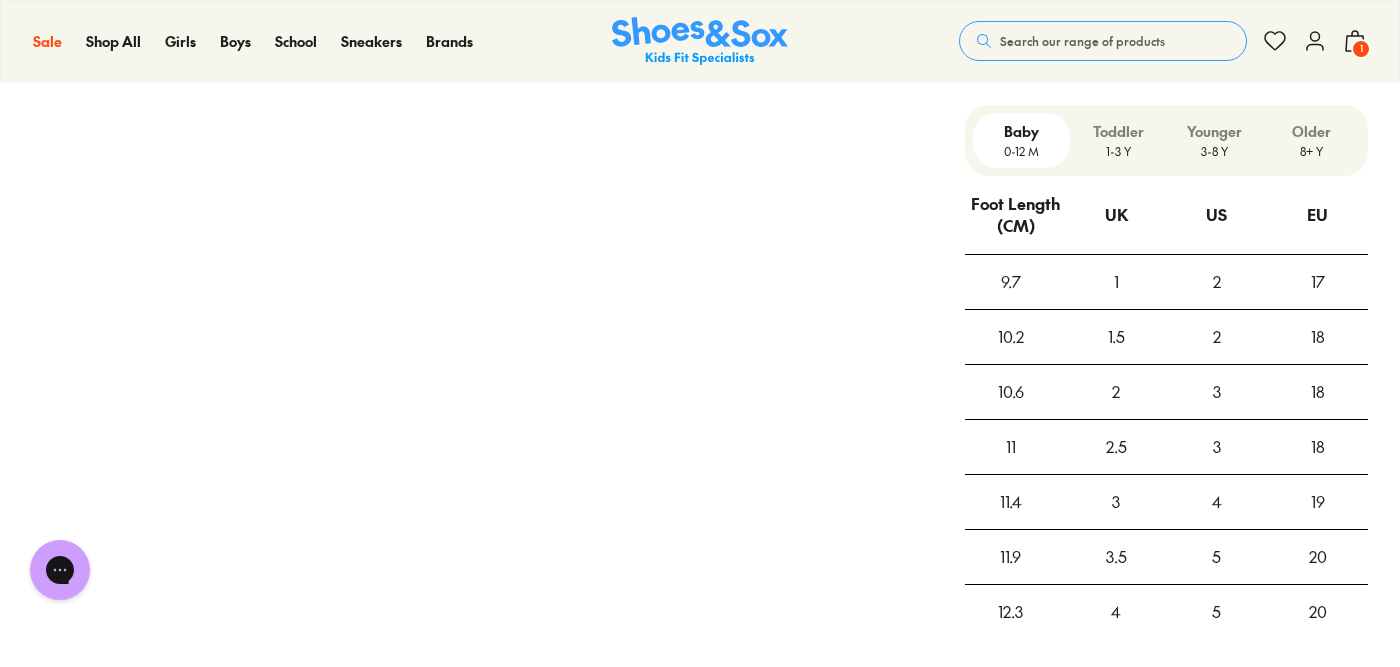 scroll, scrollTop: 1441, scrollLeft: 0, axis: vertical 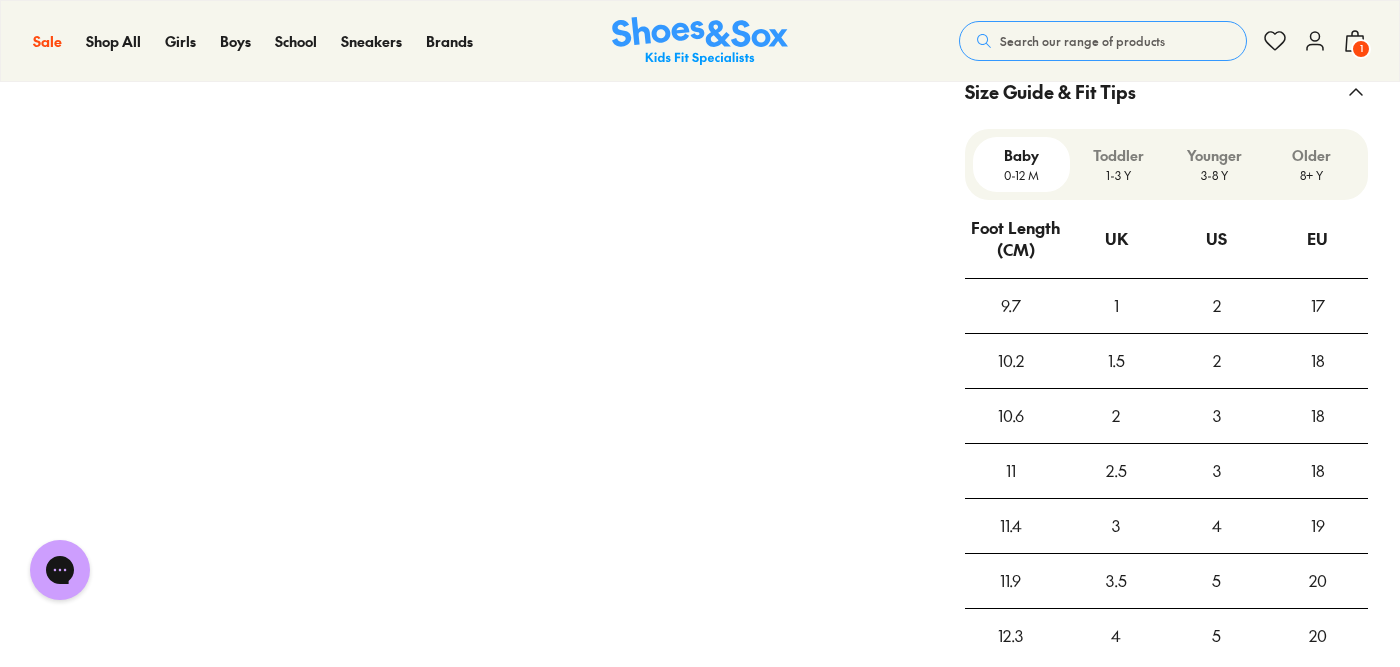 click on "8+ Y" at bounding box center (1311, 175) 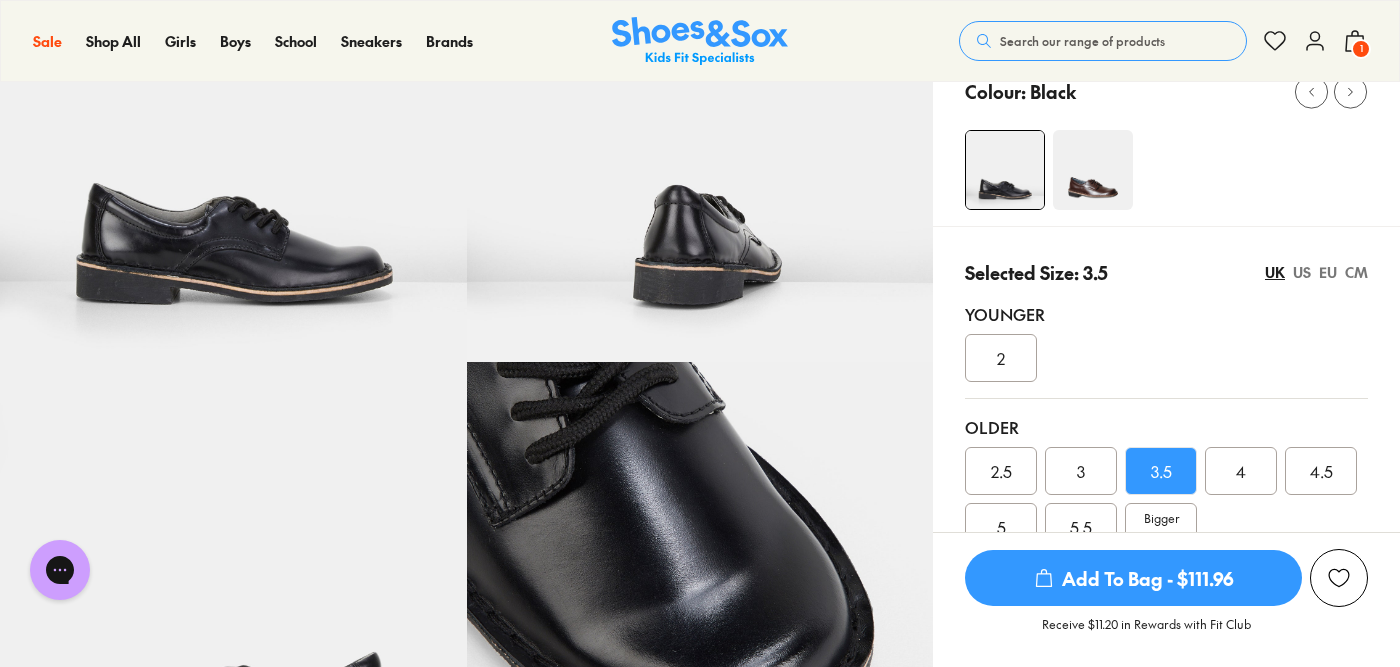 scroll, scrollTop: 557, scrollLeft: 0, axis: vertical 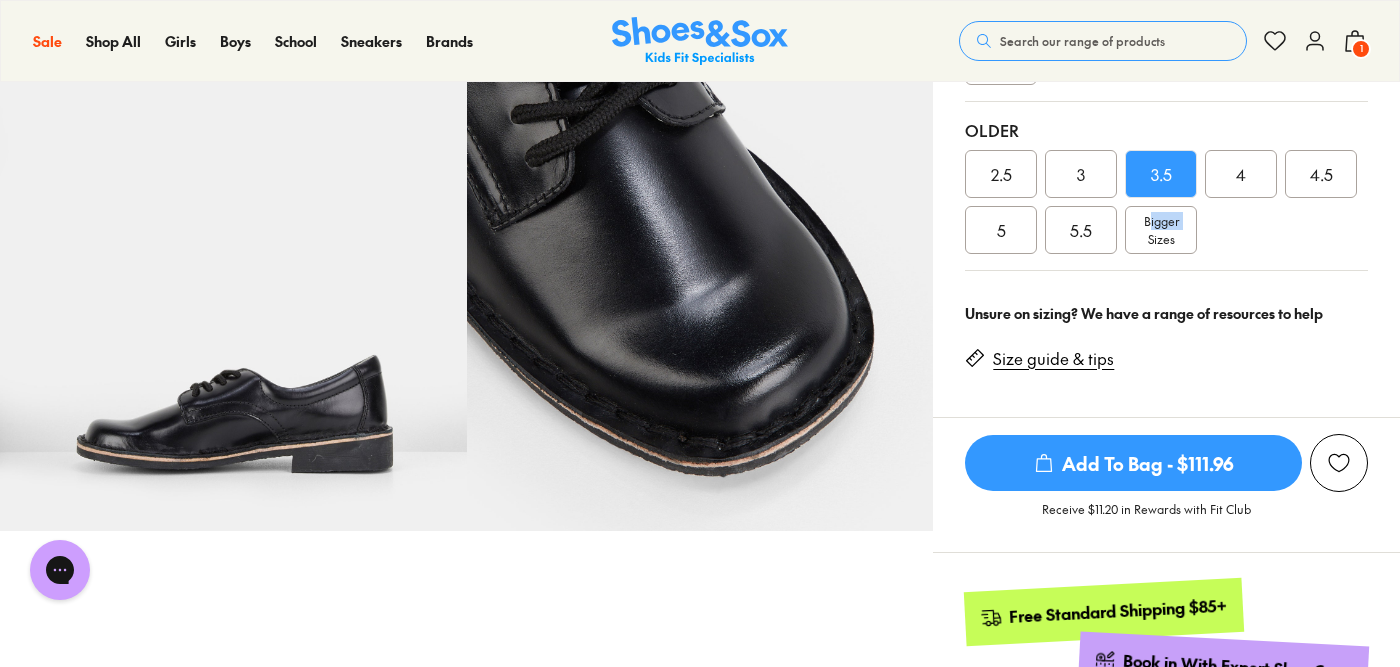 click on "Bigger Sizes" at bounding box center [1161, 230] 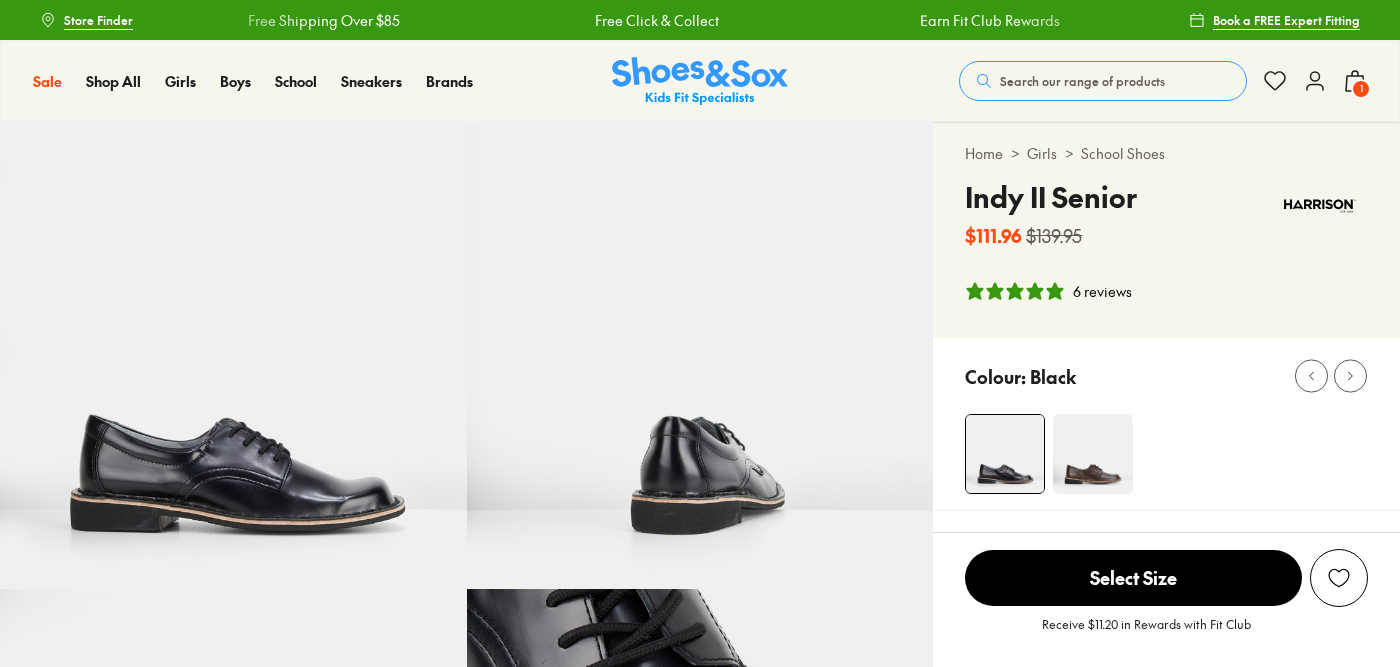 select on "*" 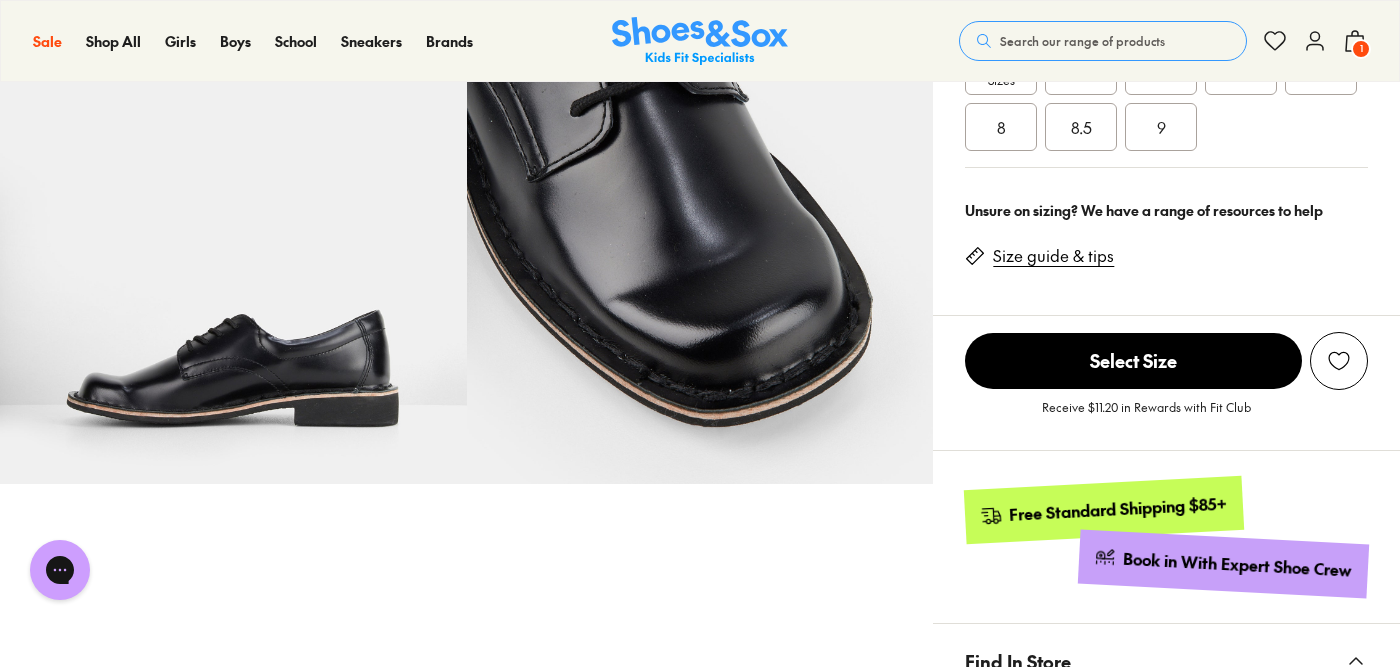scroll, scrollTop: 424, scrollLeft: 0, axis: vertical 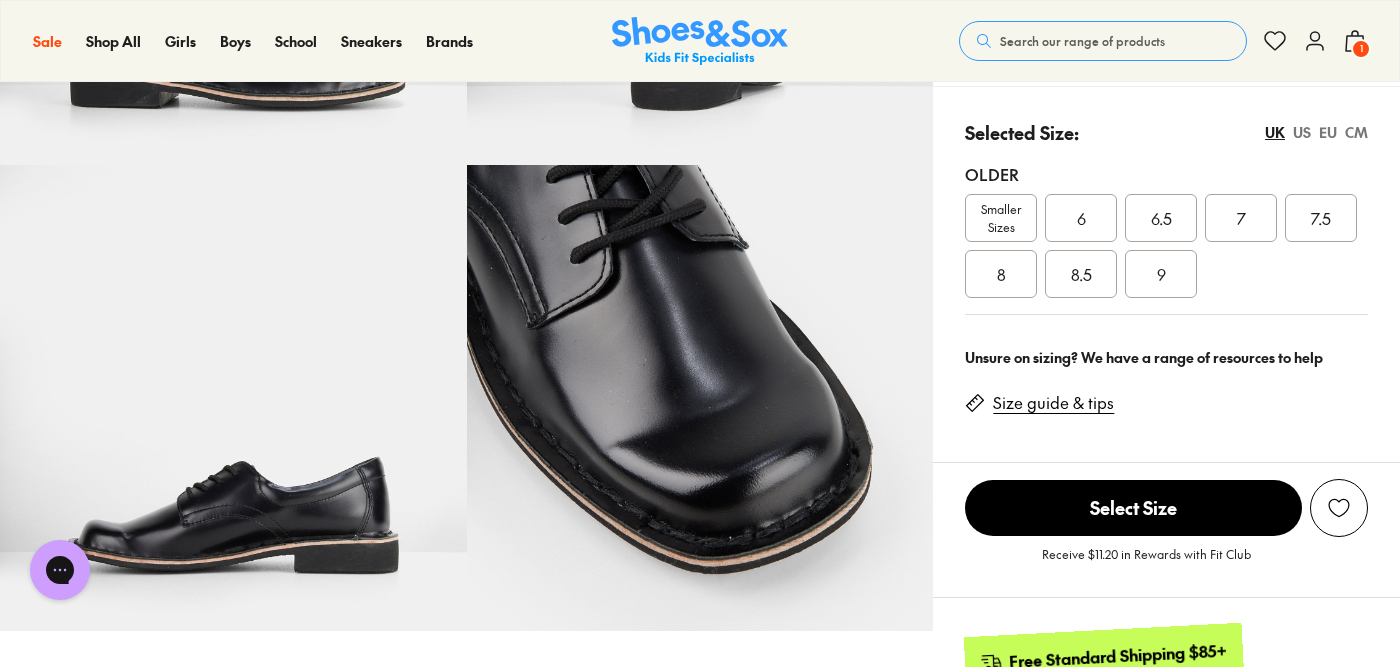click on "Size guide & tips" at bounding box center (1053, 403) 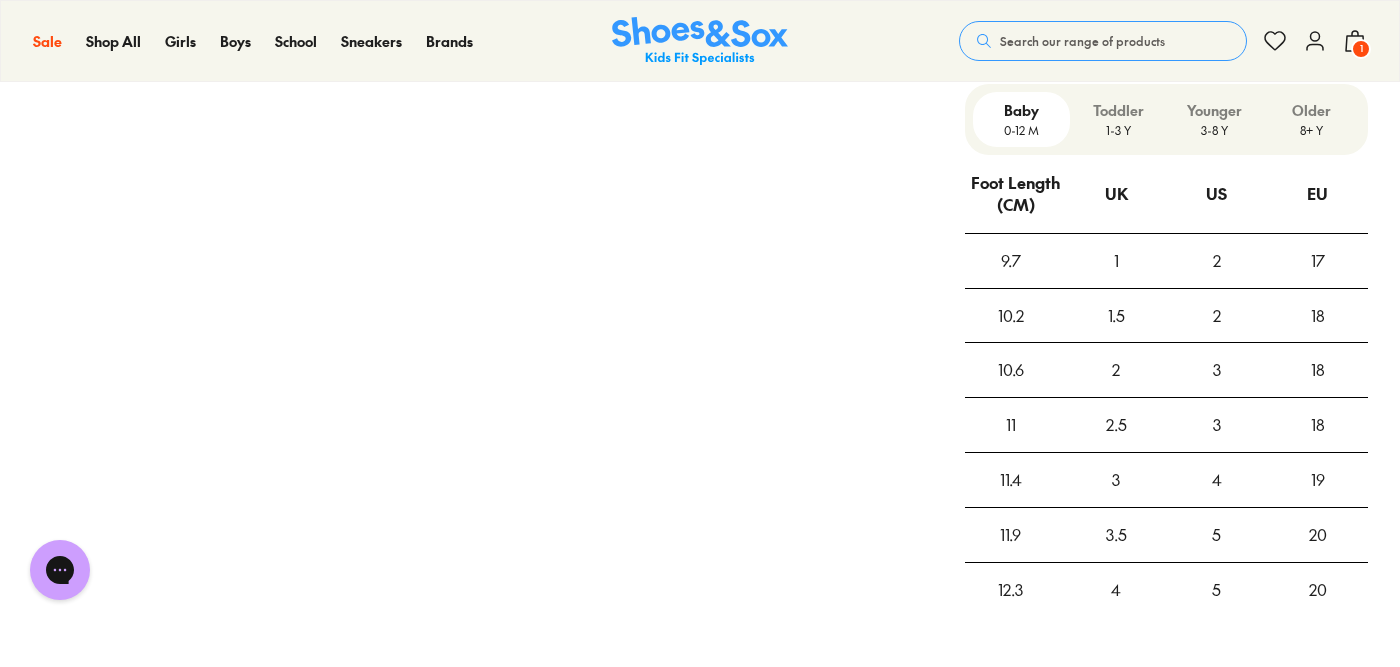 scroll, scrollTop: 1378, scrollLeft: 0, axis: vertical 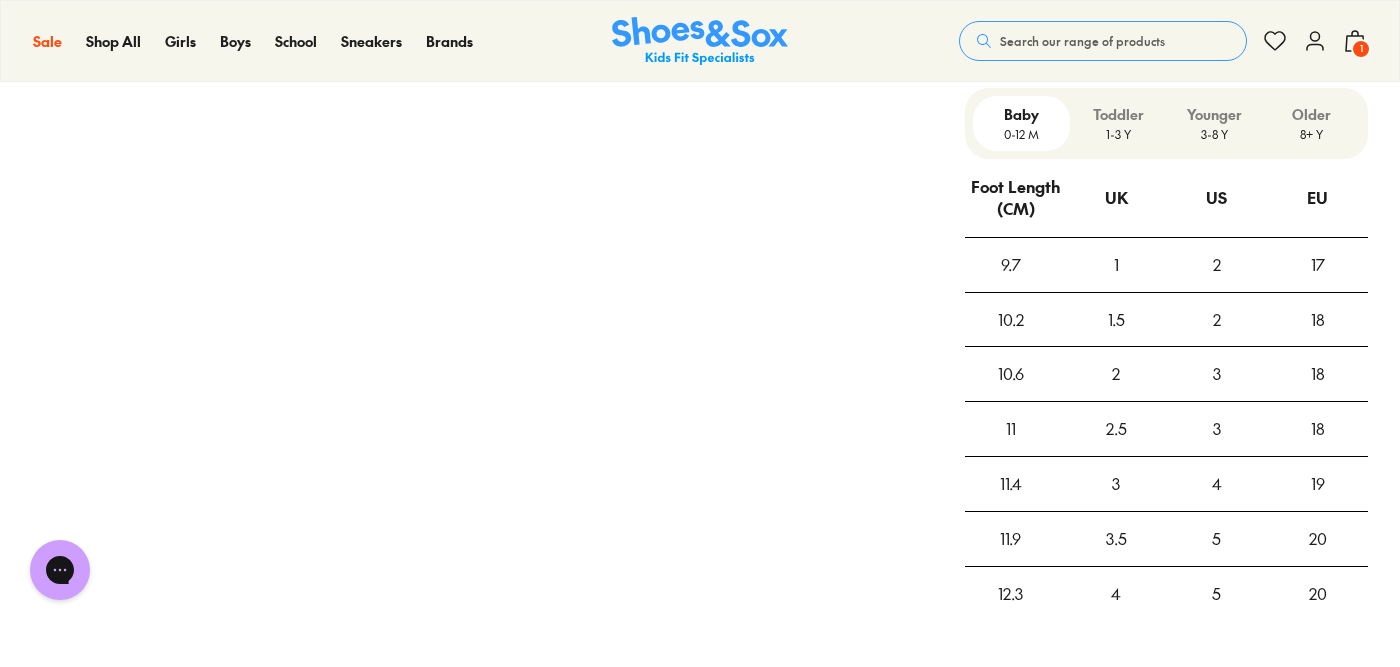 click on "8+ Y" at bounding box center [1311, 134] 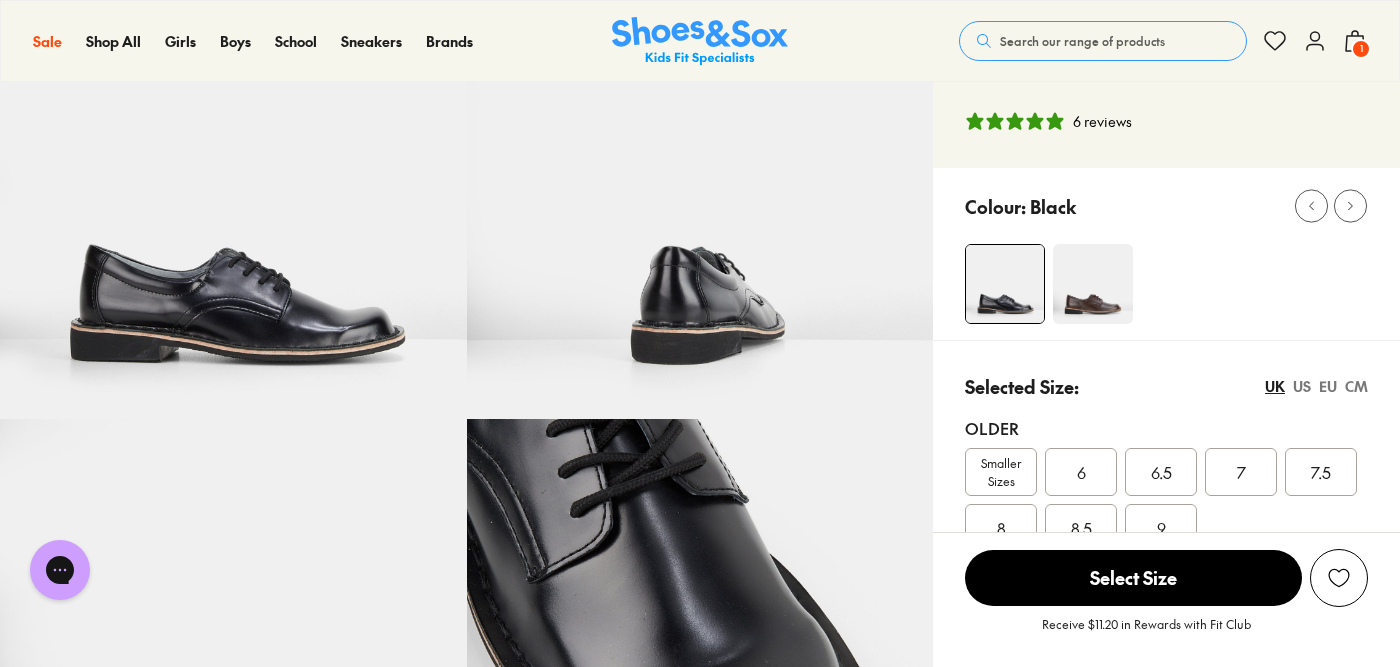scroll, scrollTop: 171, scrollLeft: 0, axis: vertical 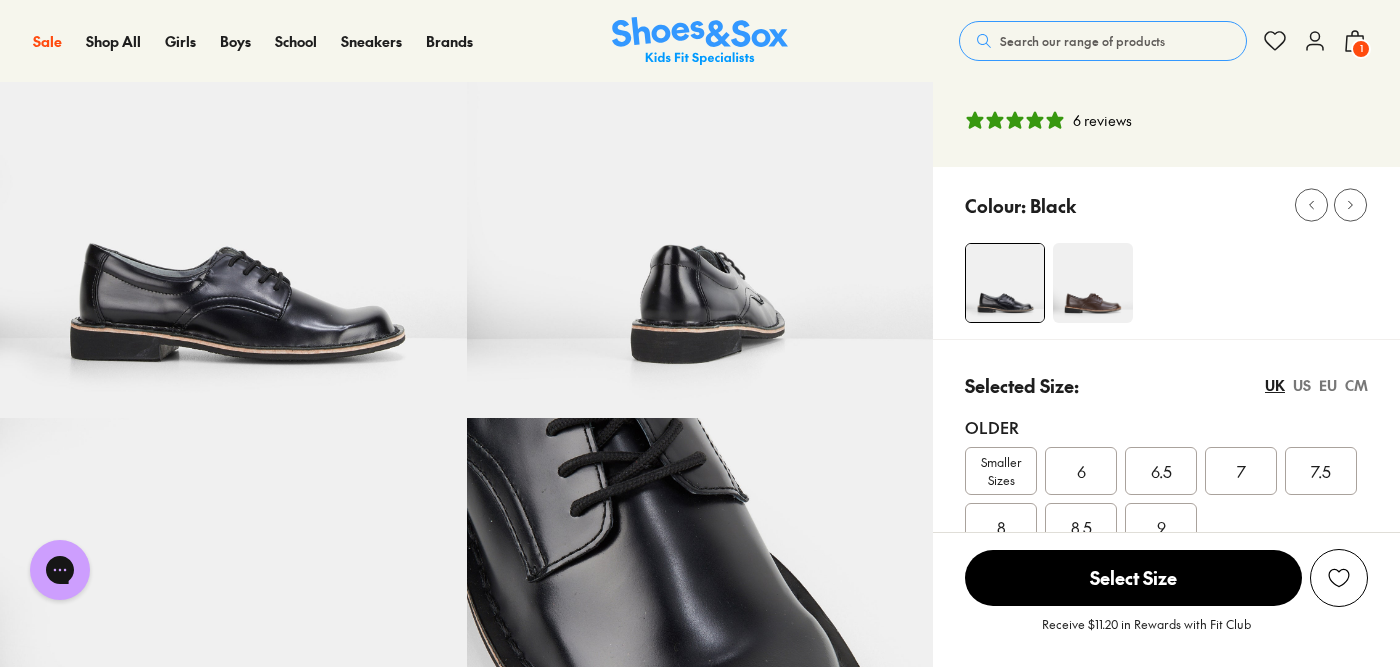 click on "Search our range of products" at bounding box center (1082, 41) 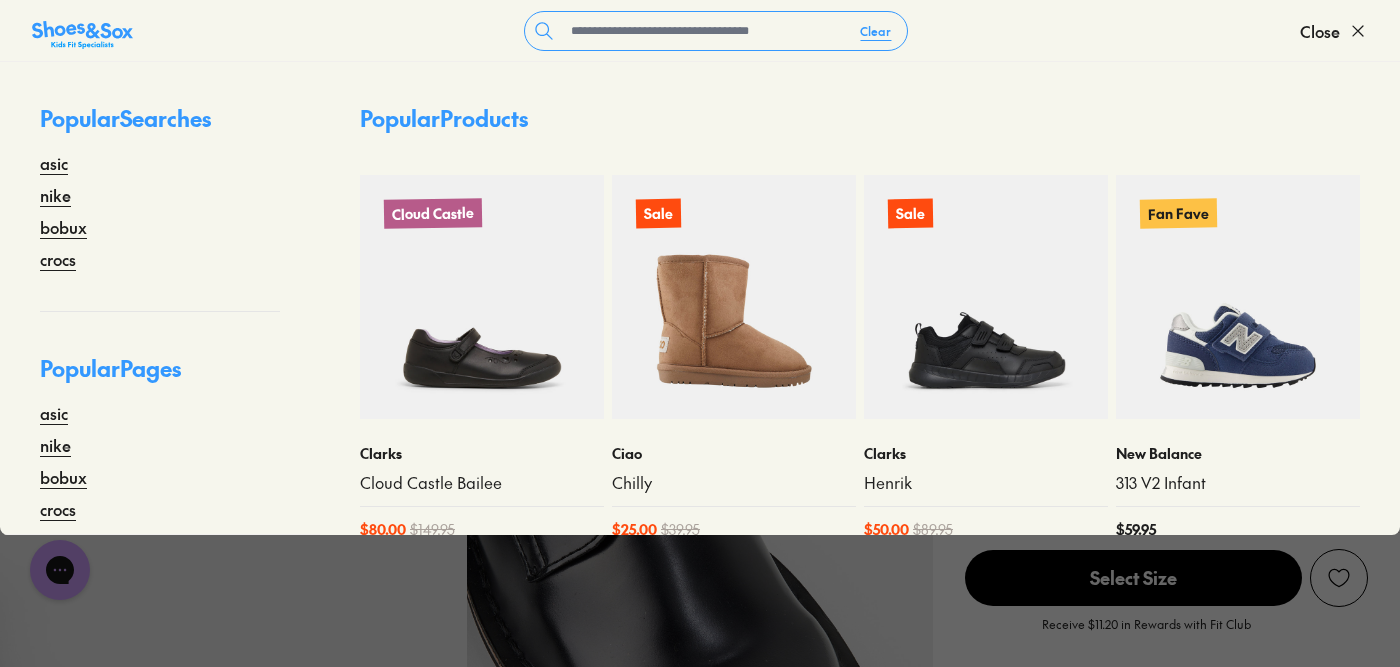 click on "Clear" at bounding box center (716, 31) 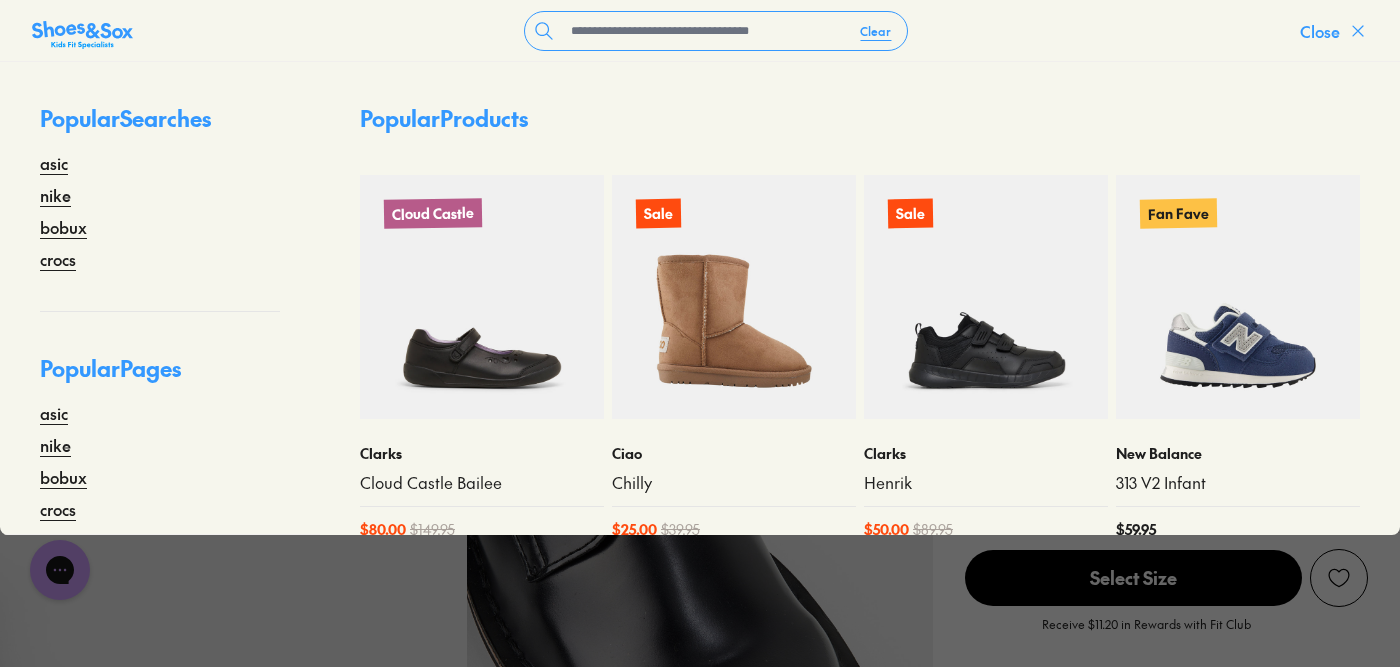 click on "Close" at bounding box center (1320, 31) 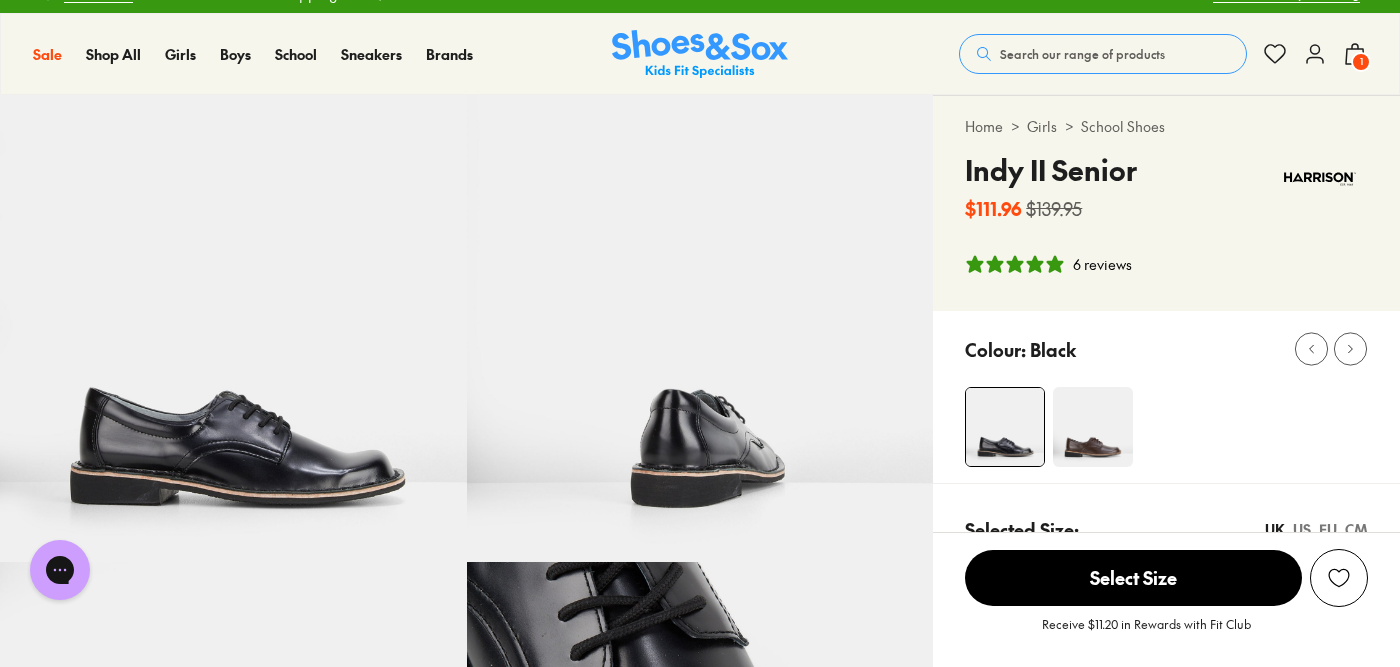 scroll, scrollTop: 0, scrollLeft: 0, axis: both 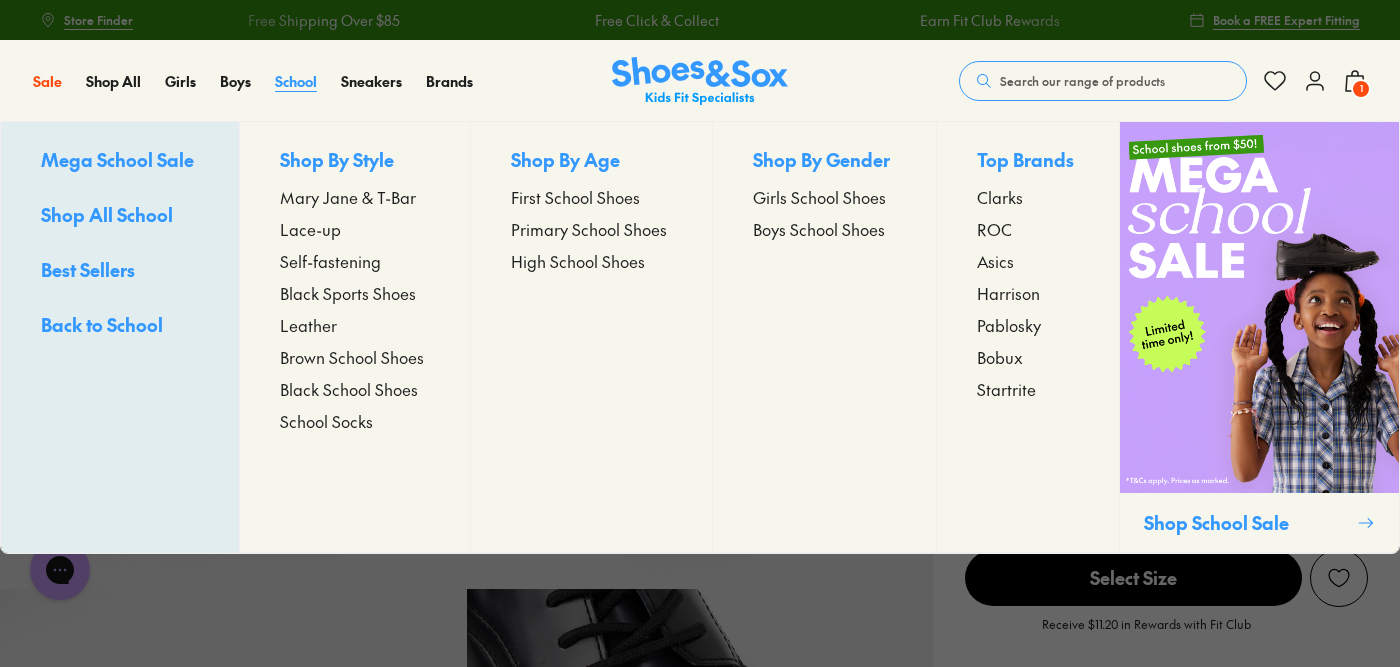 click on "School" at bounding box center [296, 81] 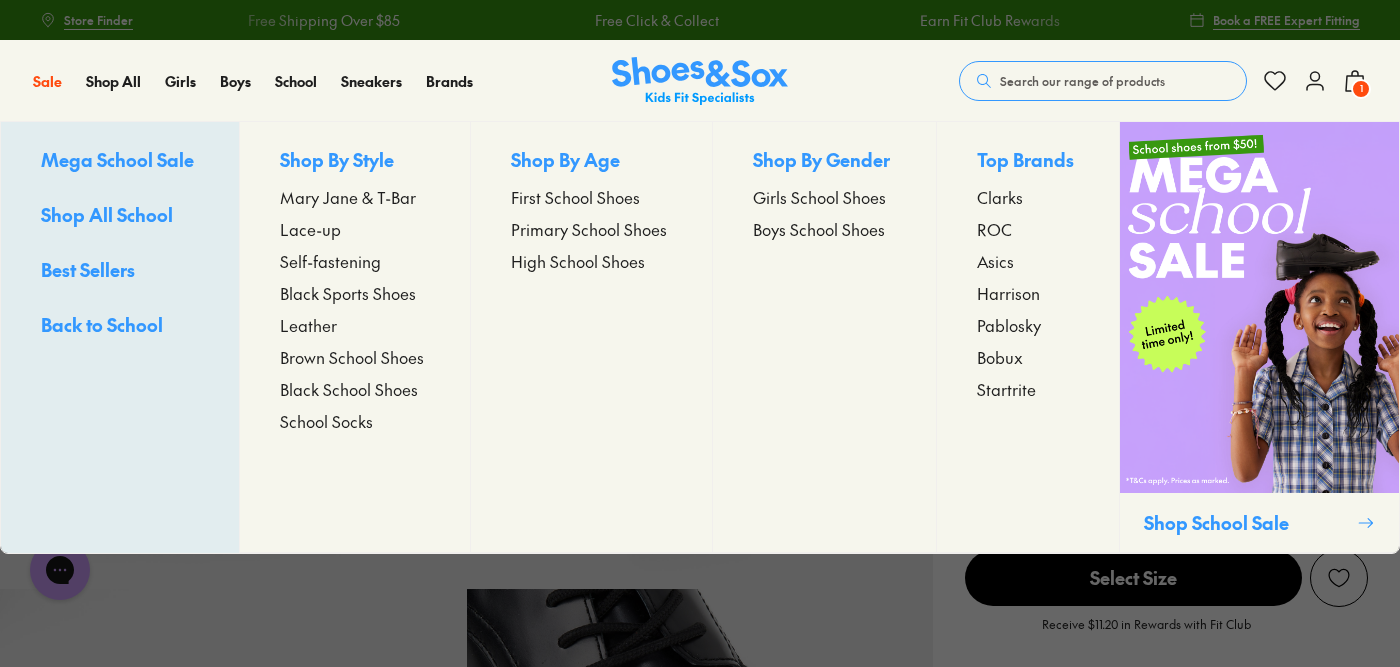 click on "Mary Jane & T-Bar" at bounding box center [348, 197] 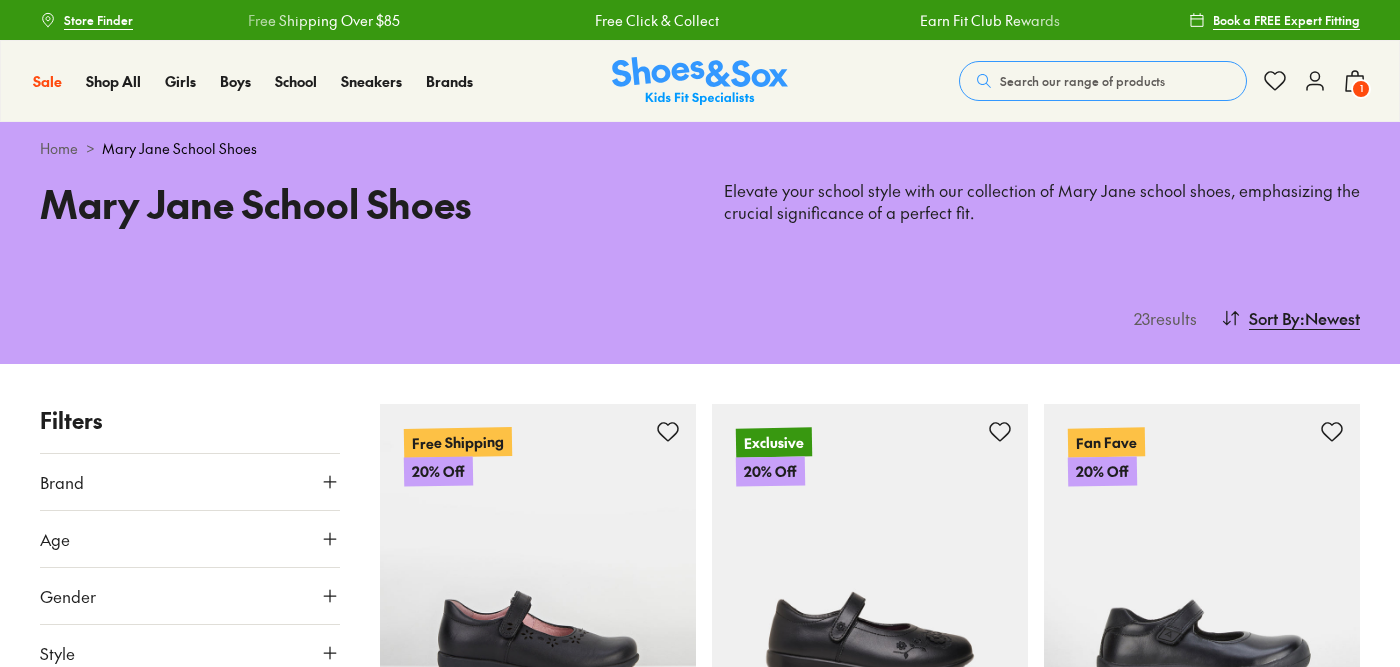 scroll, scrollTop: 0, scrollLeft: 0, axis: both 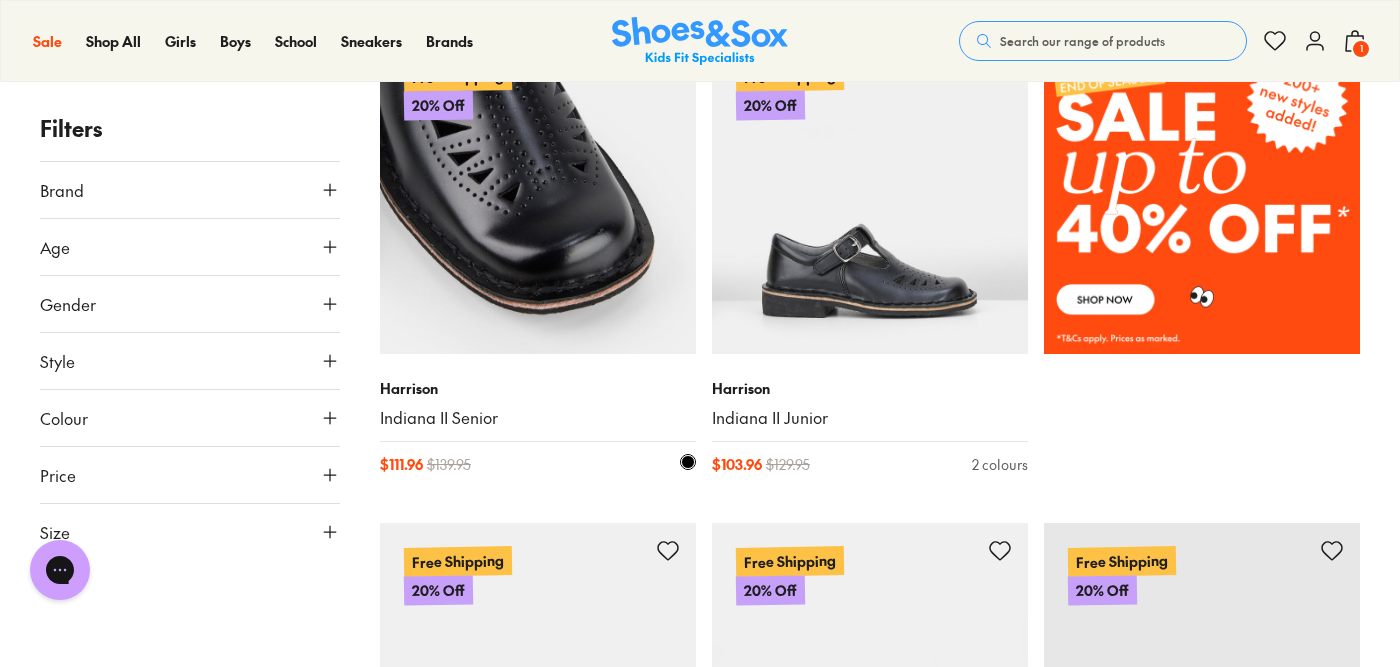 click at bounding box center (538, 196) 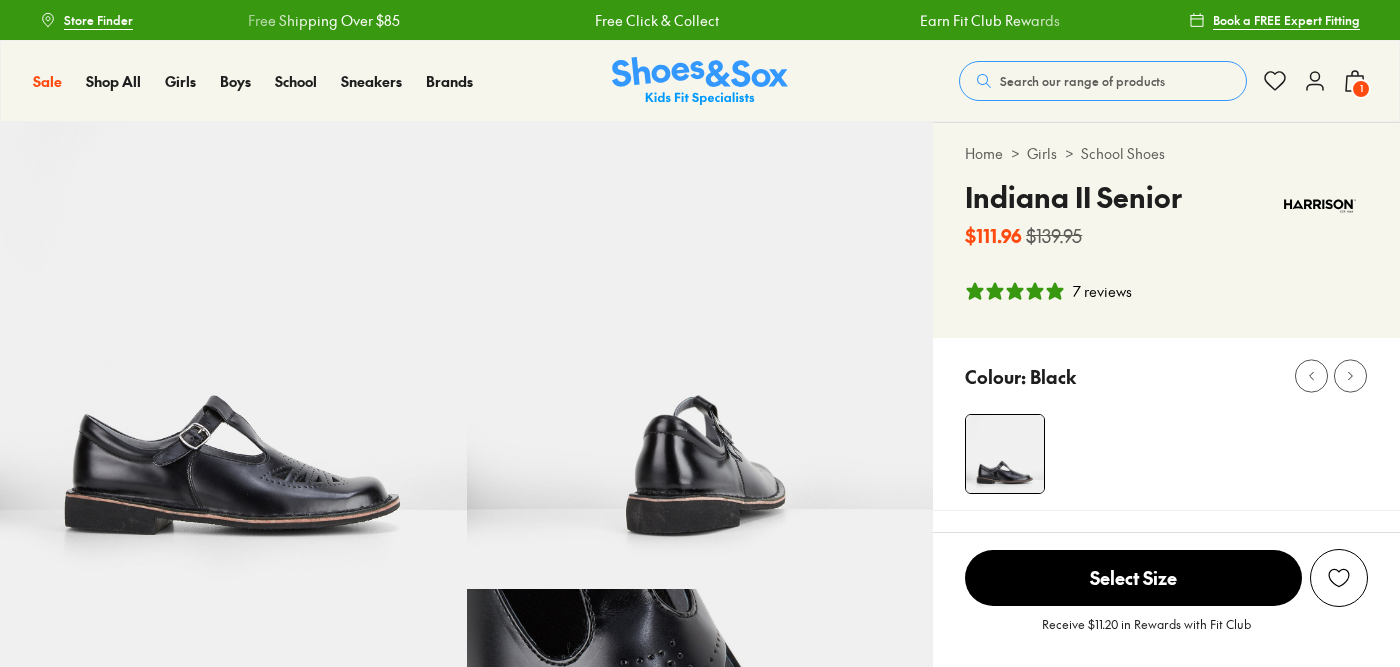 select on "*" 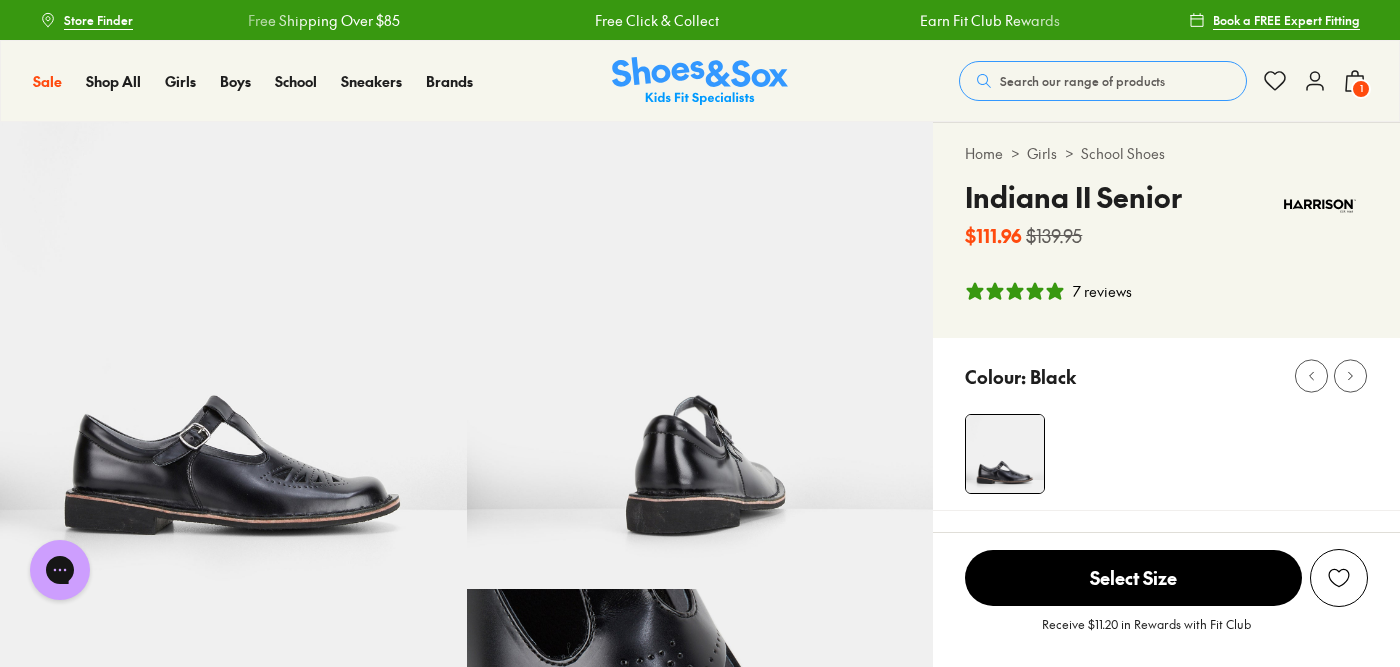 scroll, scrollTop: 0, scrollLeft: 0, axis: both 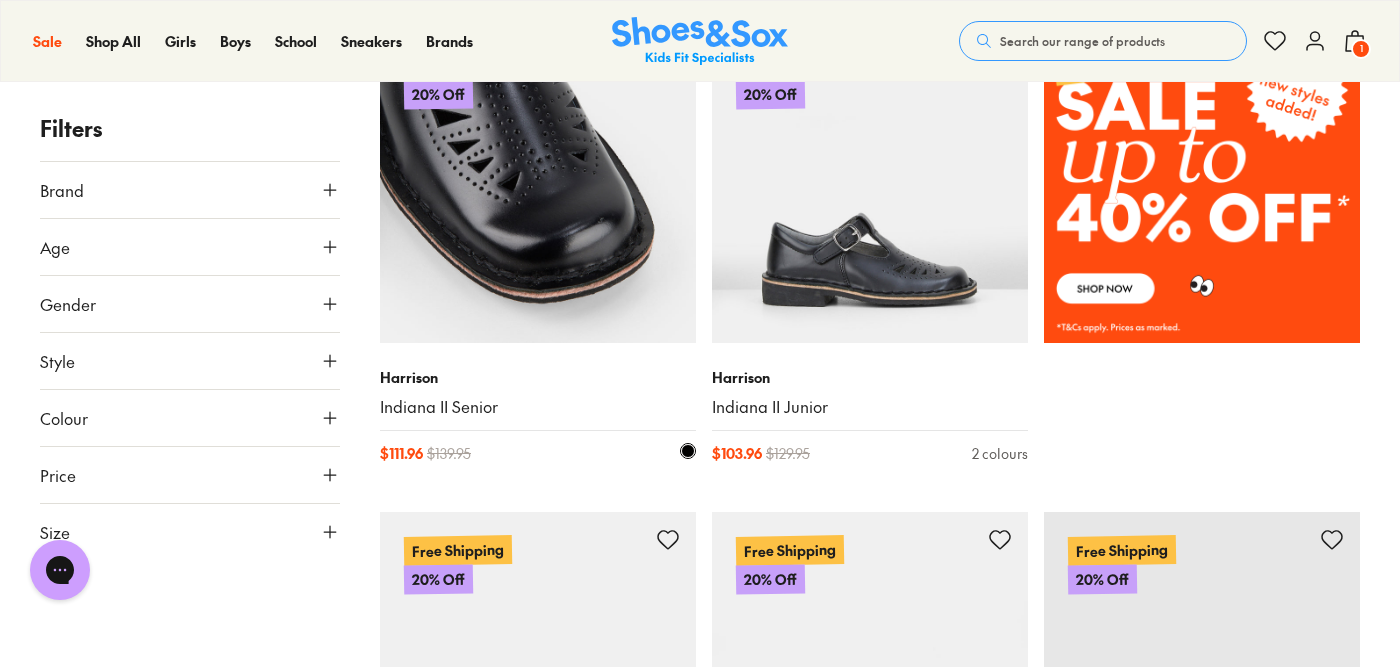 click at bounding box center (538, 185) 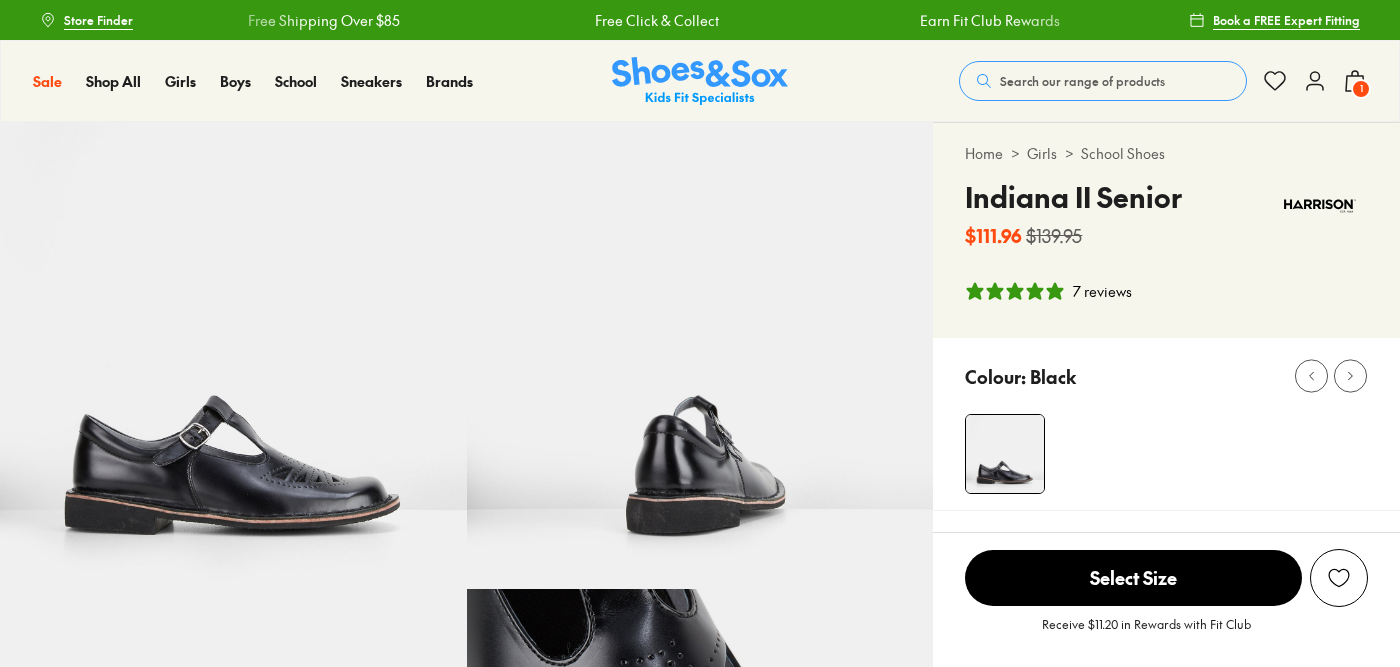 select on "*" 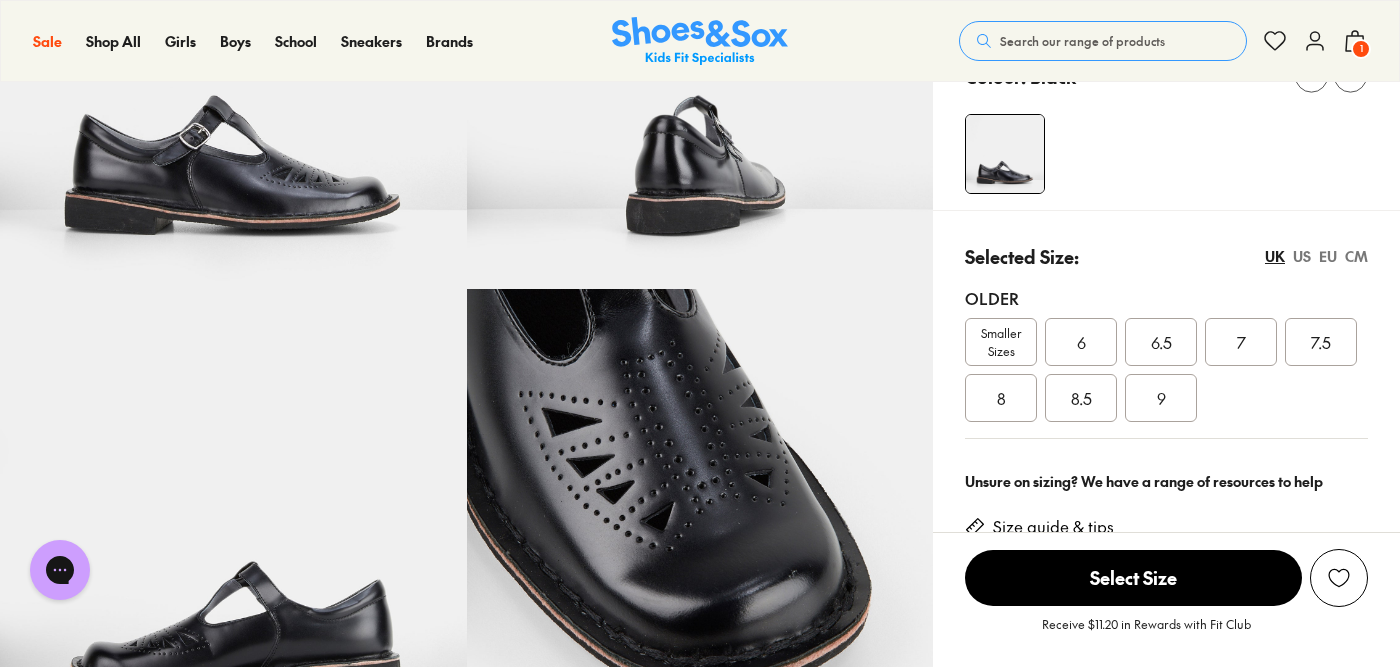 scroll, scrollTop: 0, scrollLeft: 0, axis: both 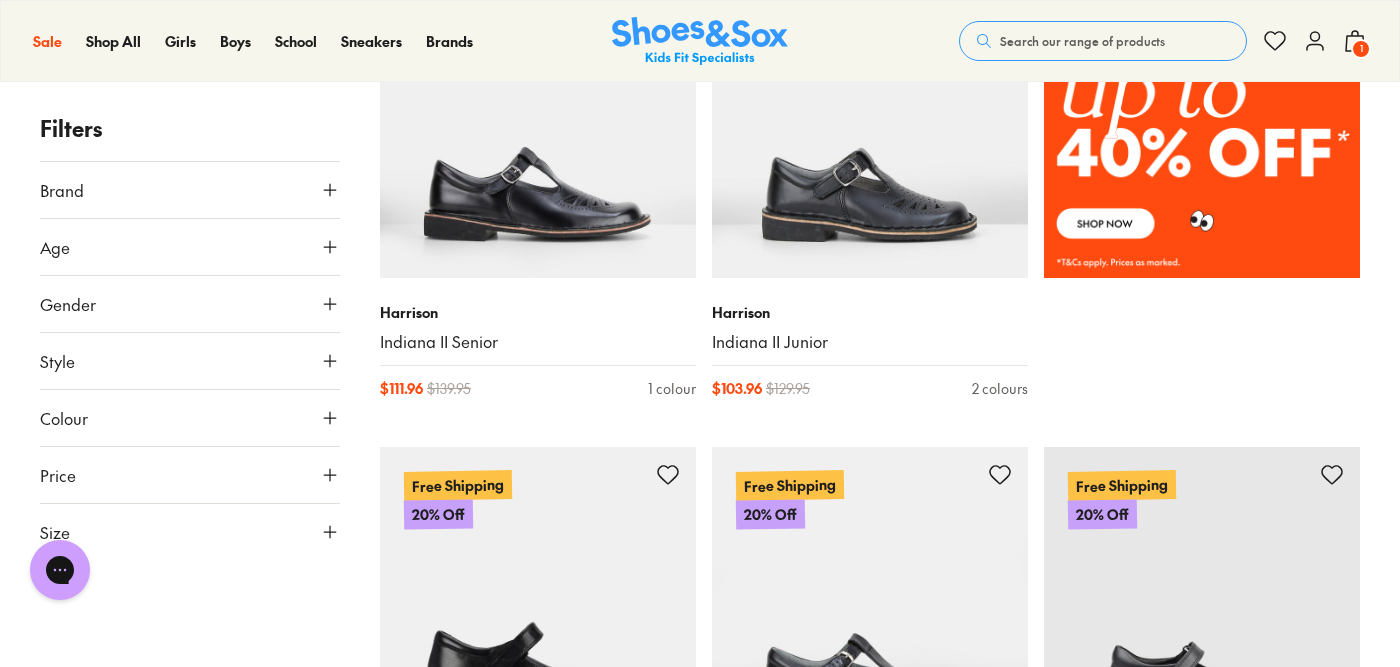click 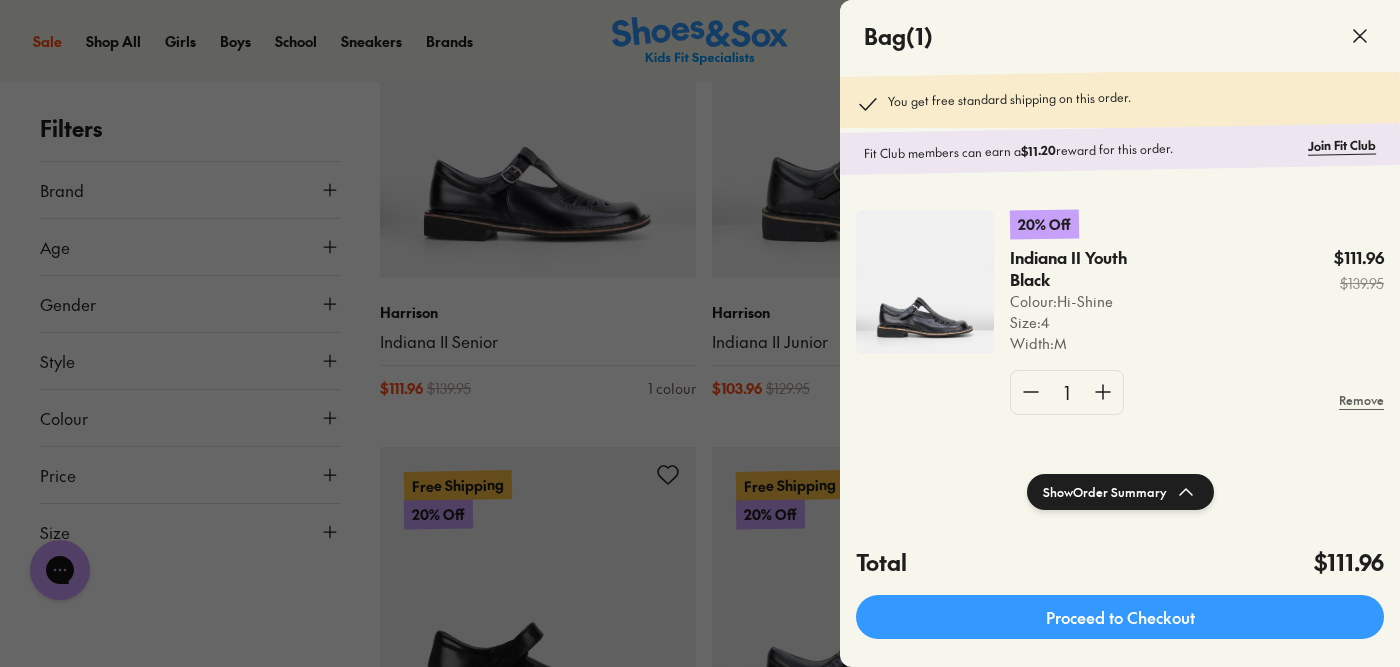 click 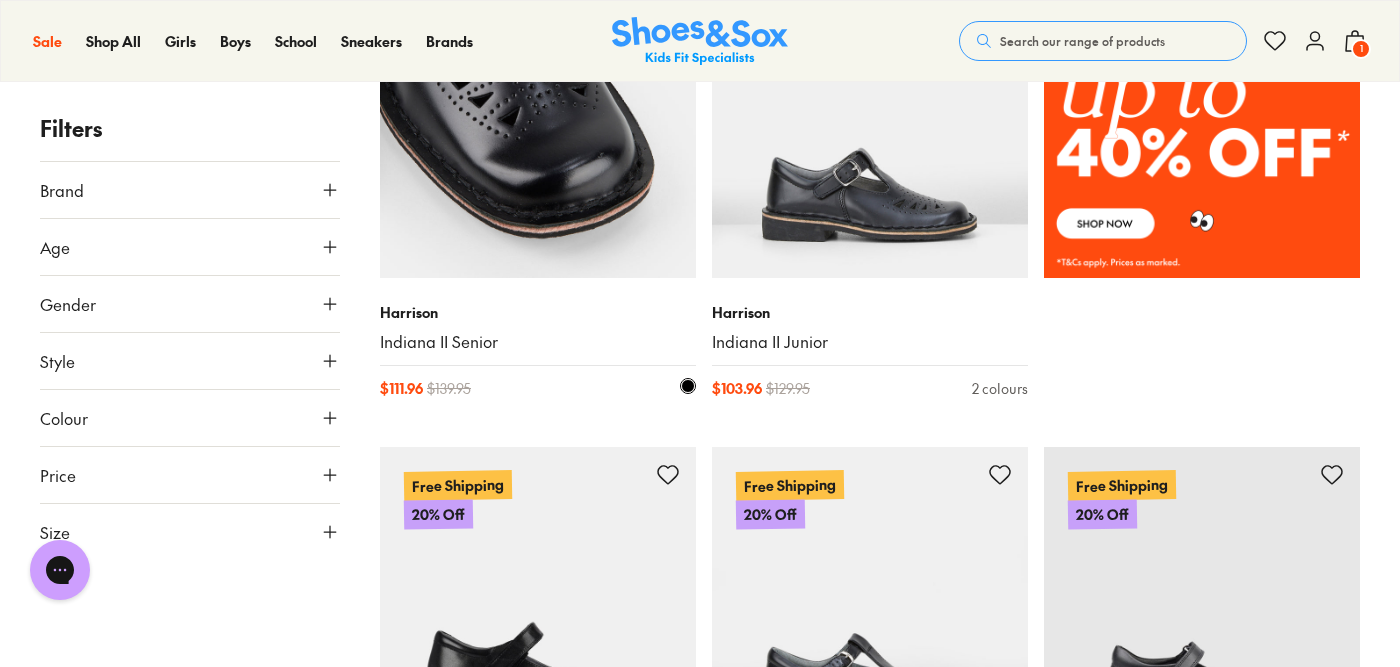 click at bounding box center [538, 120] 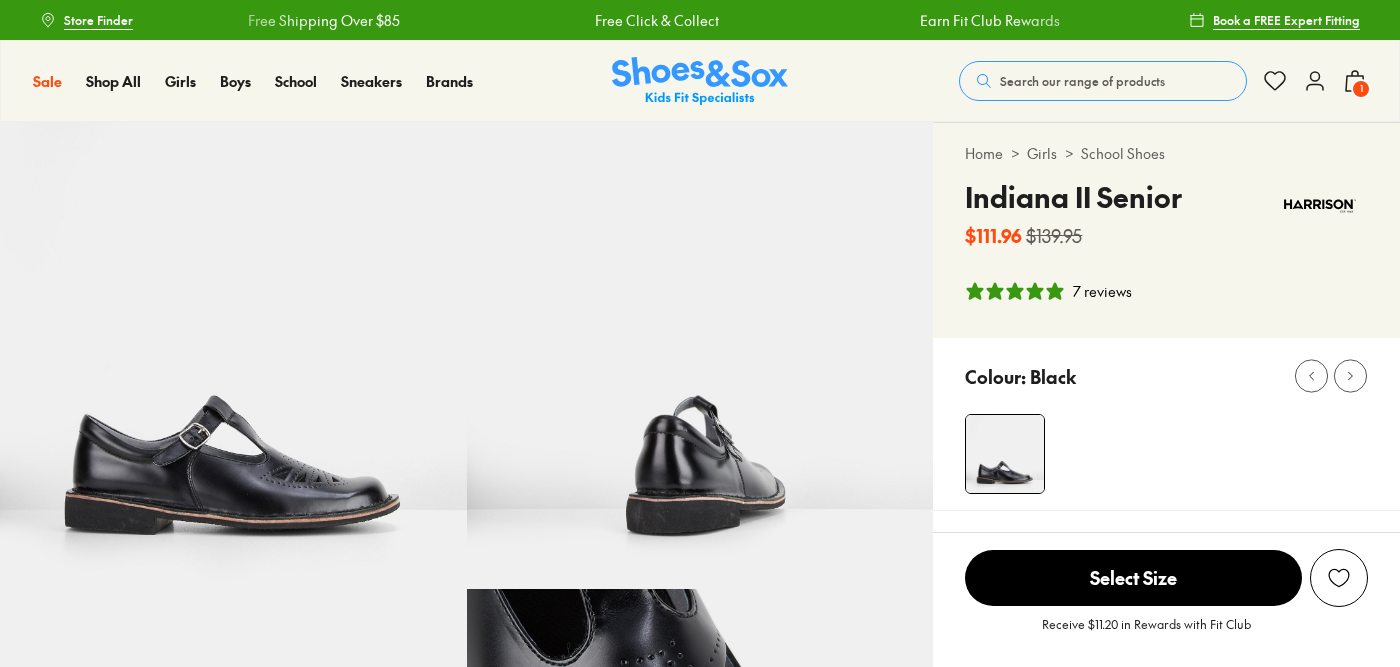select on "*" 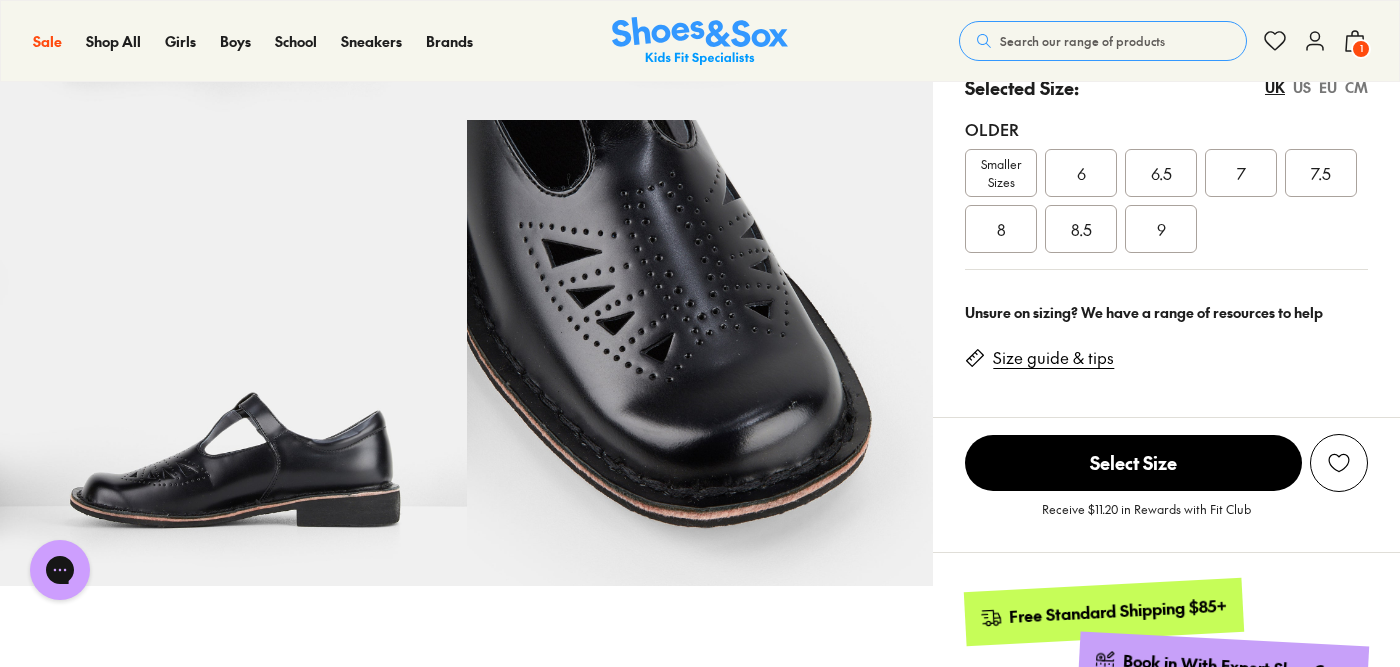 scroll, scrollTop: 632, scrollLeft: 0, axis: vertical 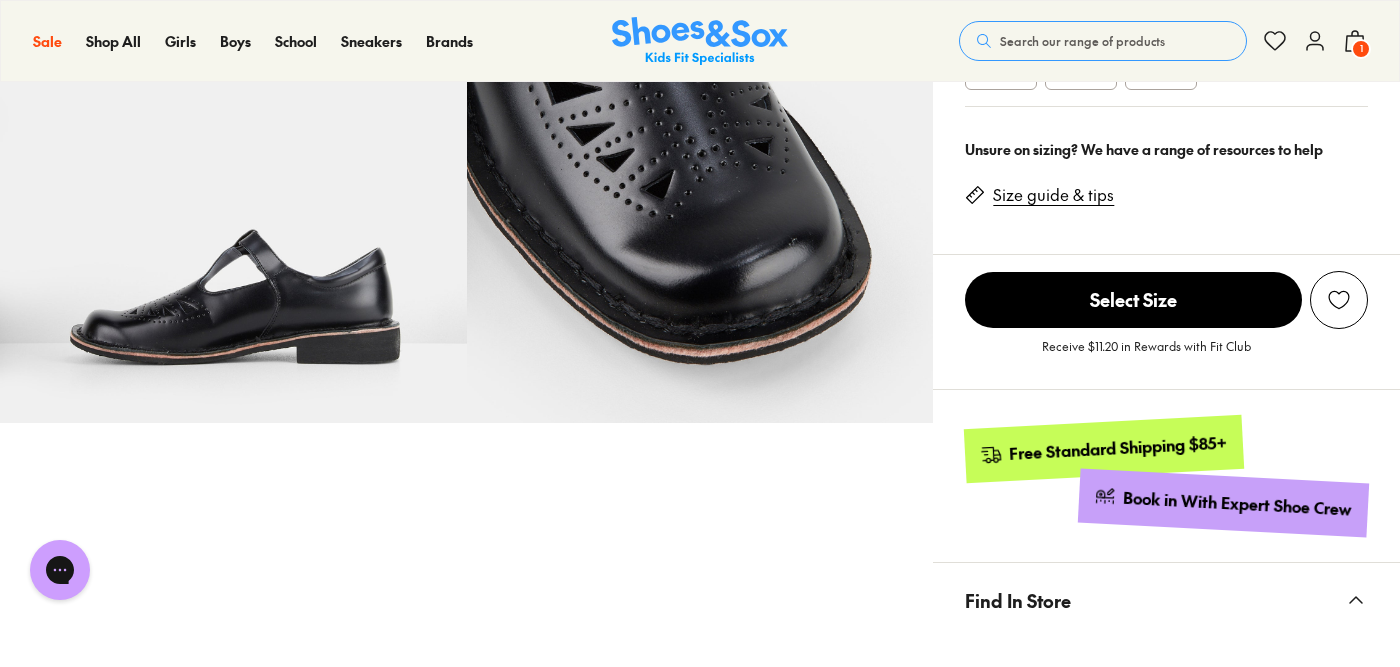 click on "Size guide & tips" at bounding box center [1053, 195] 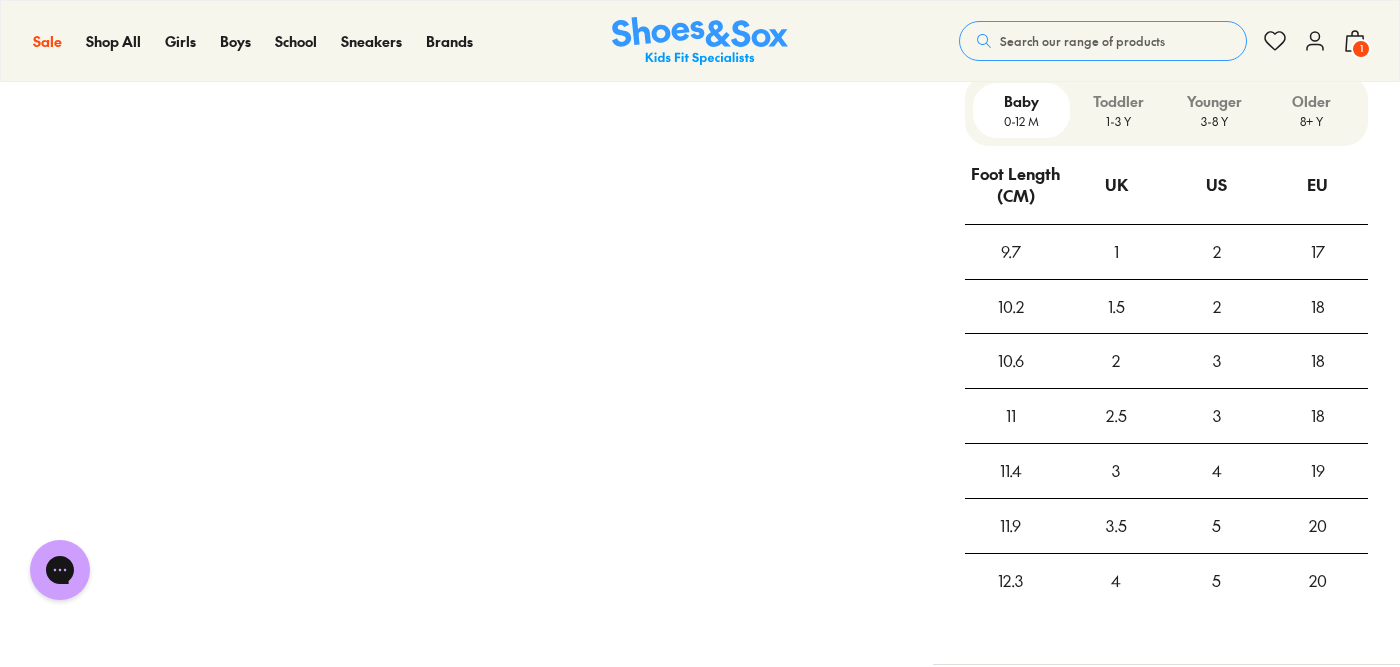 scroll, scrollTop: 1395, scrollLeft: 0, axis: vertical 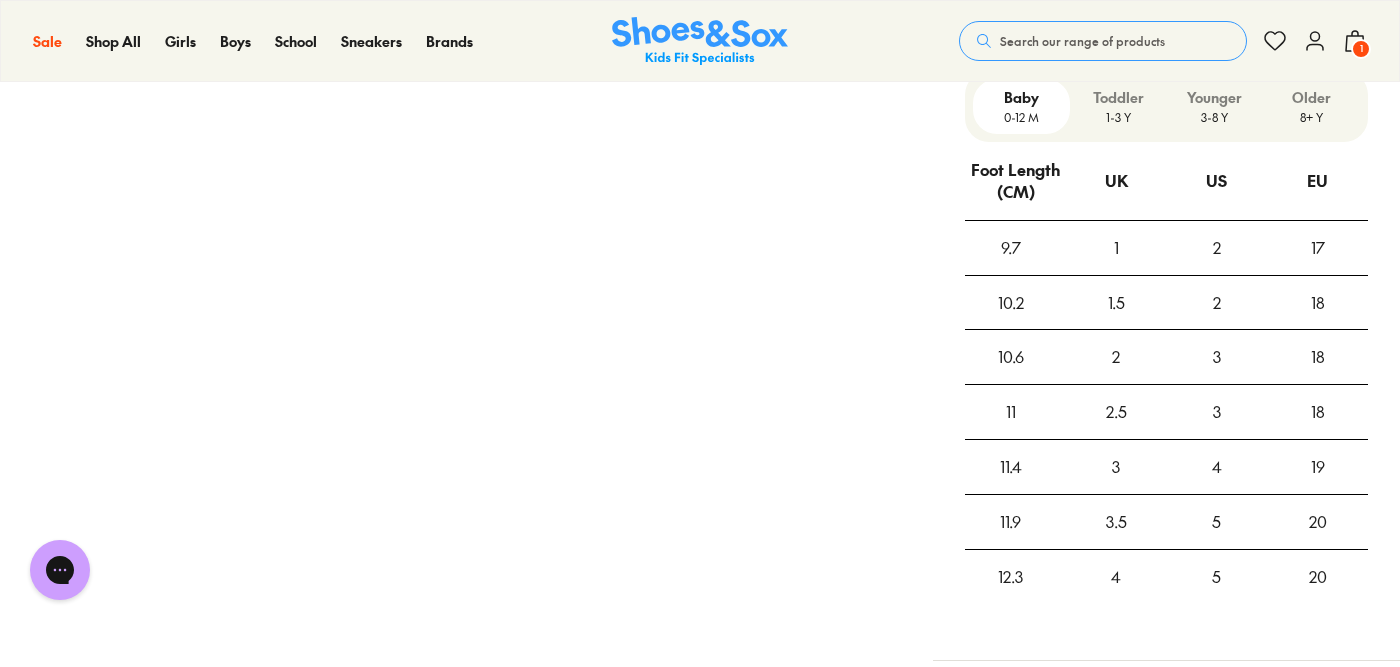 click on "1-3 Y" at bounding box center [1118, 117] 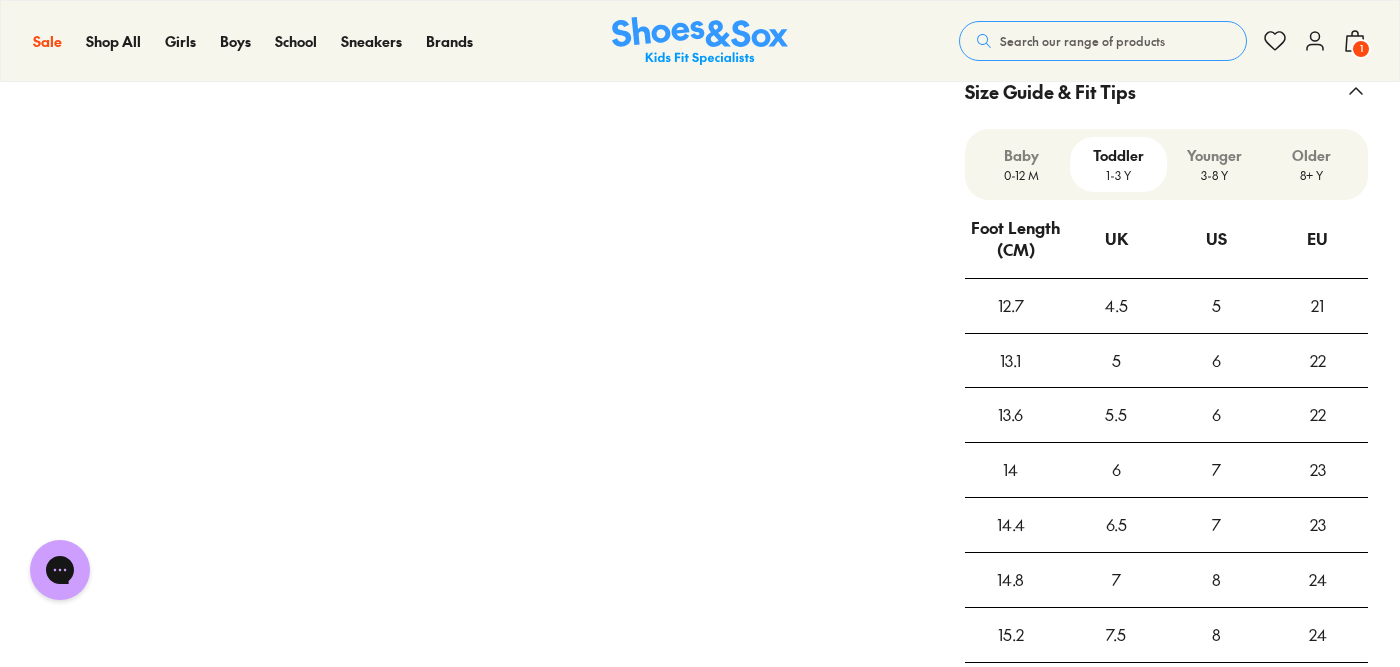 scroll, scrollTop: 1308, scrollLeft: 0, axis: vertical 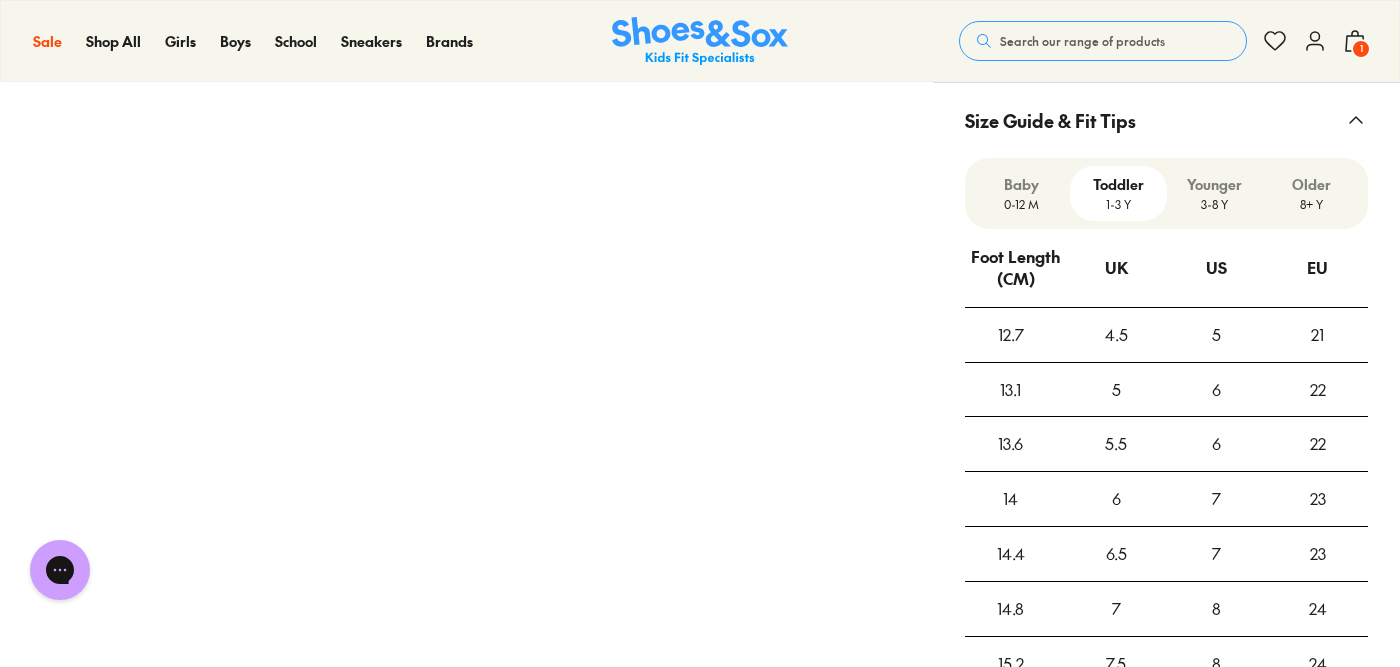 click on "3-8 Y" at bounding box center (1215, 204) 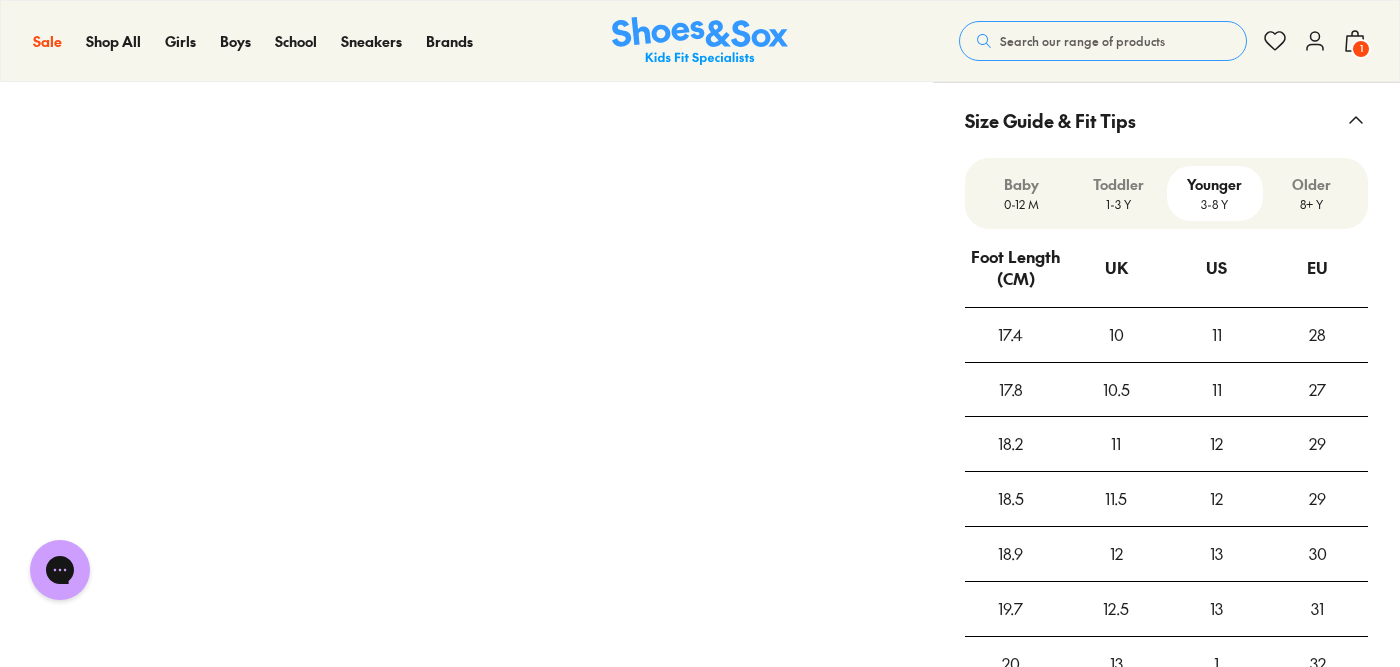 click on "8+ Y" at bounding box center (1311, 204) 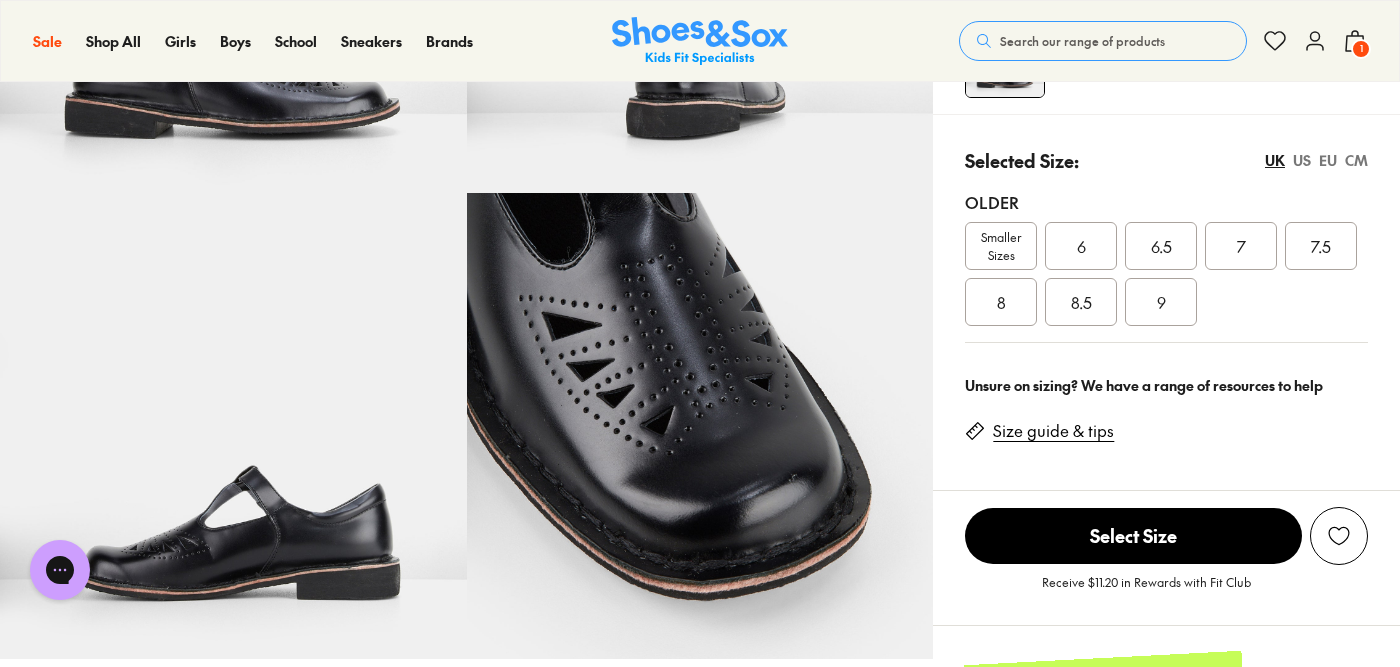 scroll, scrollTop: 370, scrollLeft: 0, axis: vertical 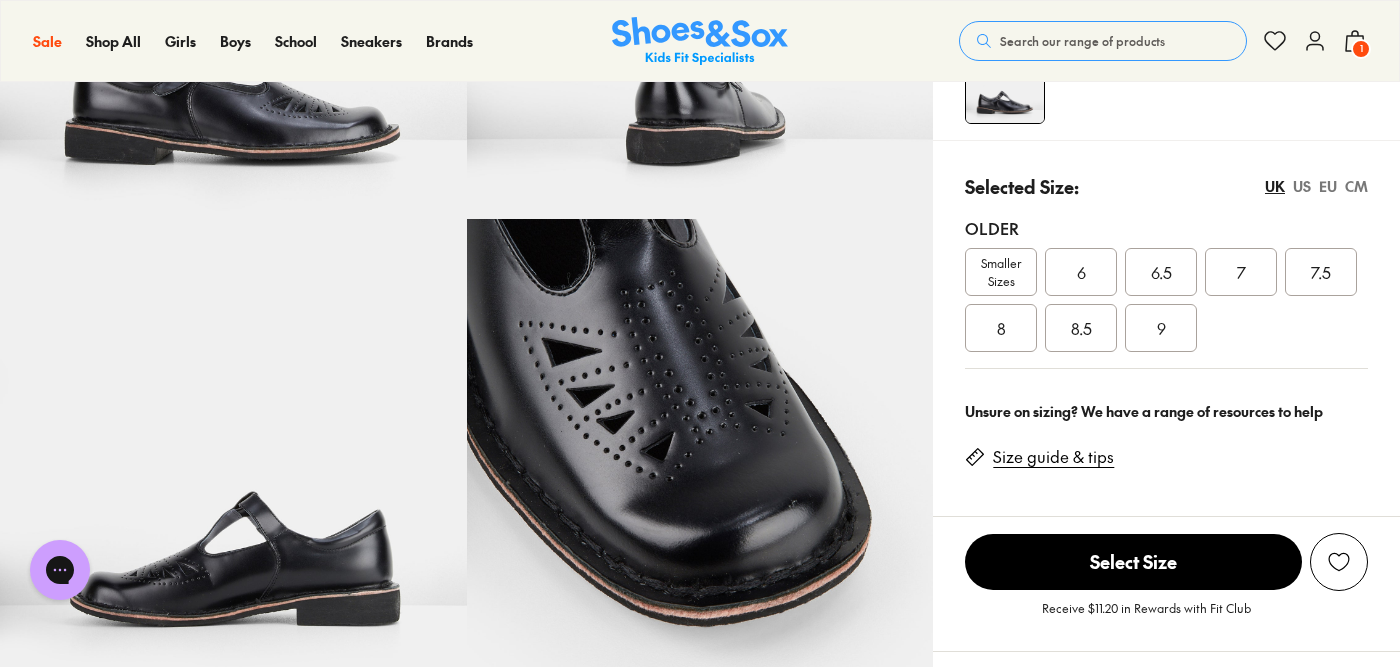 click on "EU" at bounding box center [1328, 186] 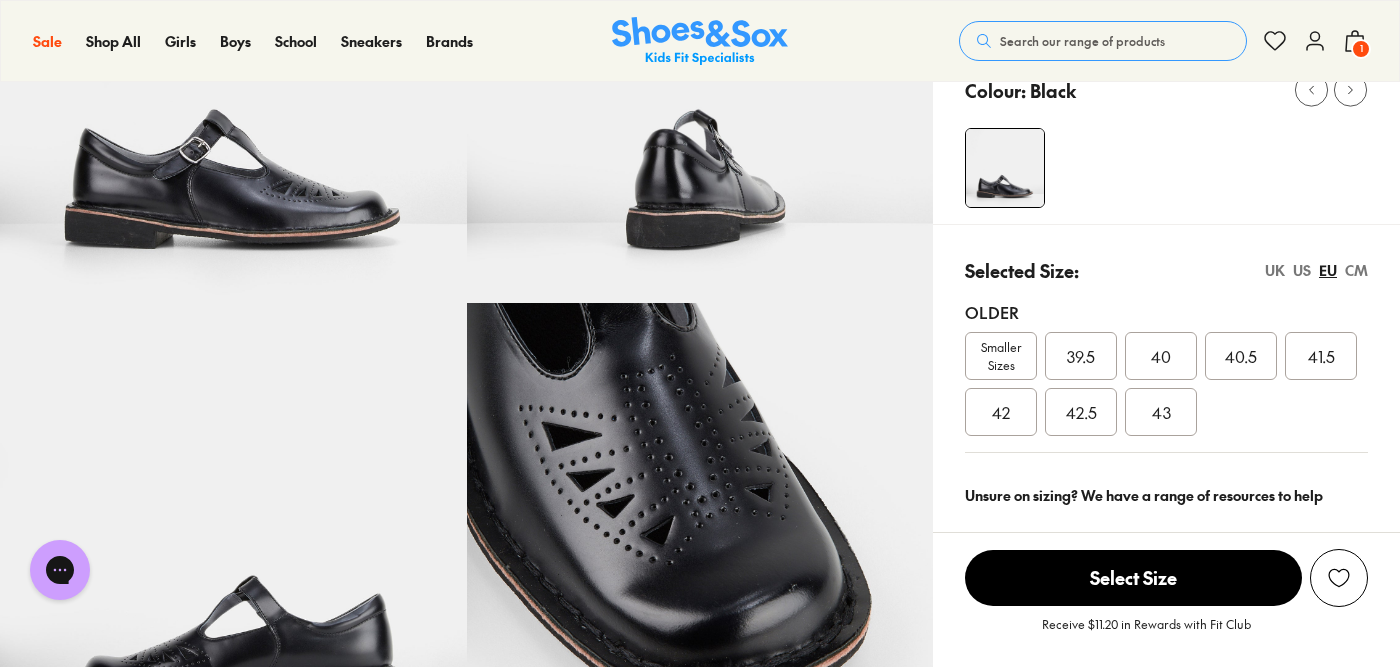 scroll, scrollTop: 172, scrollLeft: 0, axis: vertical 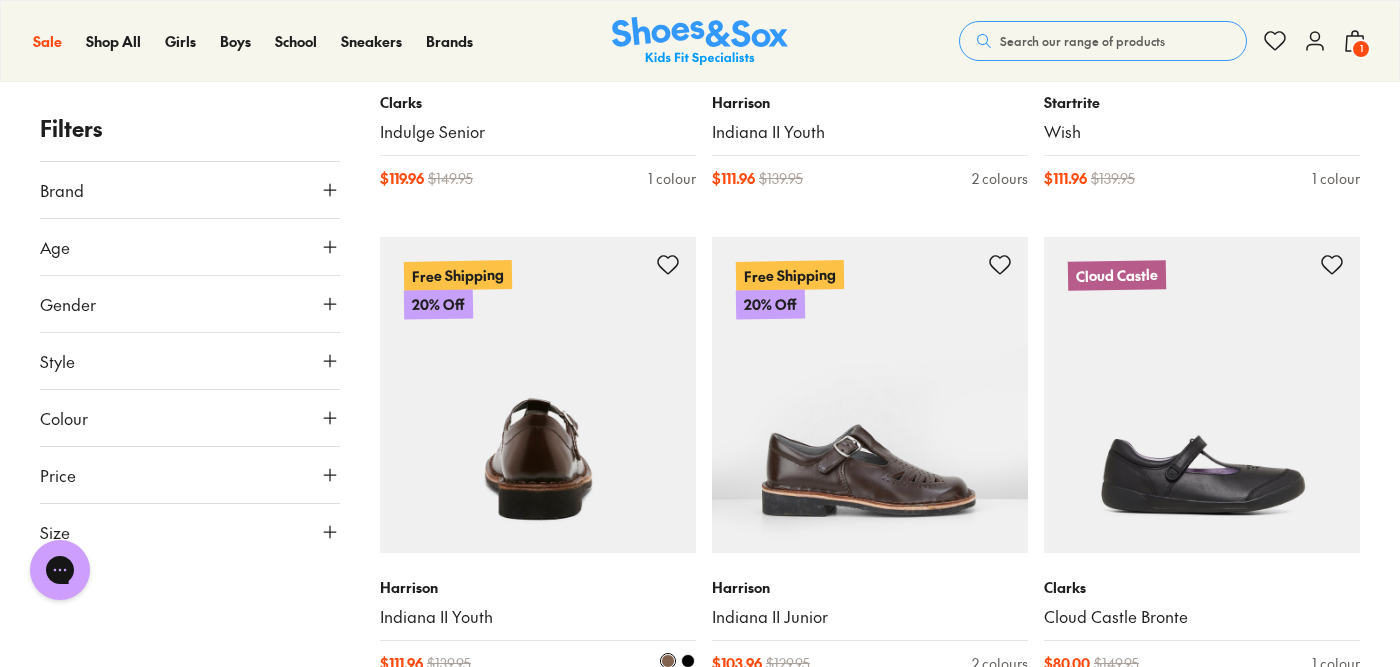 click at bounding box center [538, 395] 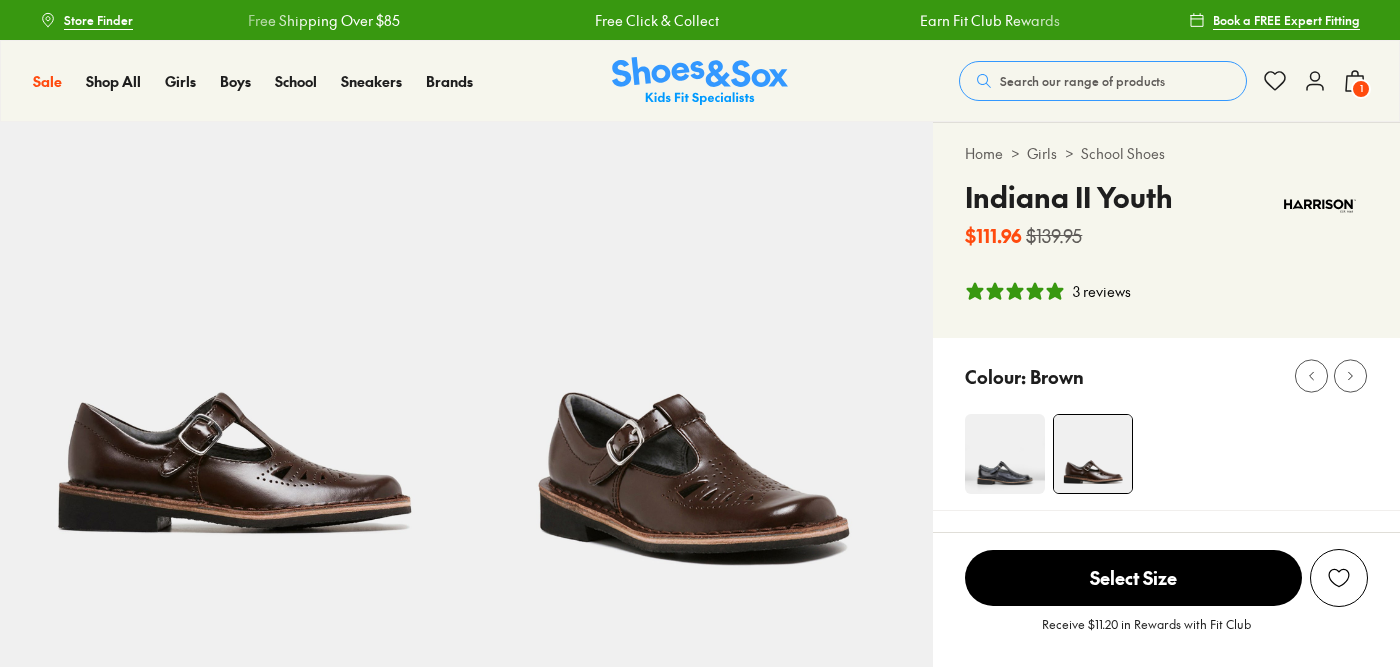 select on "*" 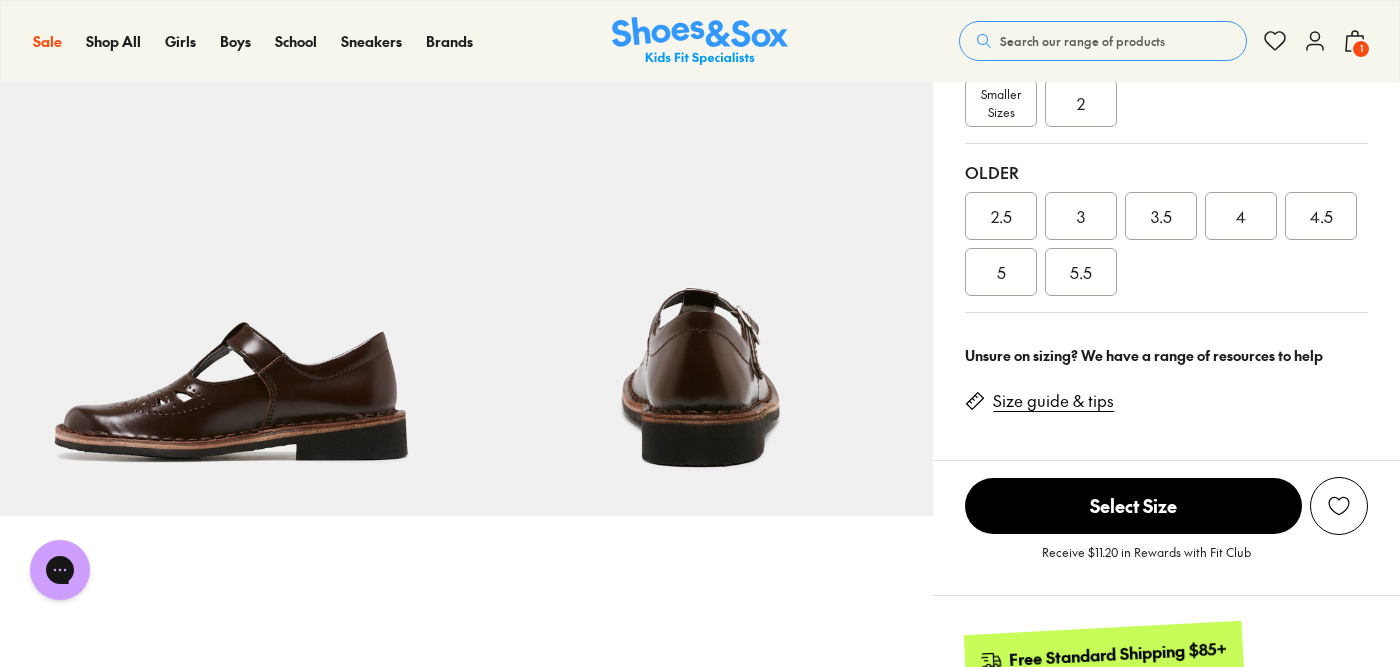 scroll, scrollTop: 572, scrollLeft: 0, axis: vertical 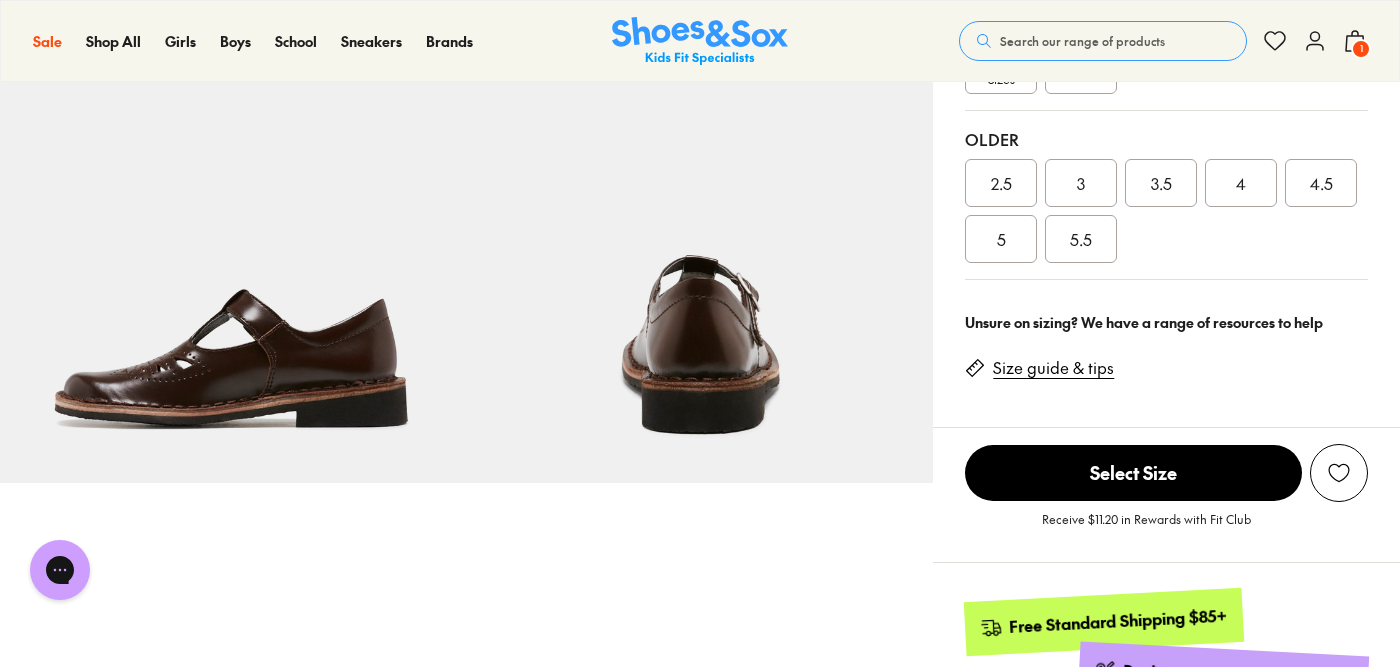 click on "Size guide & tips" at bounding box center [1053, 368] 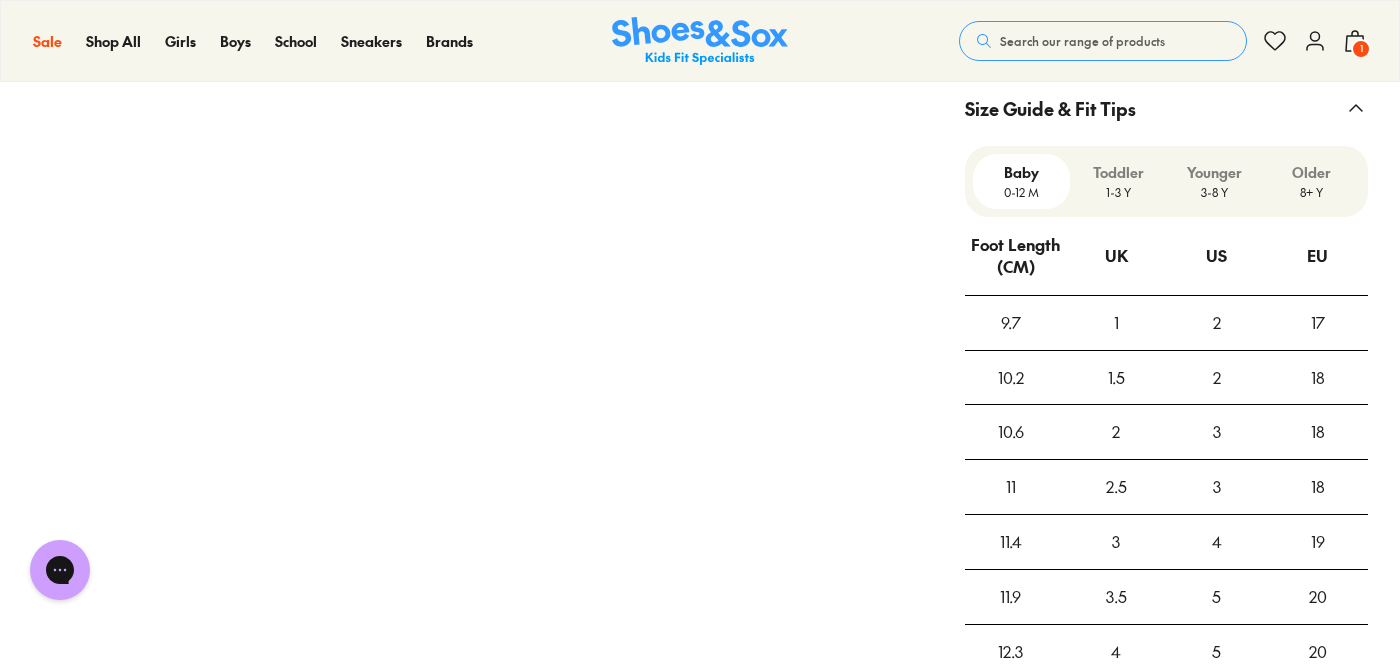 scroll, scrollTop: 1485, scrollLeft: 0, axis: vertical 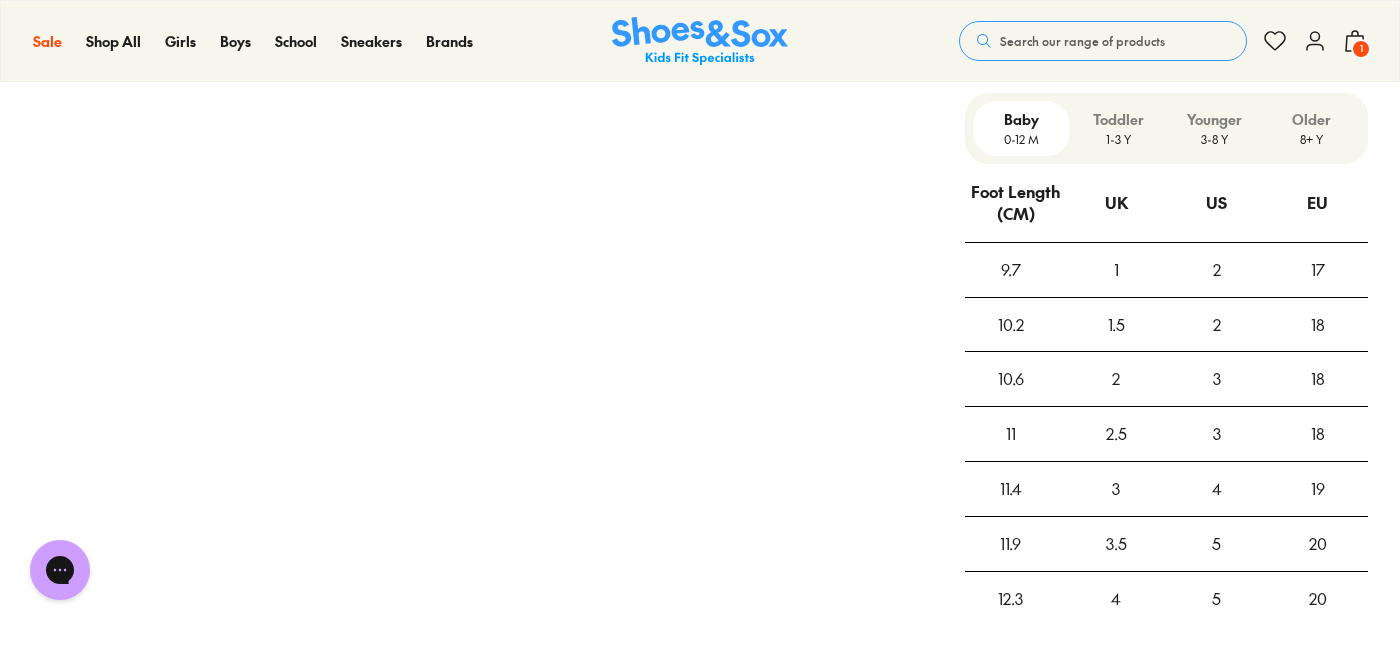 click on "8+ Y" at bounding box center [1311, 139] 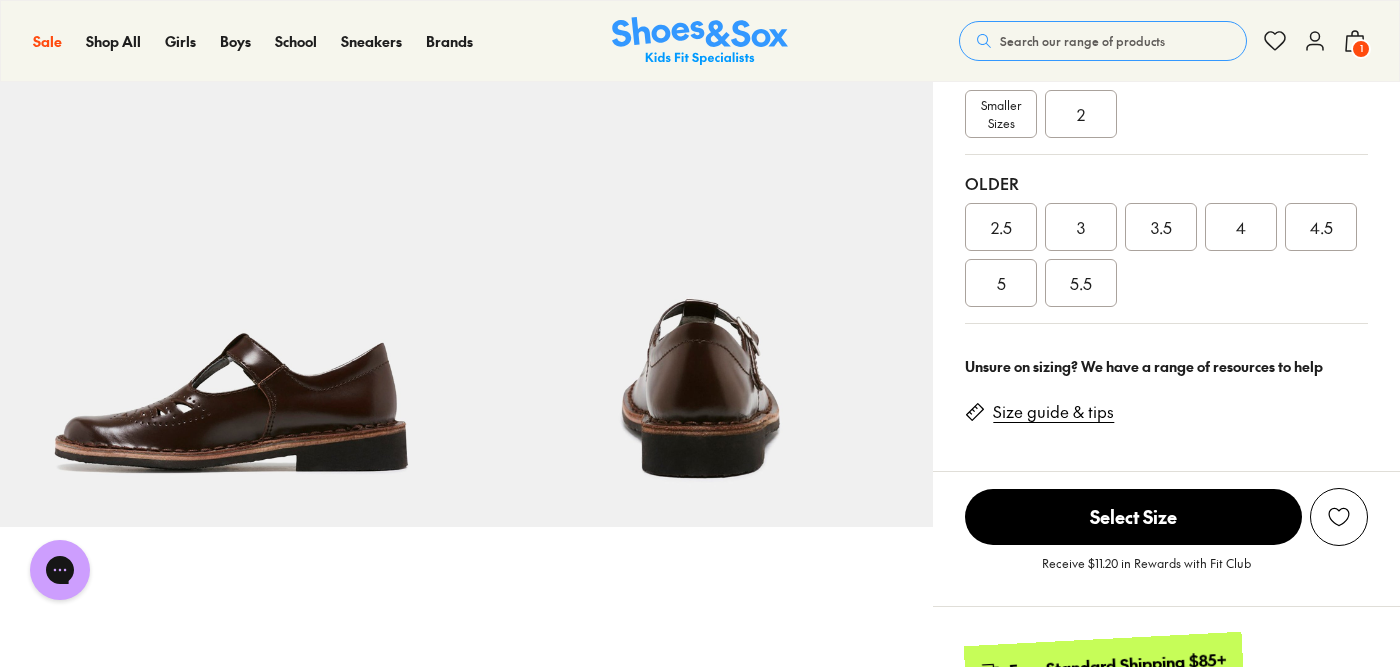 scroll, scrollTop: 479, scrollLeft: 0, axis: vertical 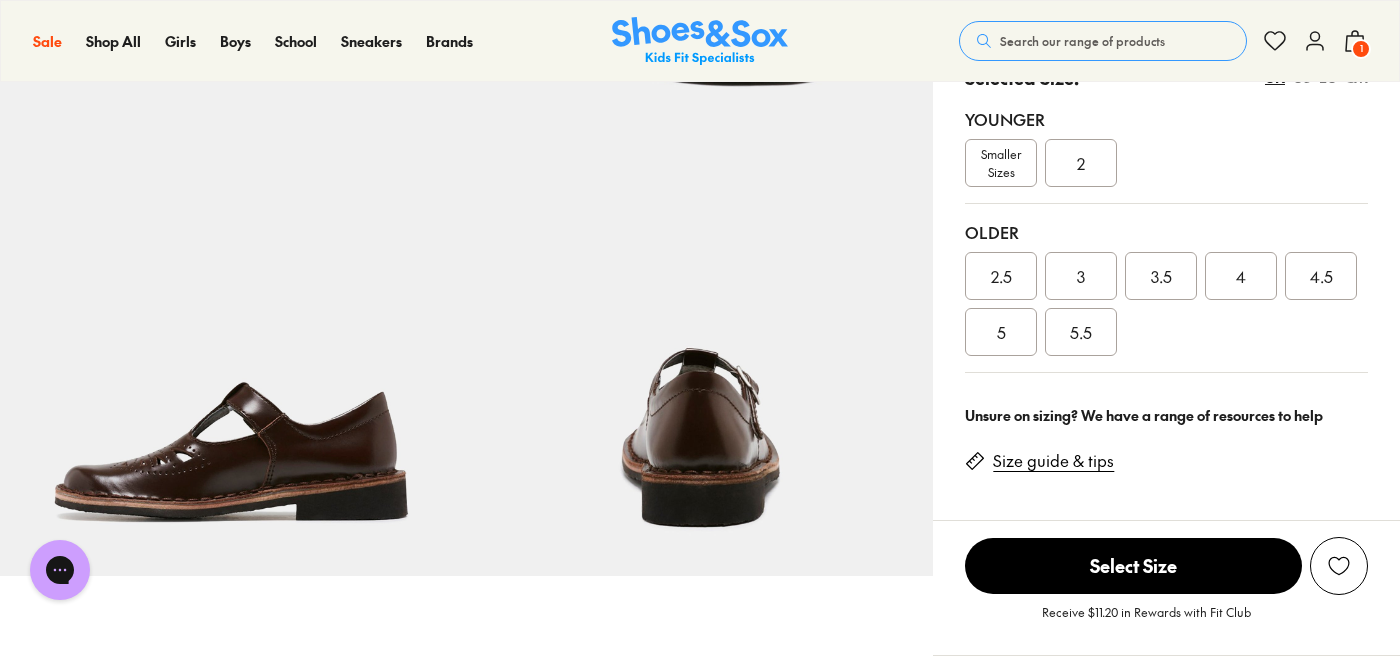 click on "4" at bounding box center [1241, 276] 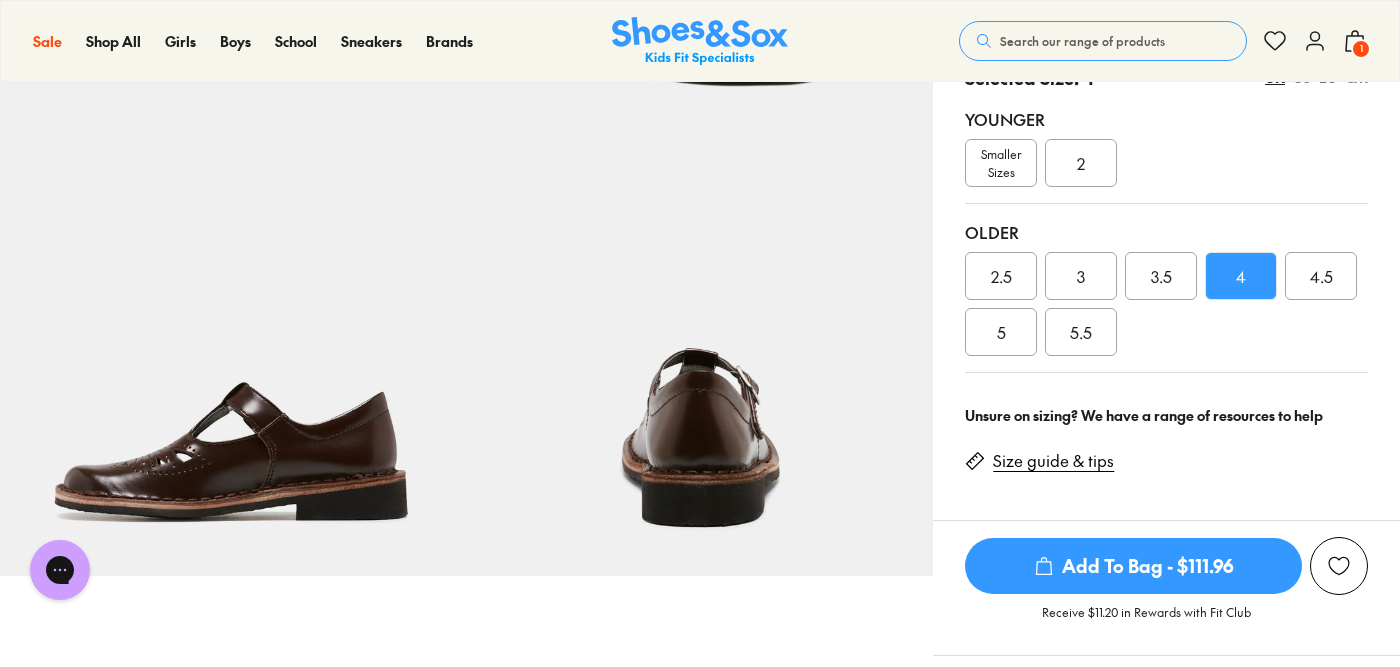 click on "Add To Bag - $111.96" at bounding box center (1133, 566) 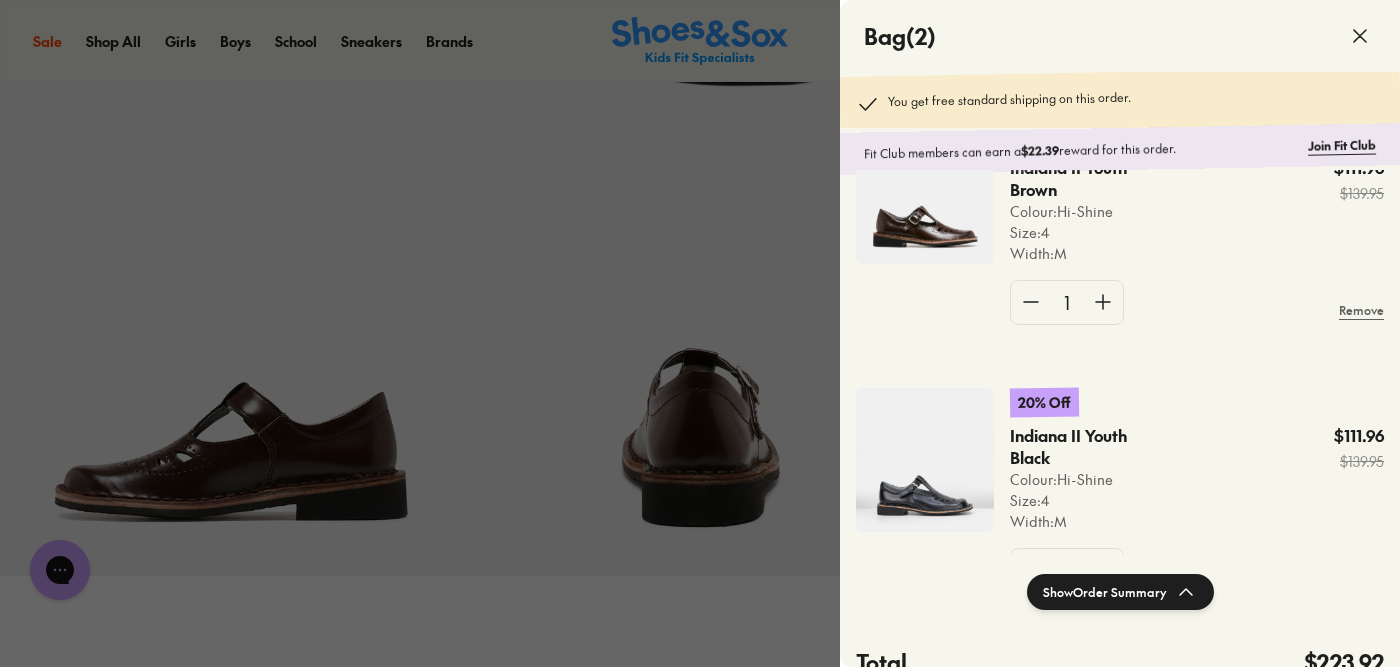 scroll, scrollTop: 103, scrollLeft: 0, axis: vertical 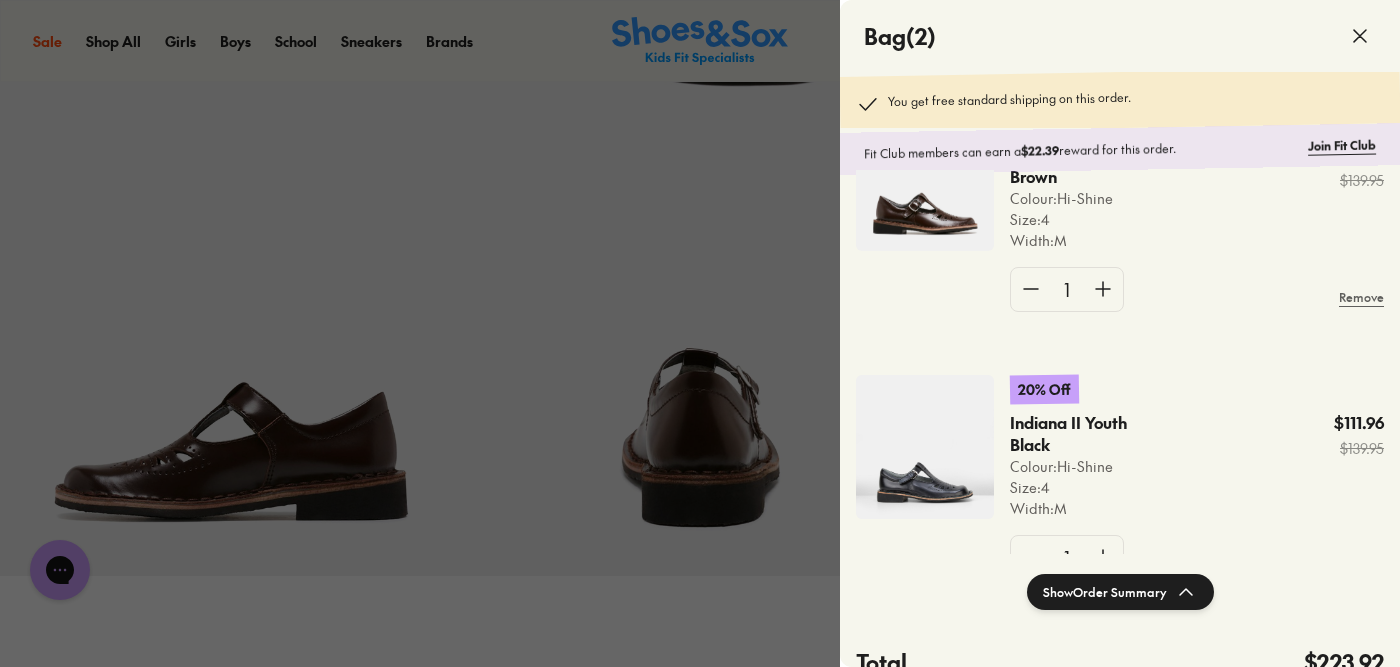 click 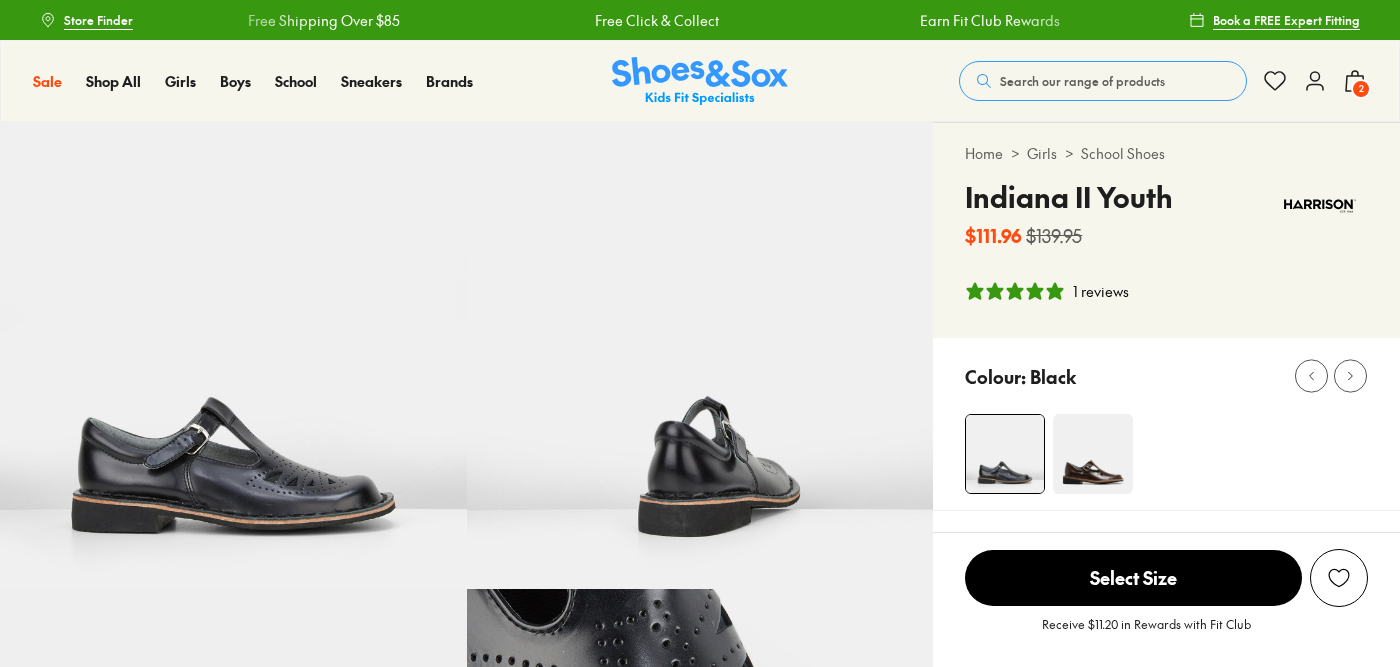 select on "*" 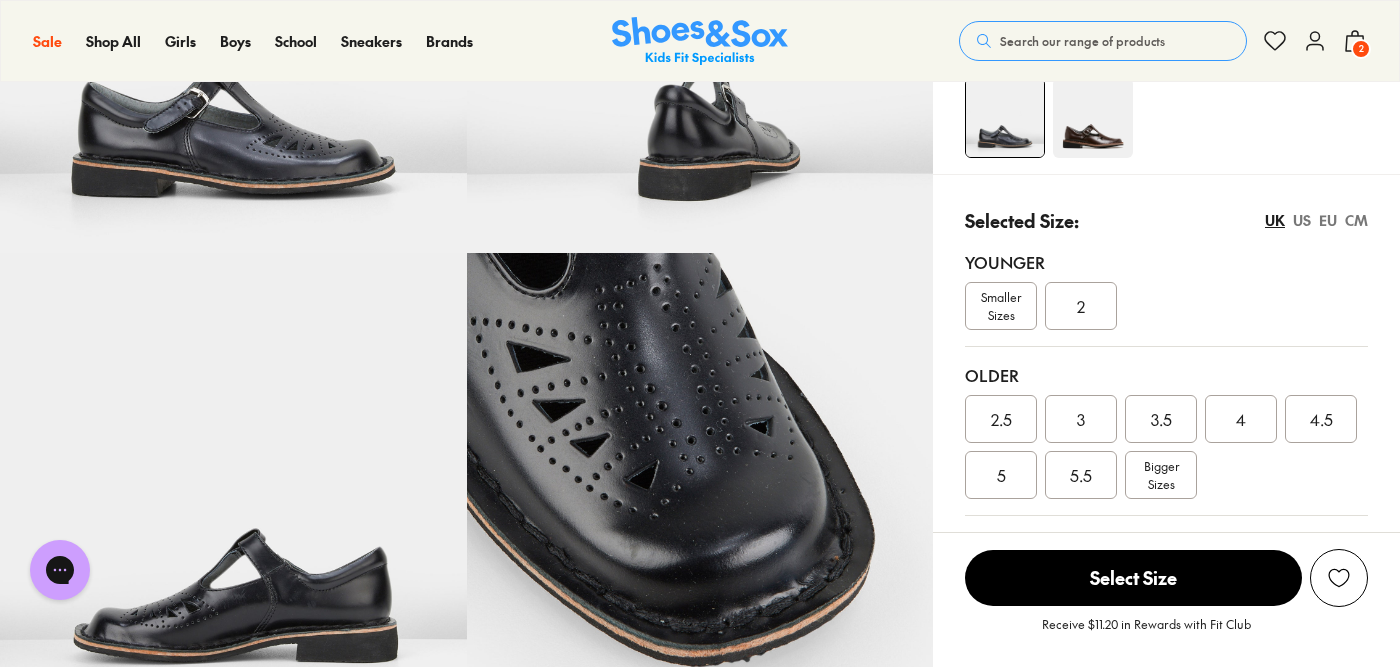 scroll, scrollTop: 0, scrollLeft: 0, axis: both 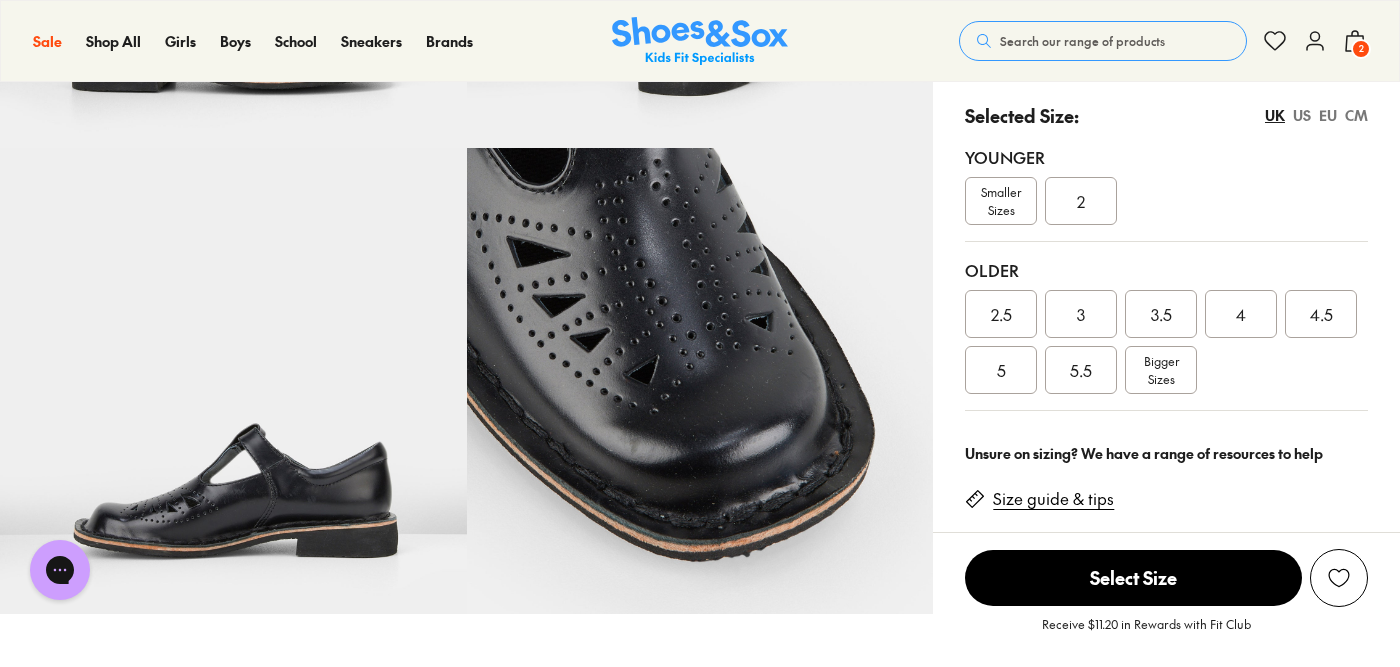 click on "Size guide & tips" at bounding box center [1053, 499] 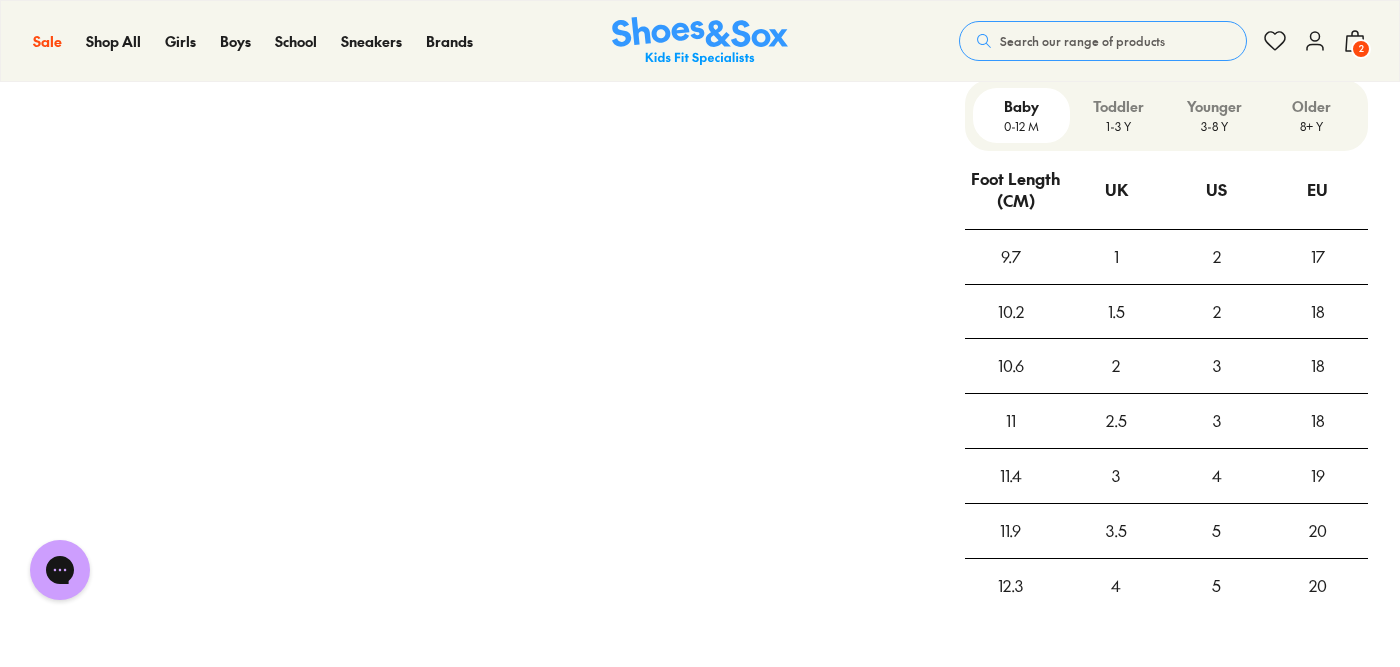 scroll, scrollTop: 1553, scrollLeft: 0, axis: vertical 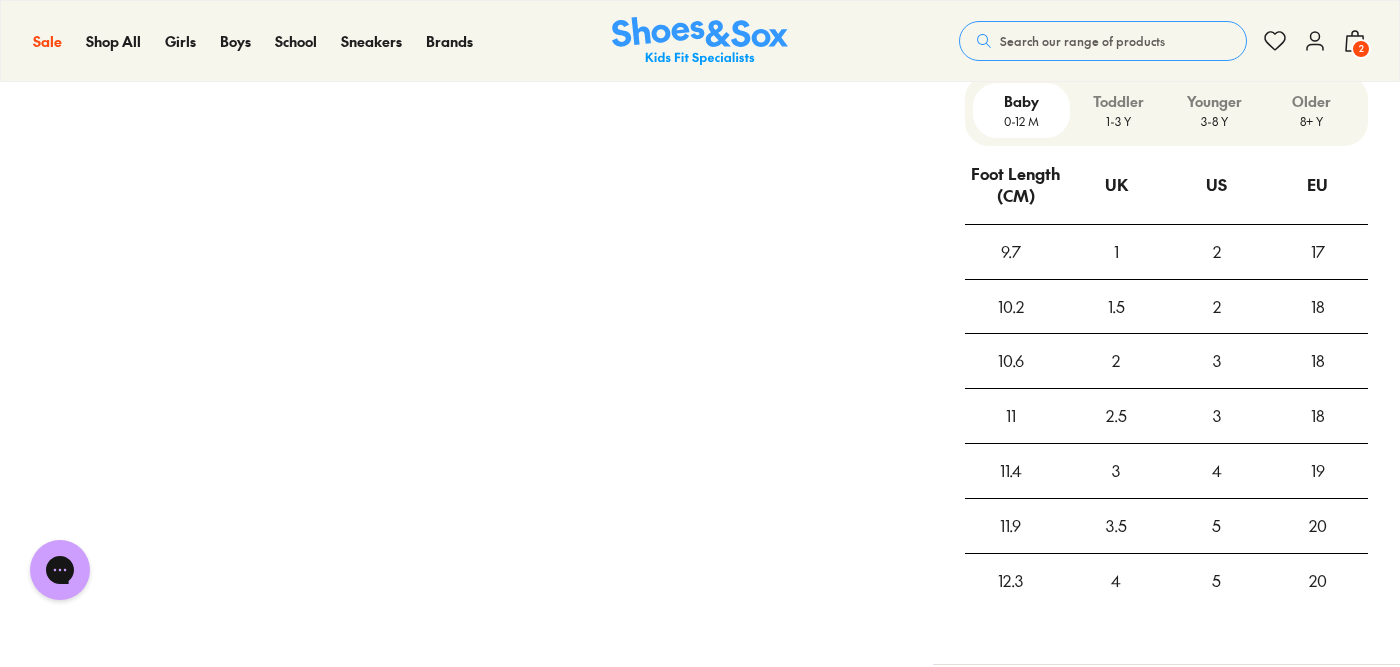 click on "1-3 Y" at bounding box center (1118, 121) 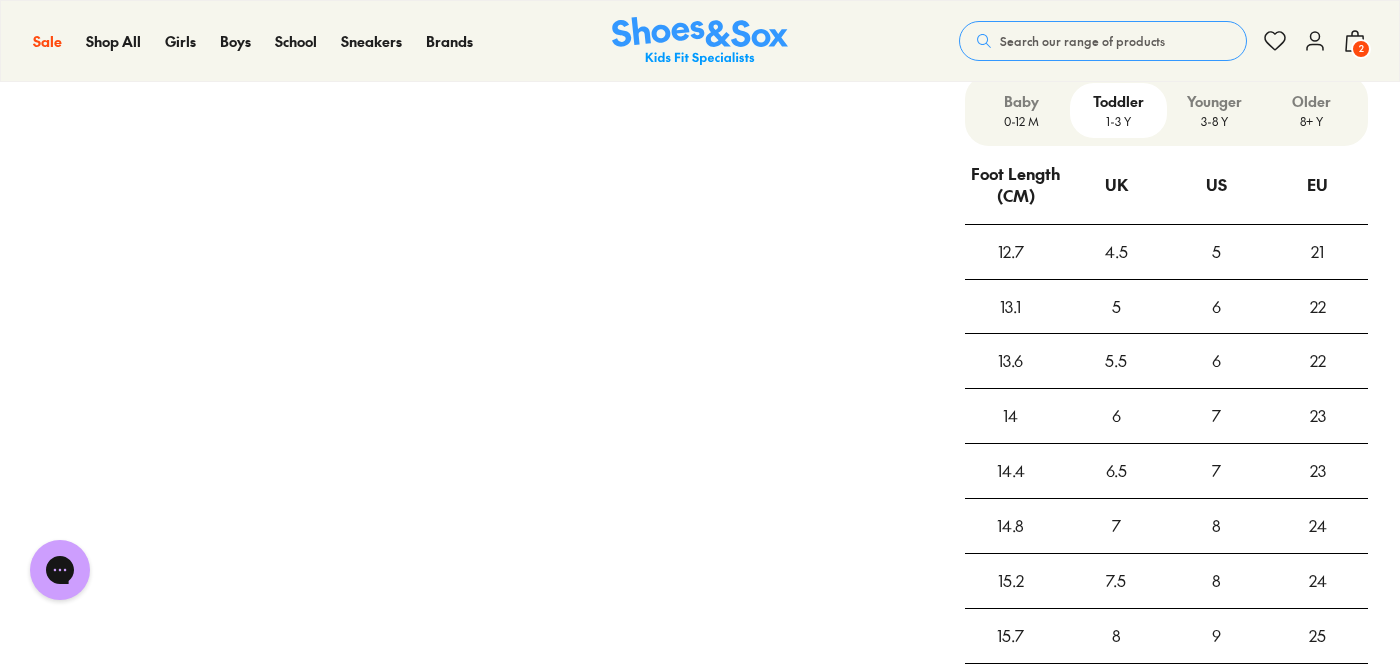 click on "3-8 Y" at bounding box center (1215, 121) 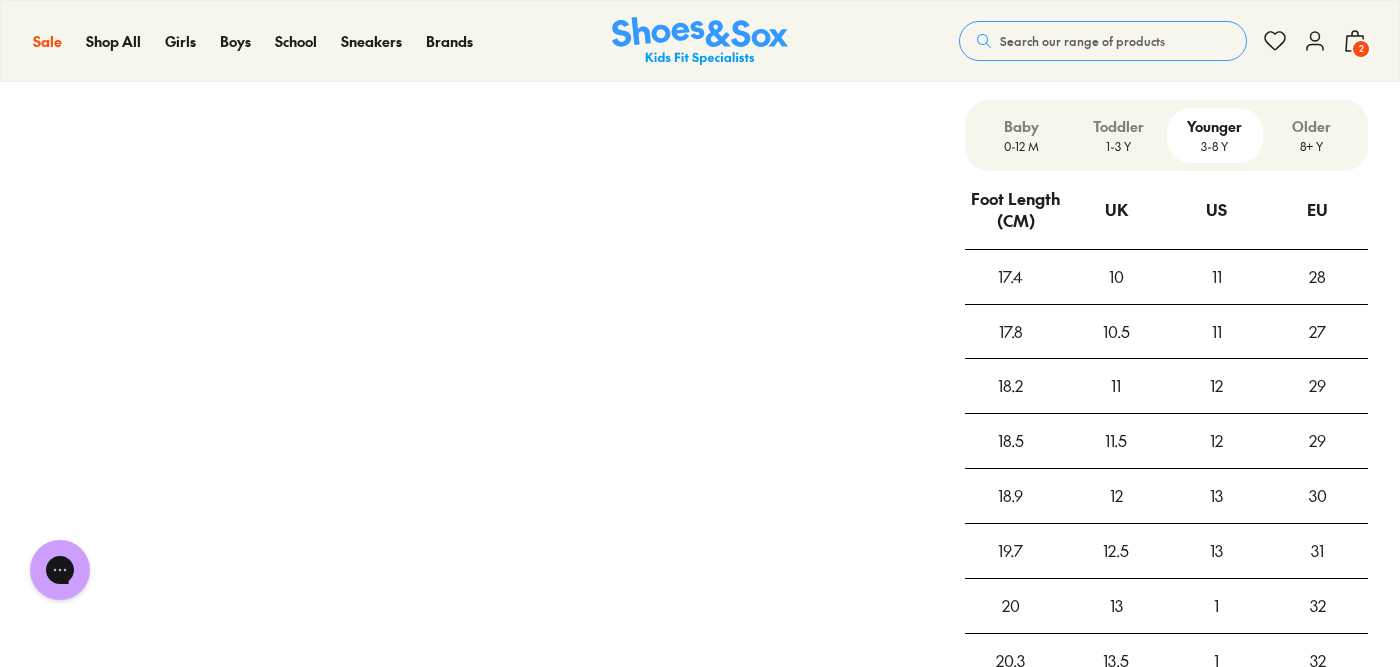 scroll, scrollTop: 1495, scrollLeft: 0, axis: vertical 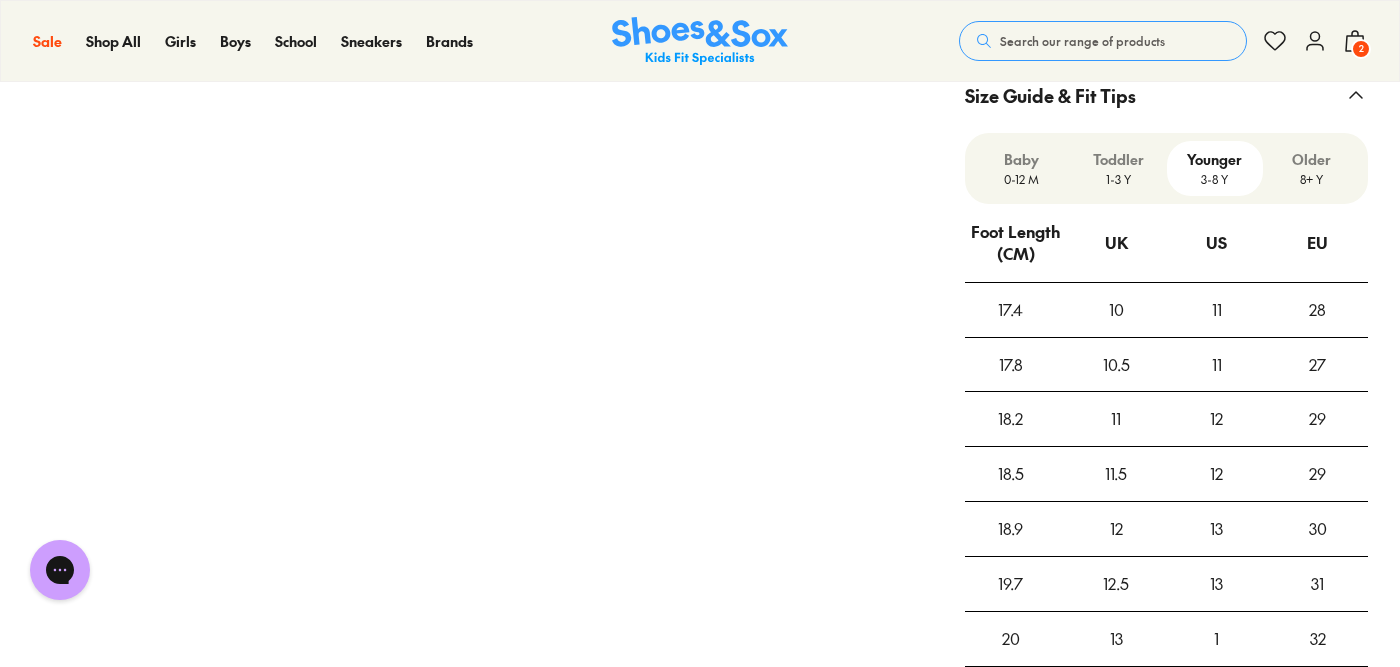click on "Toddler 1-3 Y" at bounding box center [1118, 168] 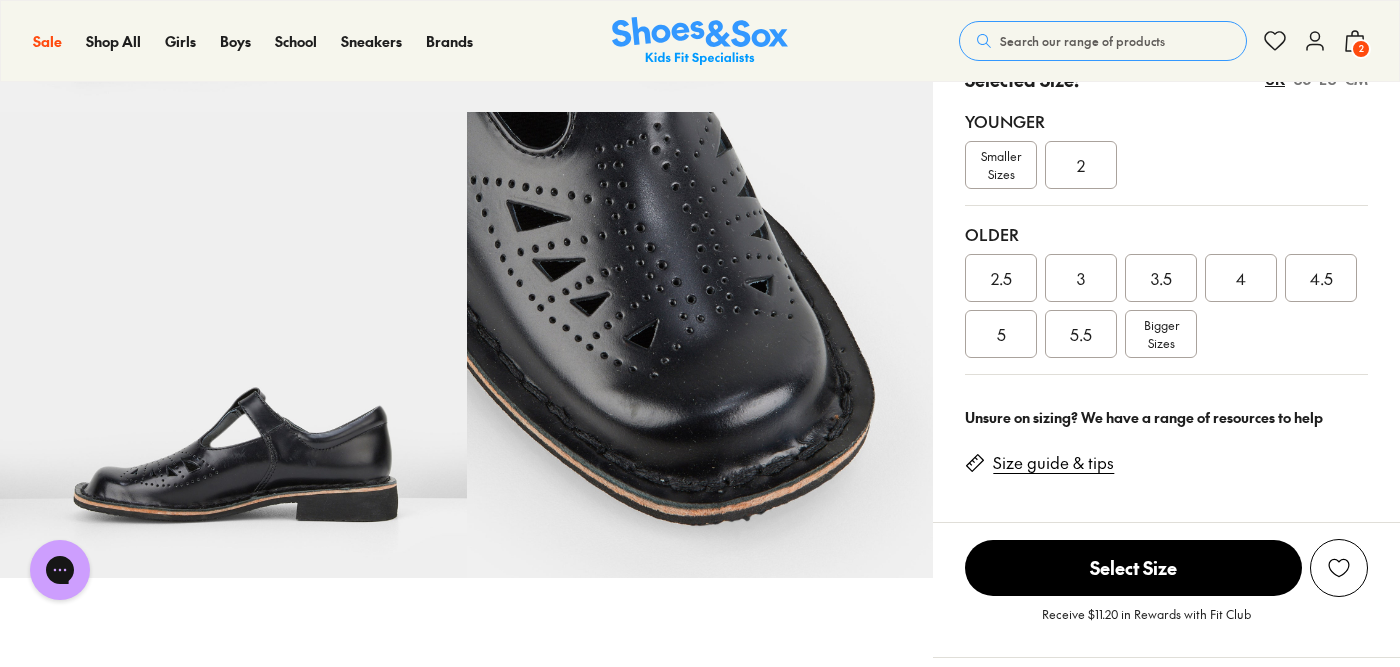 scroll, scrollTop: 417, scrollLeft: 0, axis: vertical 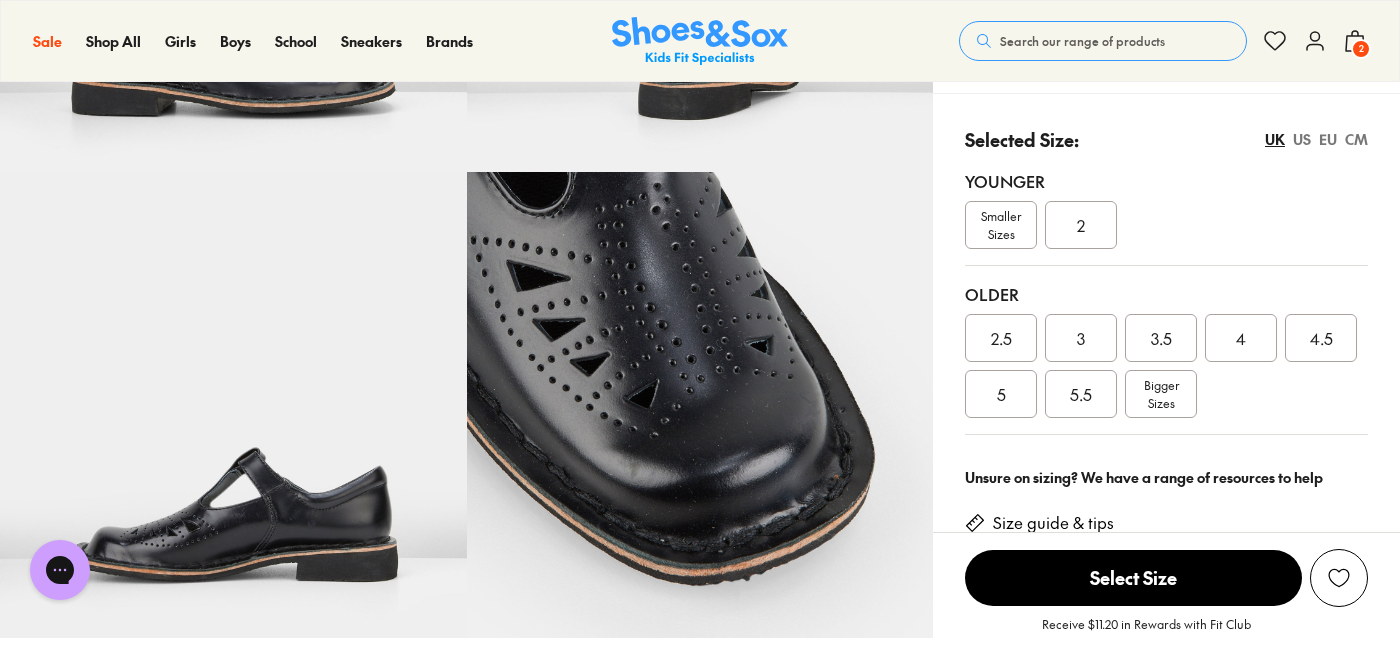 click on "EU" at bounding box center (1328, 139) 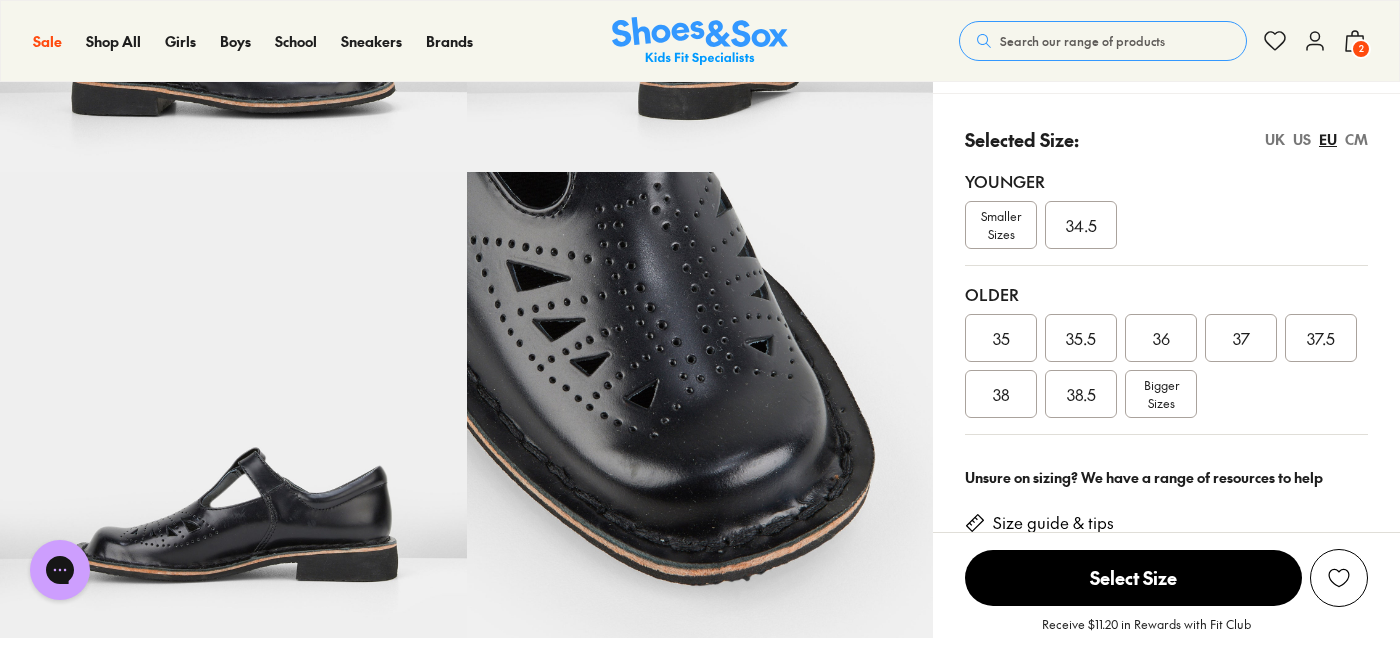 click on "UK US EU CM" at bounding box center (1316, 139) 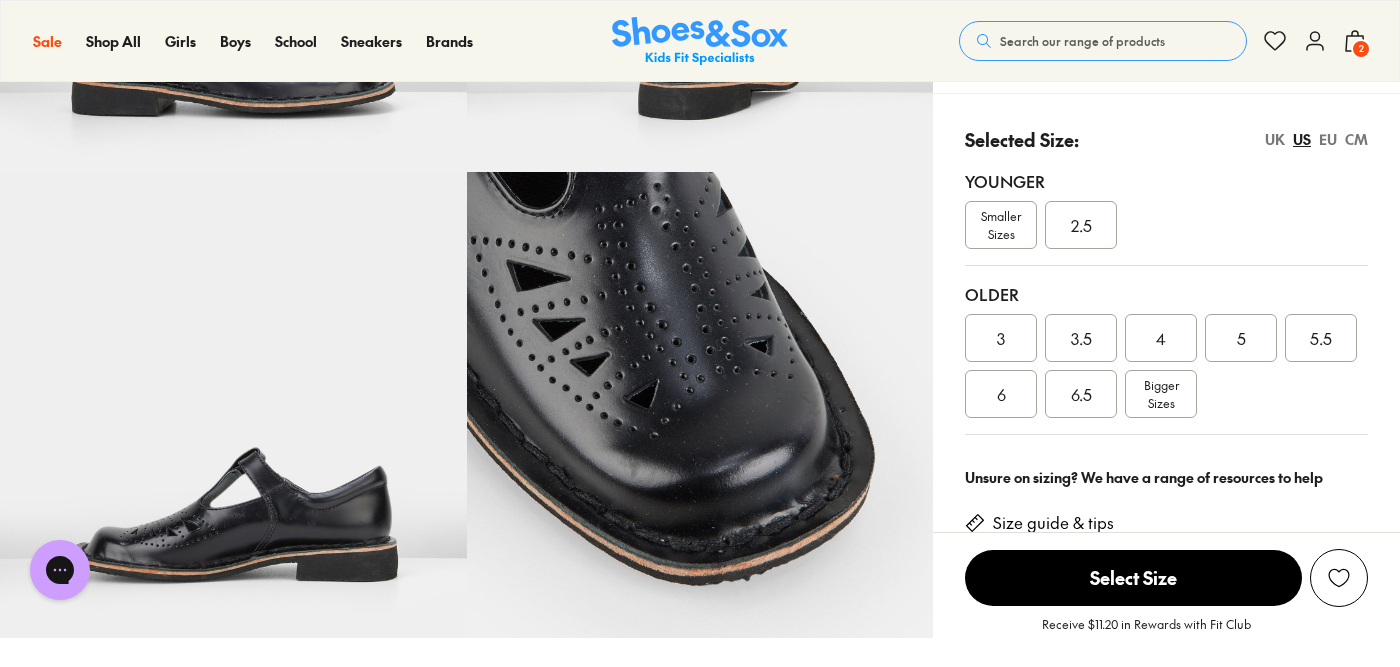 click on "UK US EU CM" at bounding box center [1316, 139] 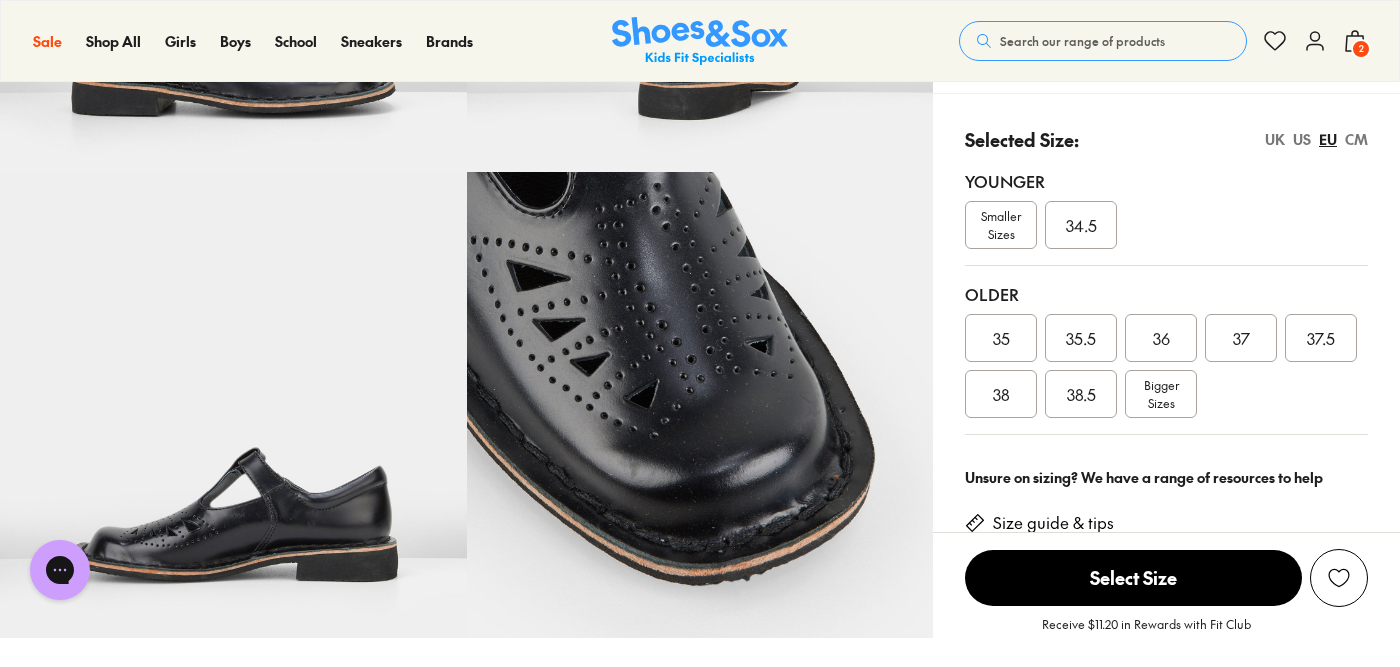 click on "US" at bounding box center (1302, 139) 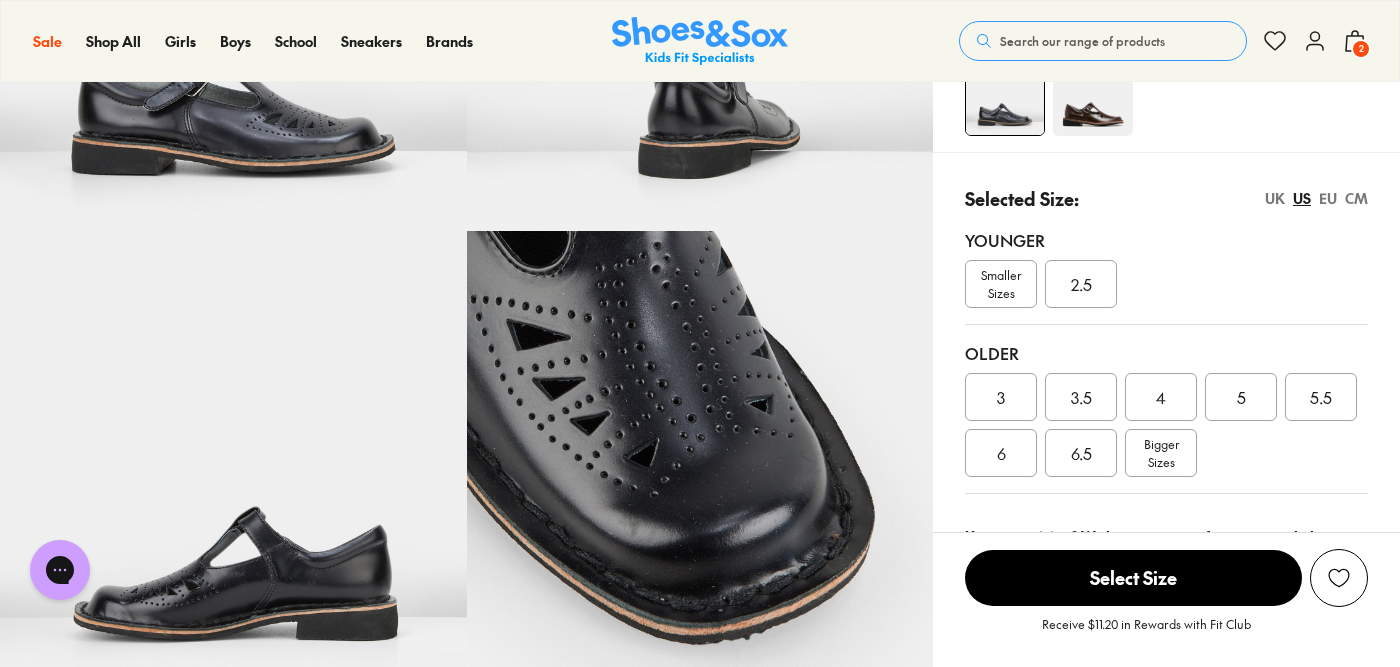scroll, scrollTop: 292, scrollLeft: 0, axis: vertical 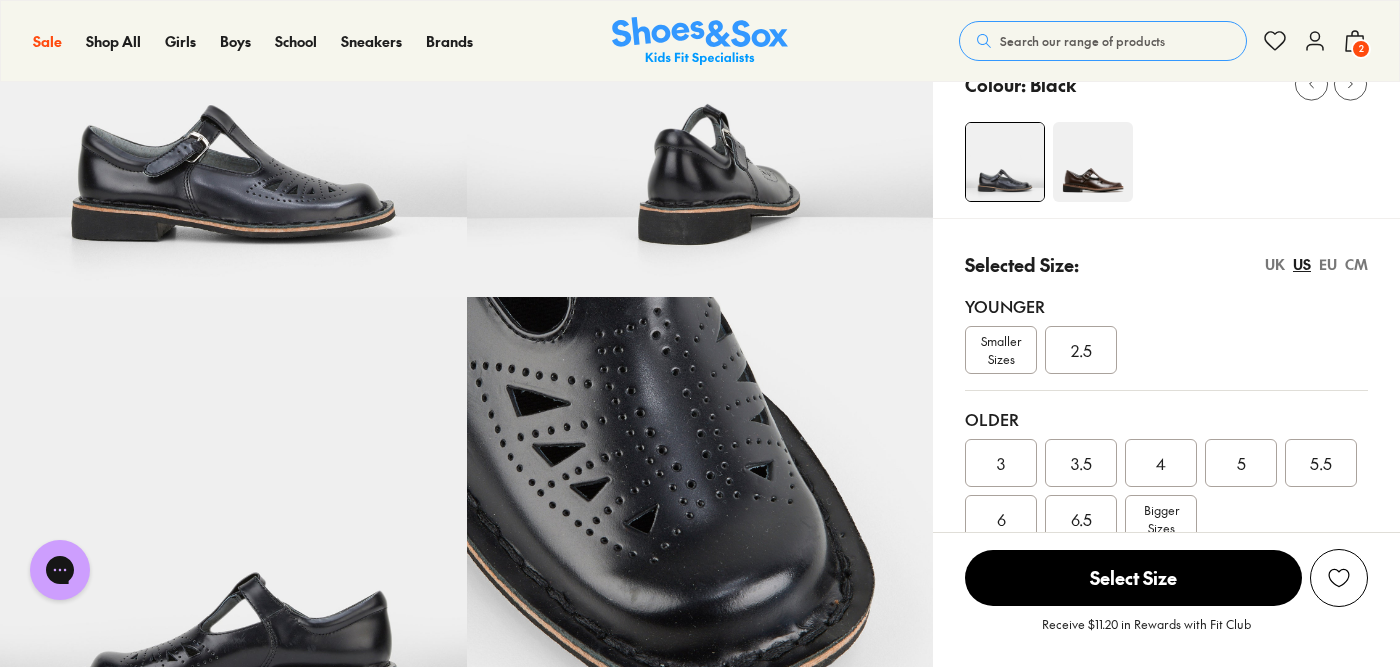click on "2" at bounding box center (1361, 49) 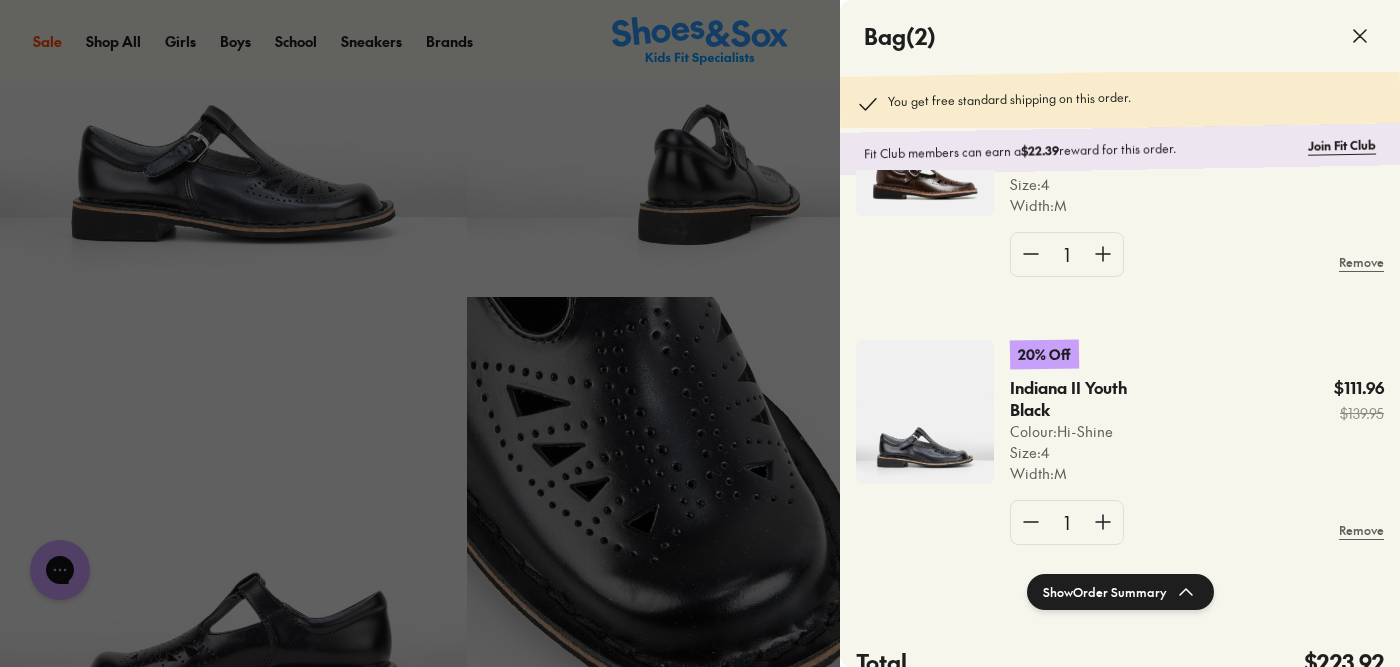 scroll, scrollTop: 175, scrollLeft: 0, axis: vertical 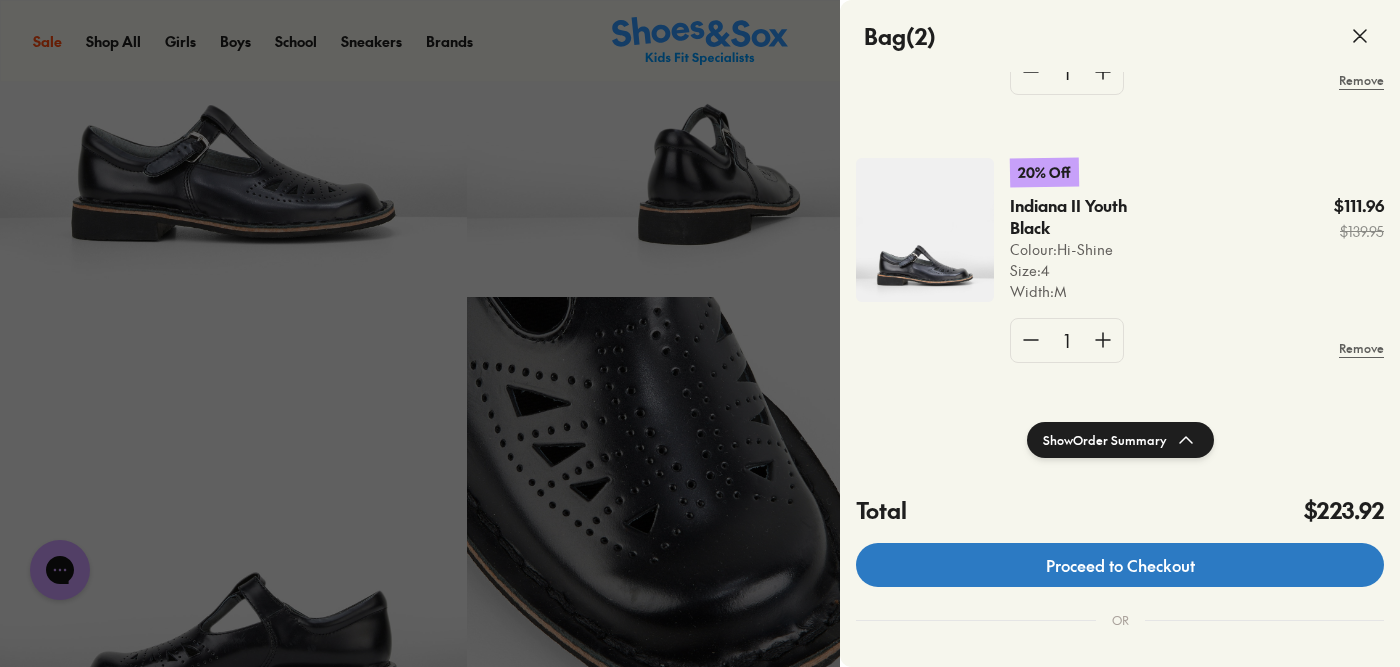 click on "Proceed to Checkout" 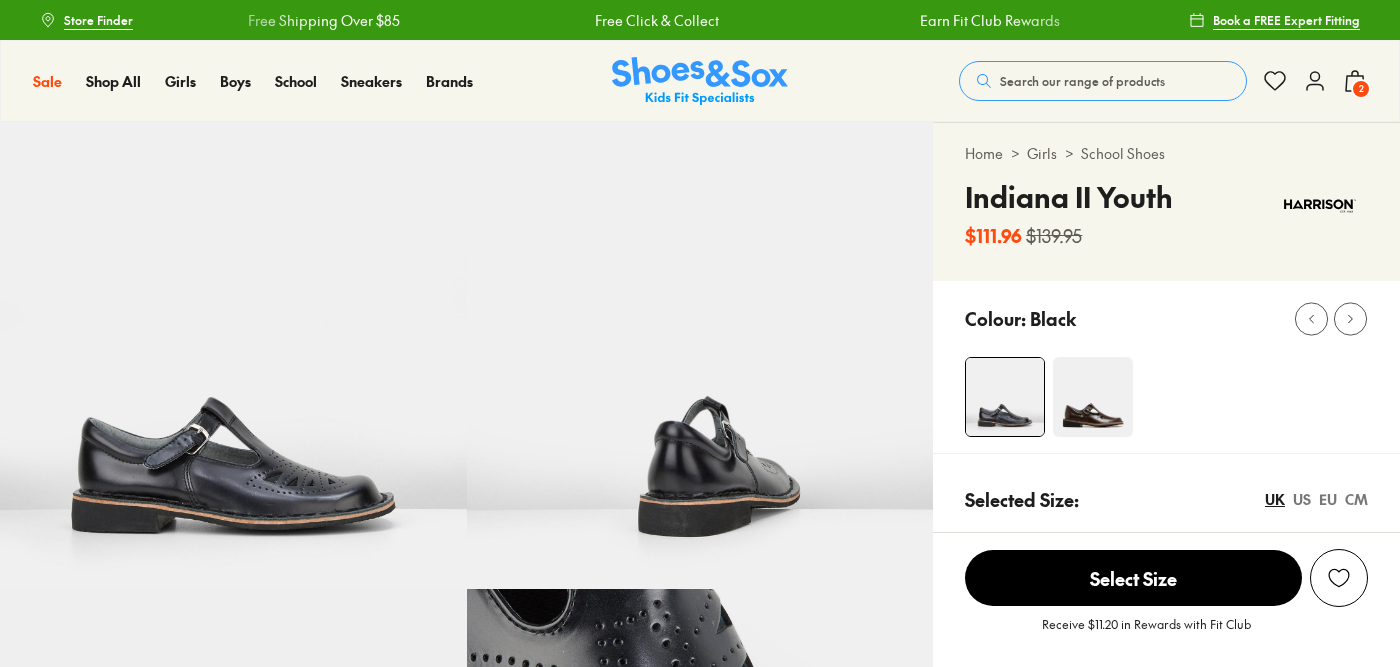 scroll, scrollTop: 292, scrollLeft: 0, axis: vertical 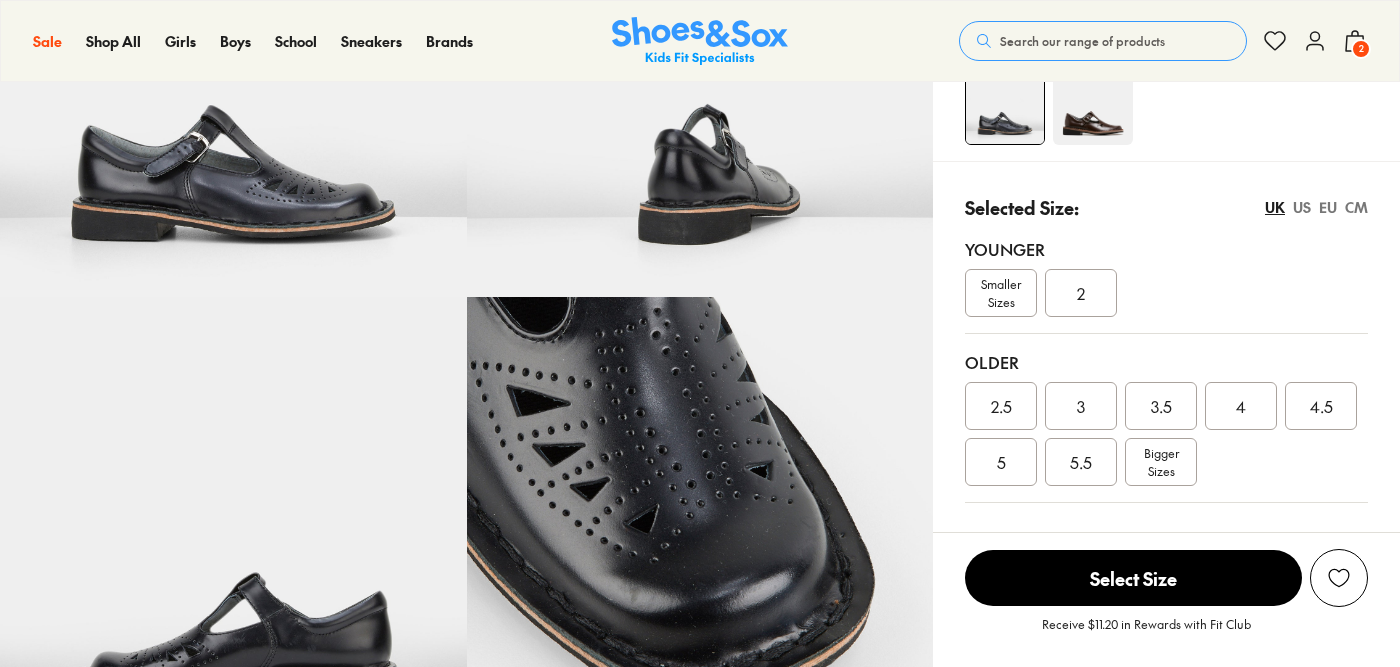 select on "*" 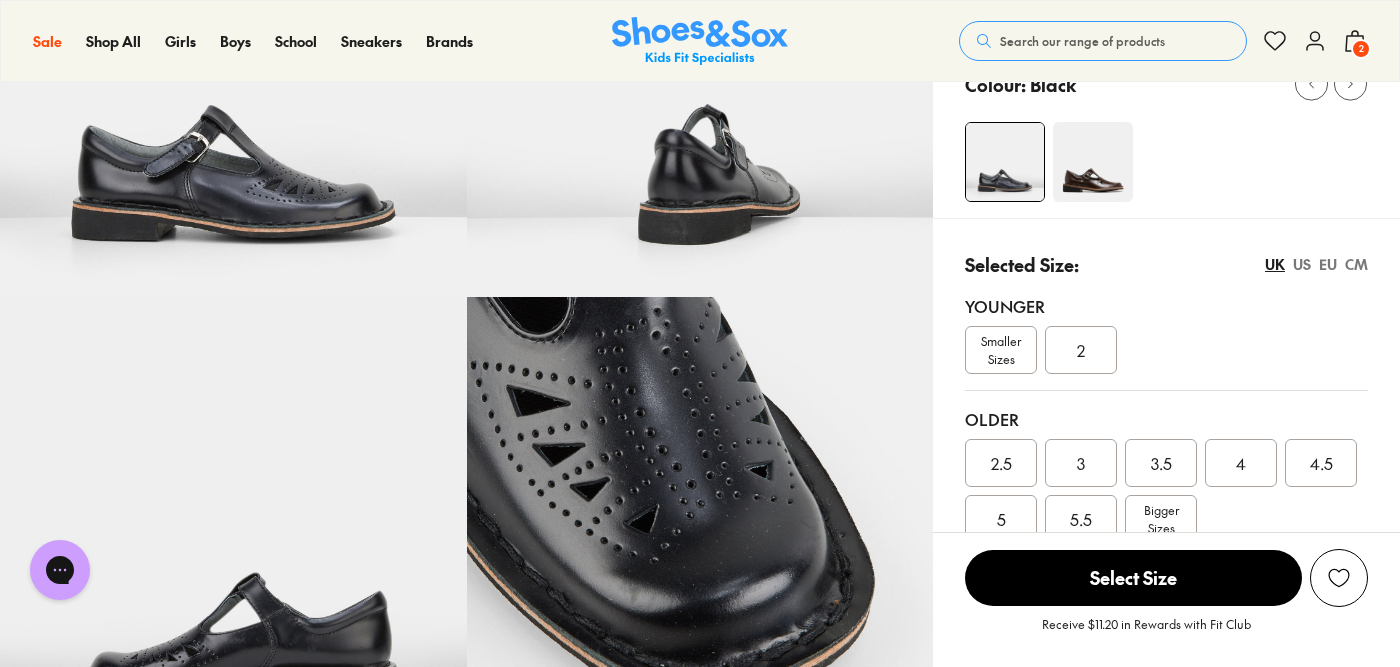 scroll, scrollTop: 0, scrollLeft: 0, axis: both 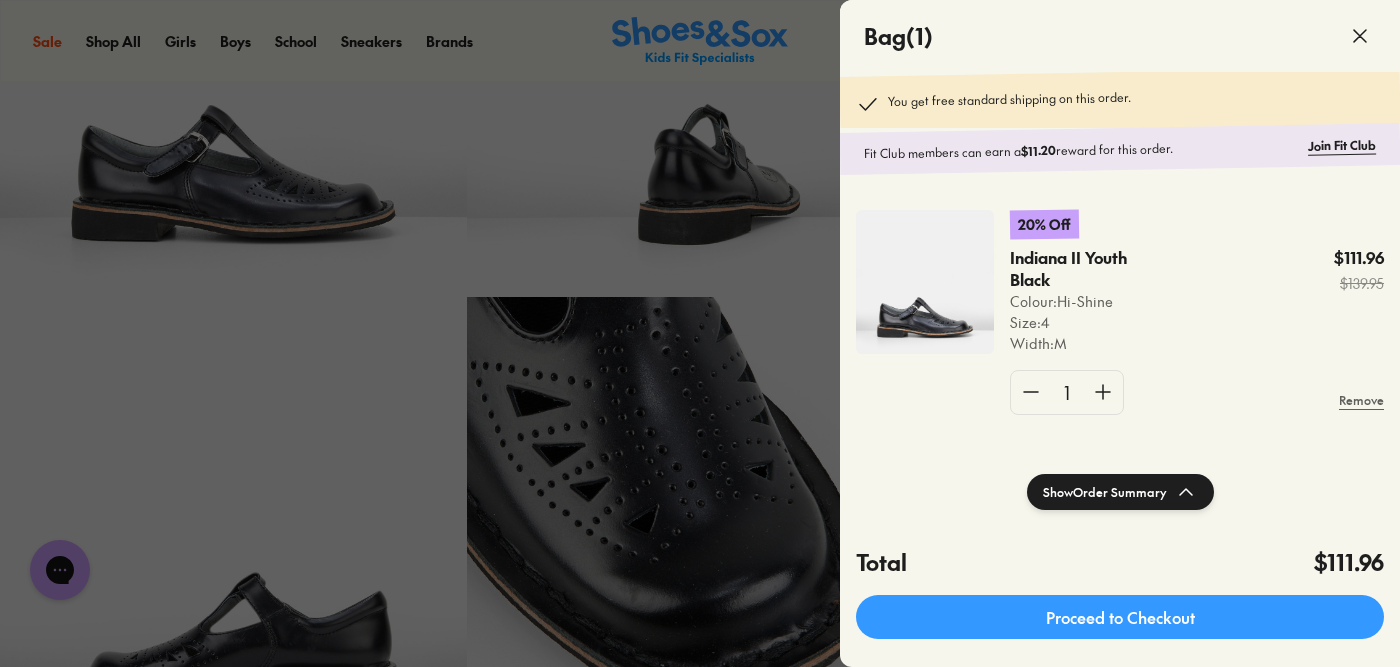 click 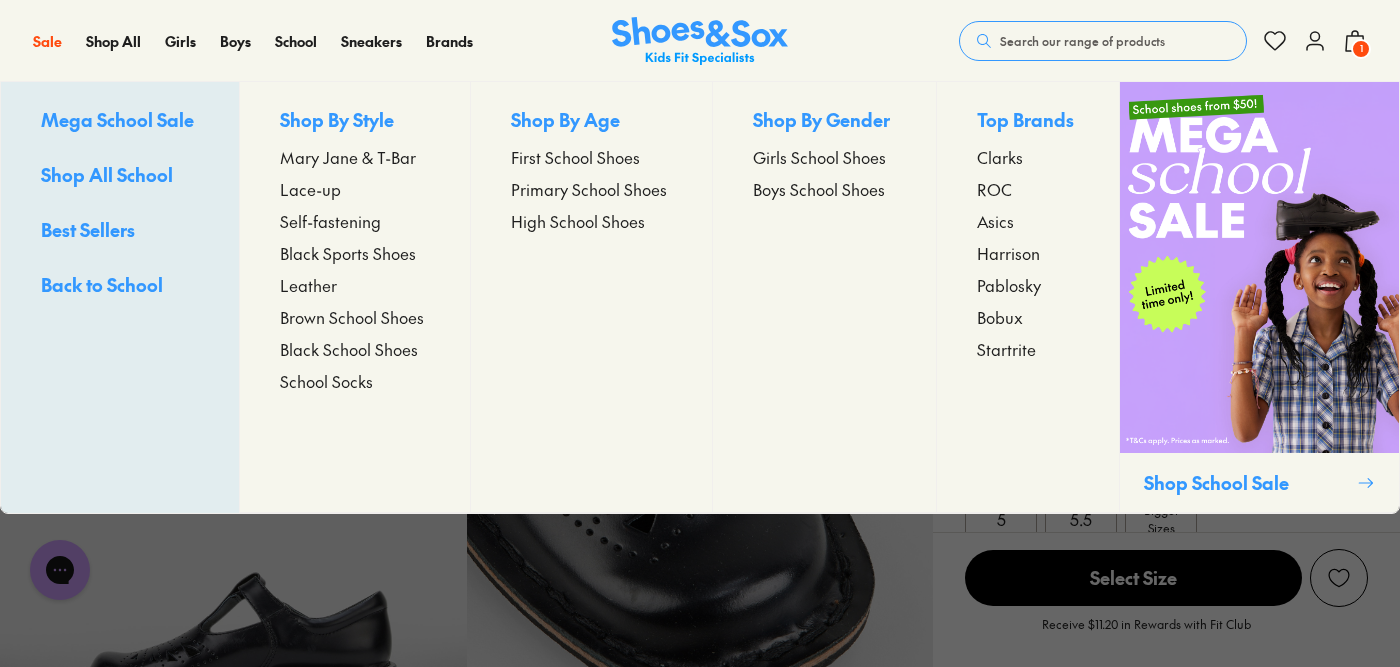 click on "High School Shoes" at bounding box center (578, 221) 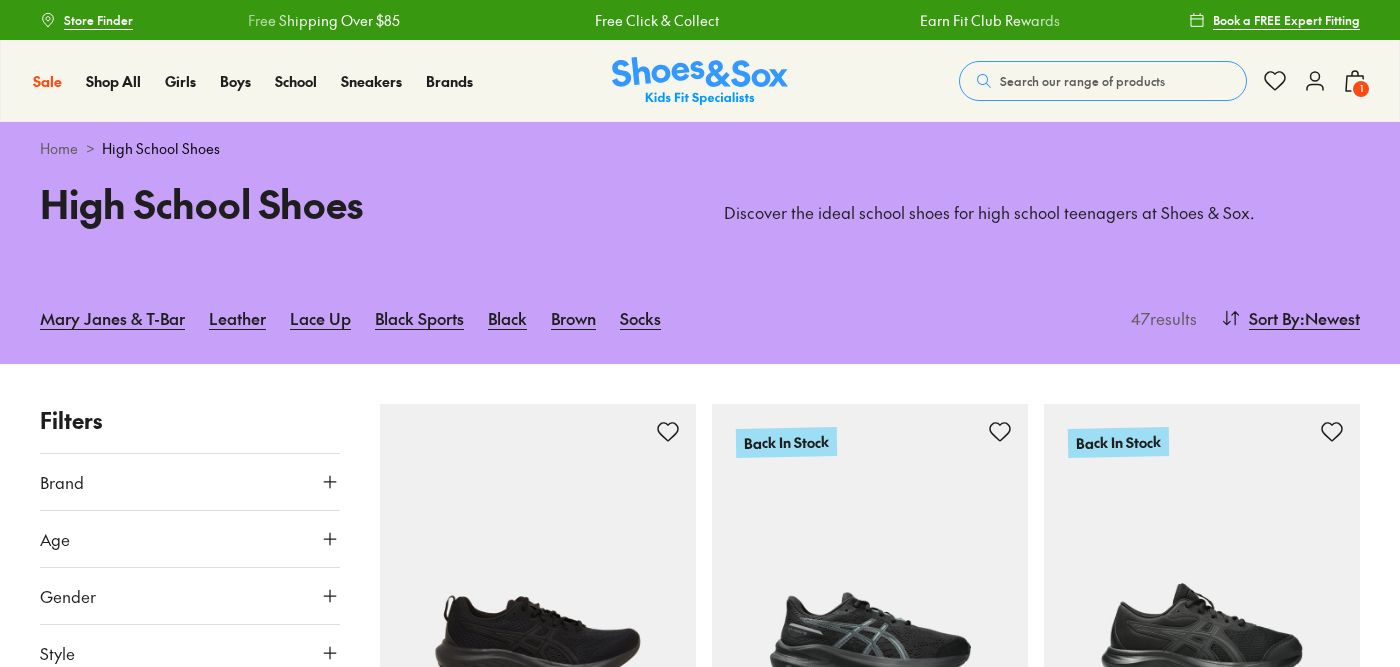scroll, scrollTop: 0, scrollLeft: 0, axis: both 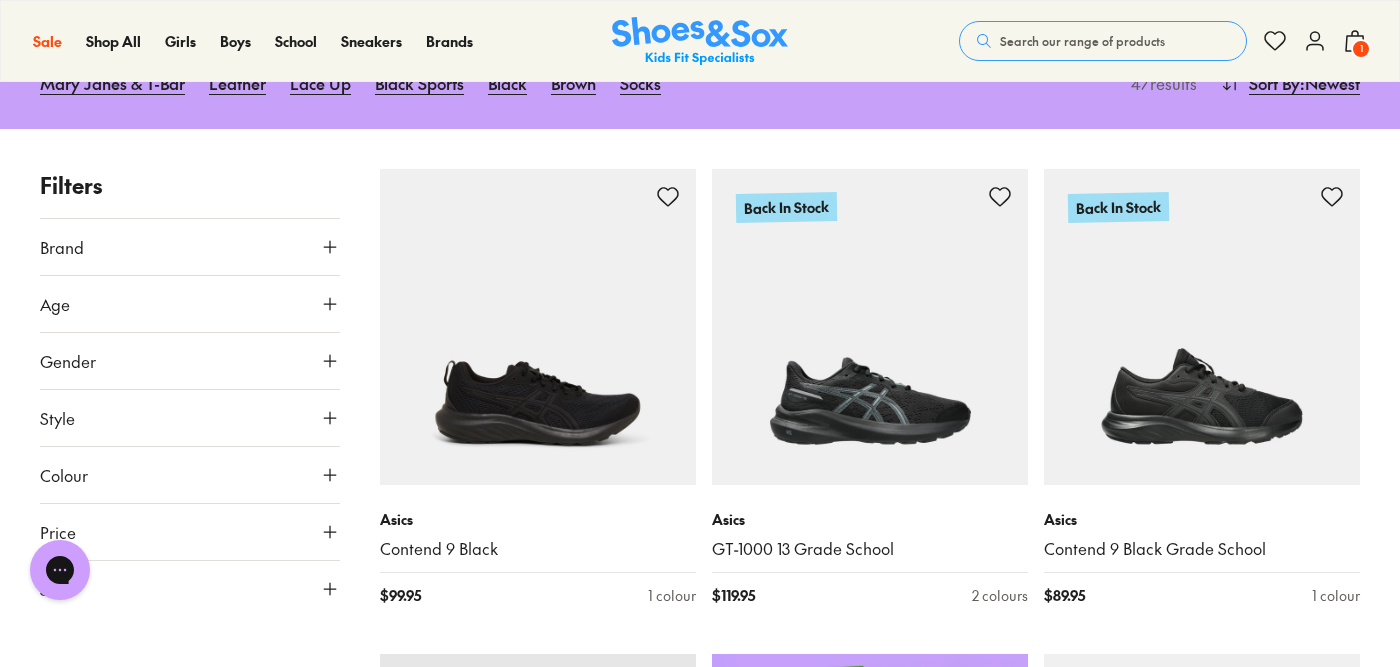 click on "Style" at bounding box center (190, 418) 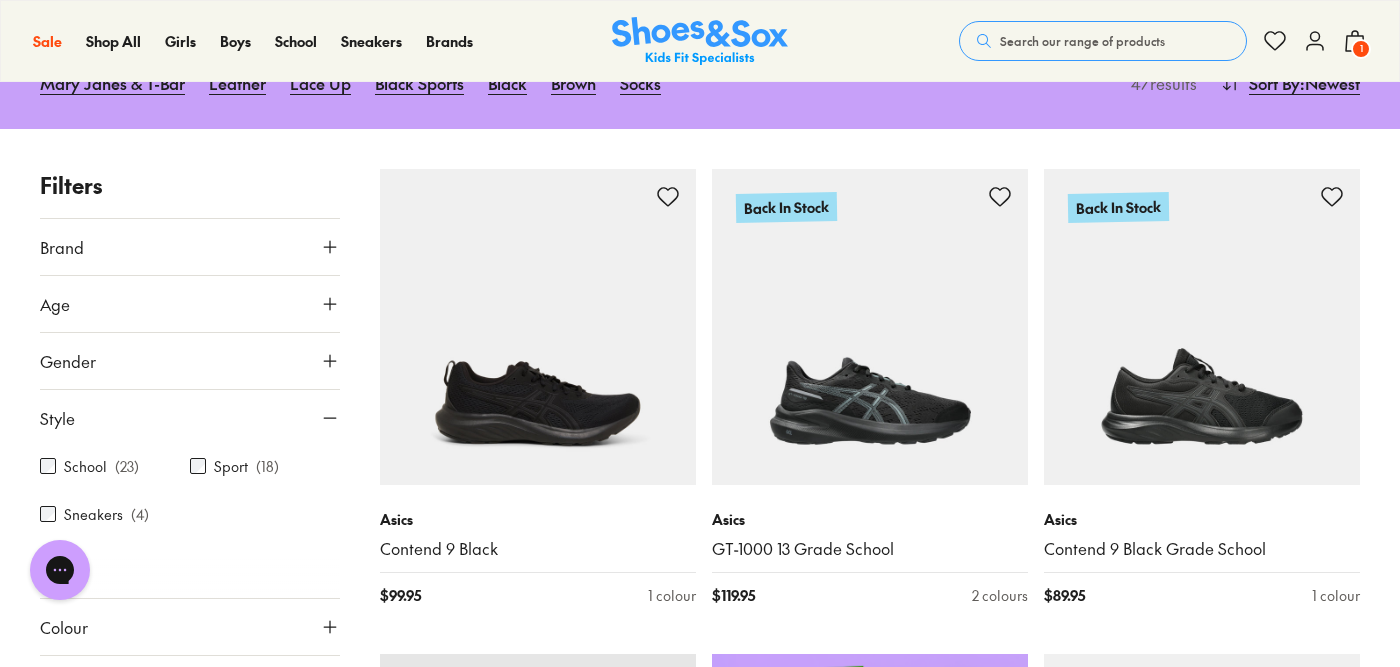 click on "School" at bounding box center (85, 466) 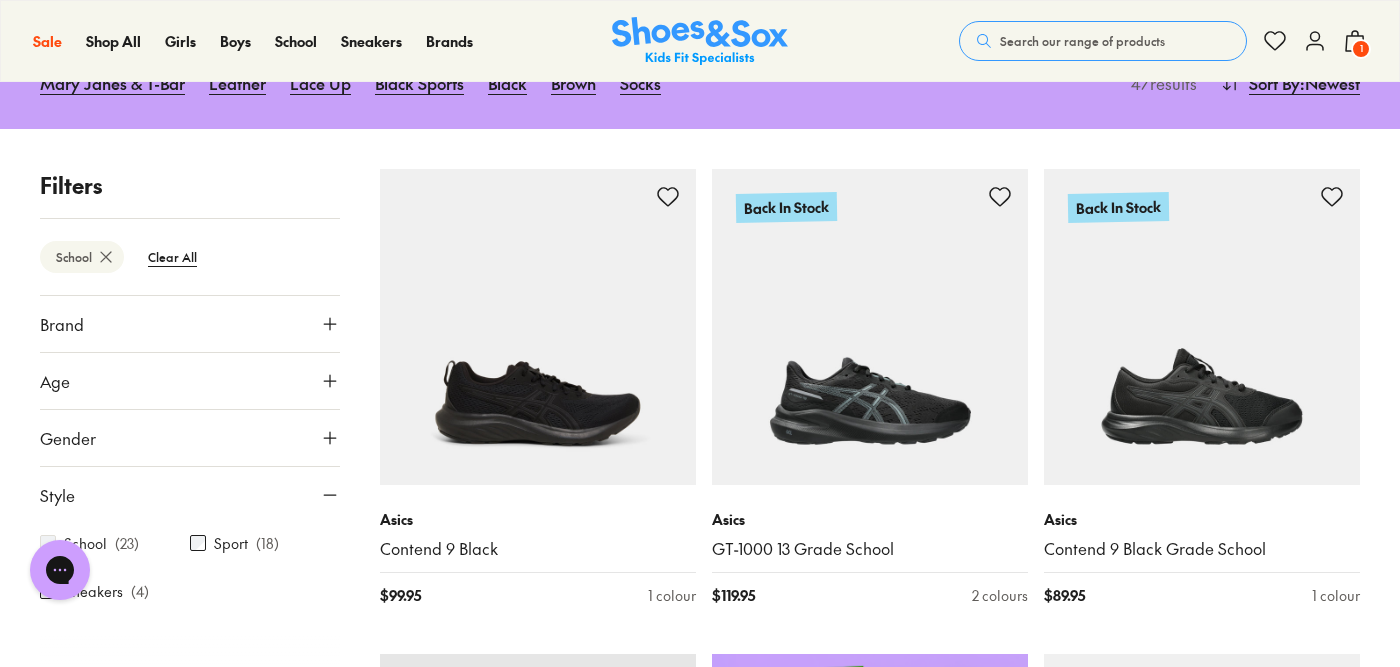 scroll, scrollTop: 264, scrollLeft: 0, axis: vertical 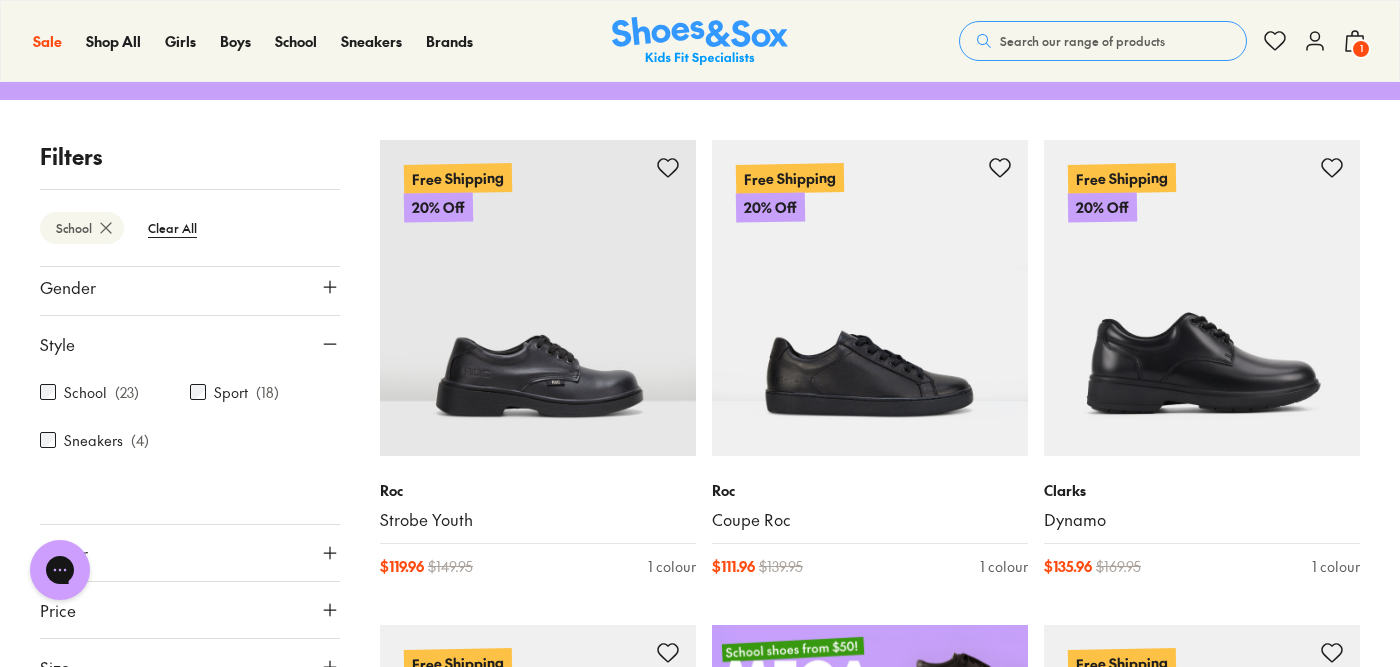 click on "Gender" at bounding box center [190, 287] 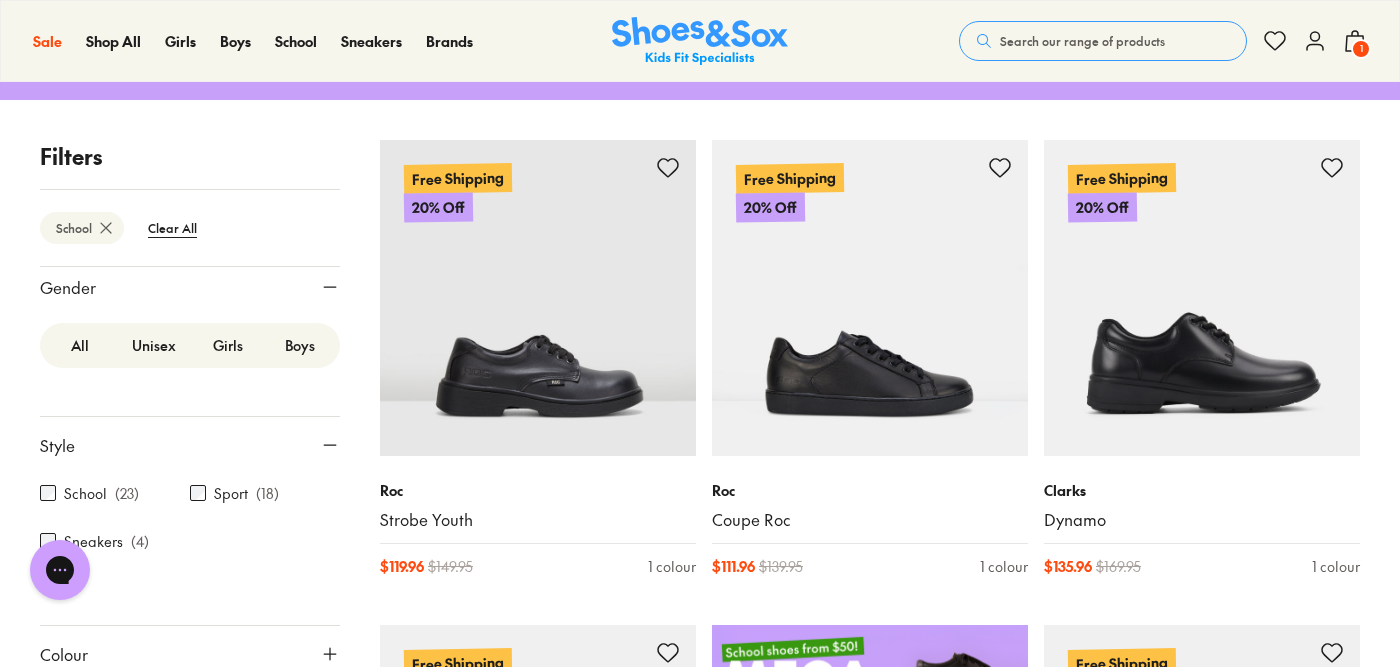 click on "Girls" at bounding box center [228, 345] 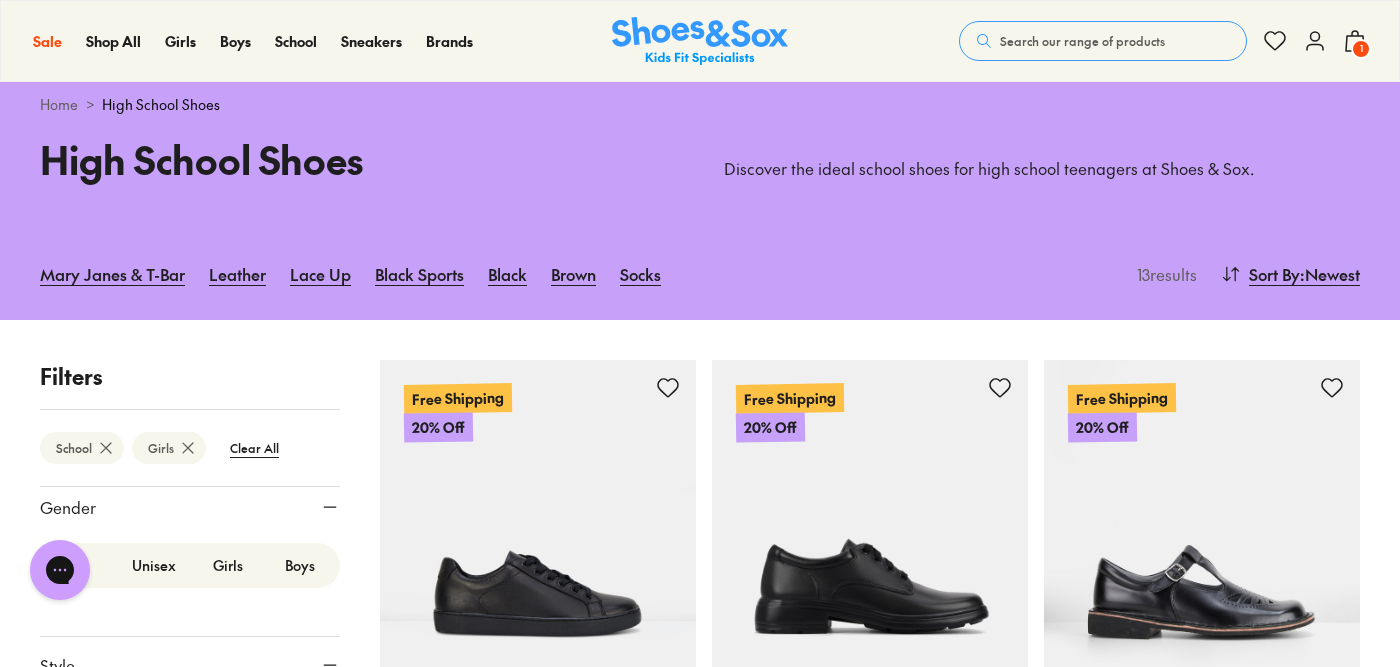 scroll, scrollTop: 5, scrollLeft: 0, axis: vertical 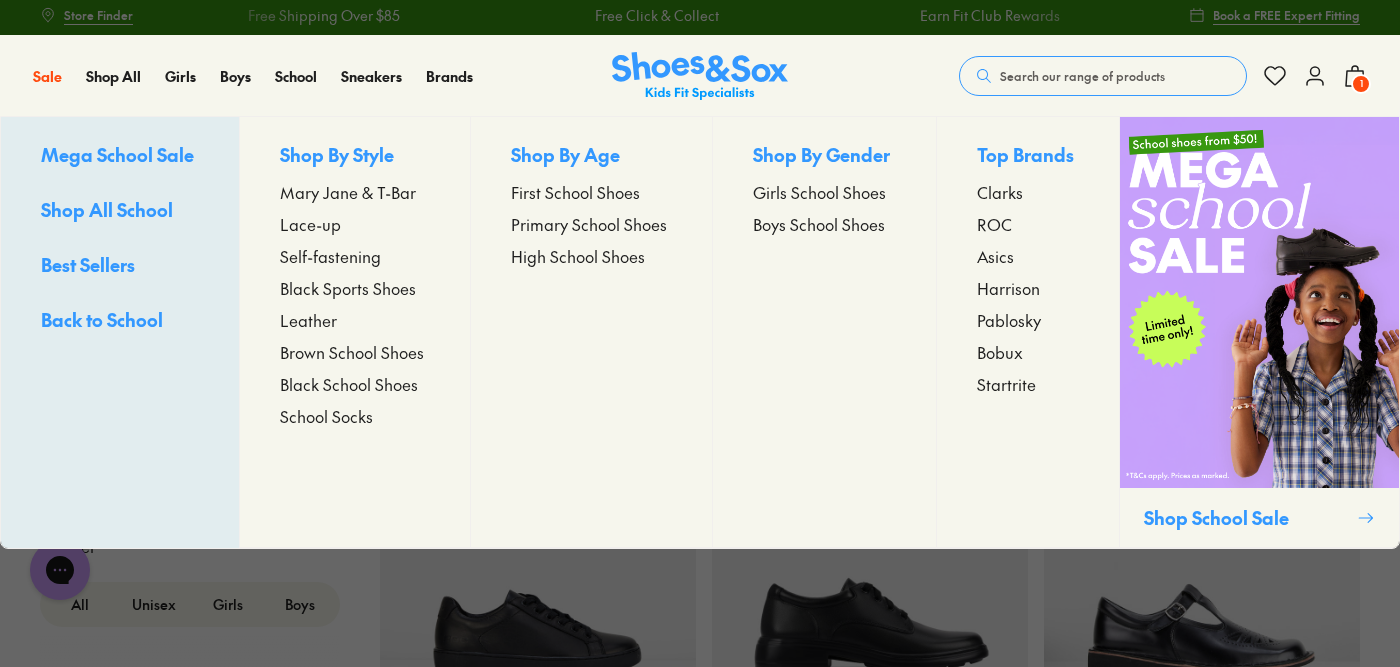 click on "Girls School Shoes" at bounding box center [819, 192] 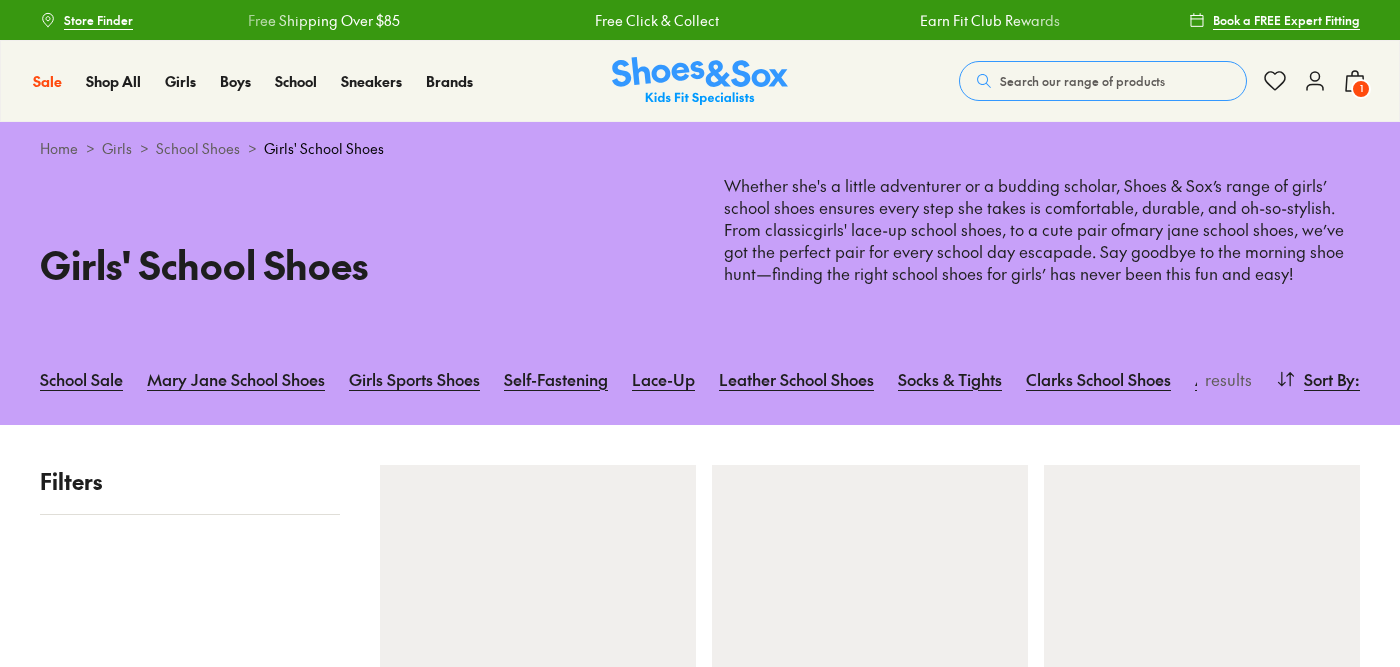scroll, scrollTop: 0, scrollLeft: 0, axis: both 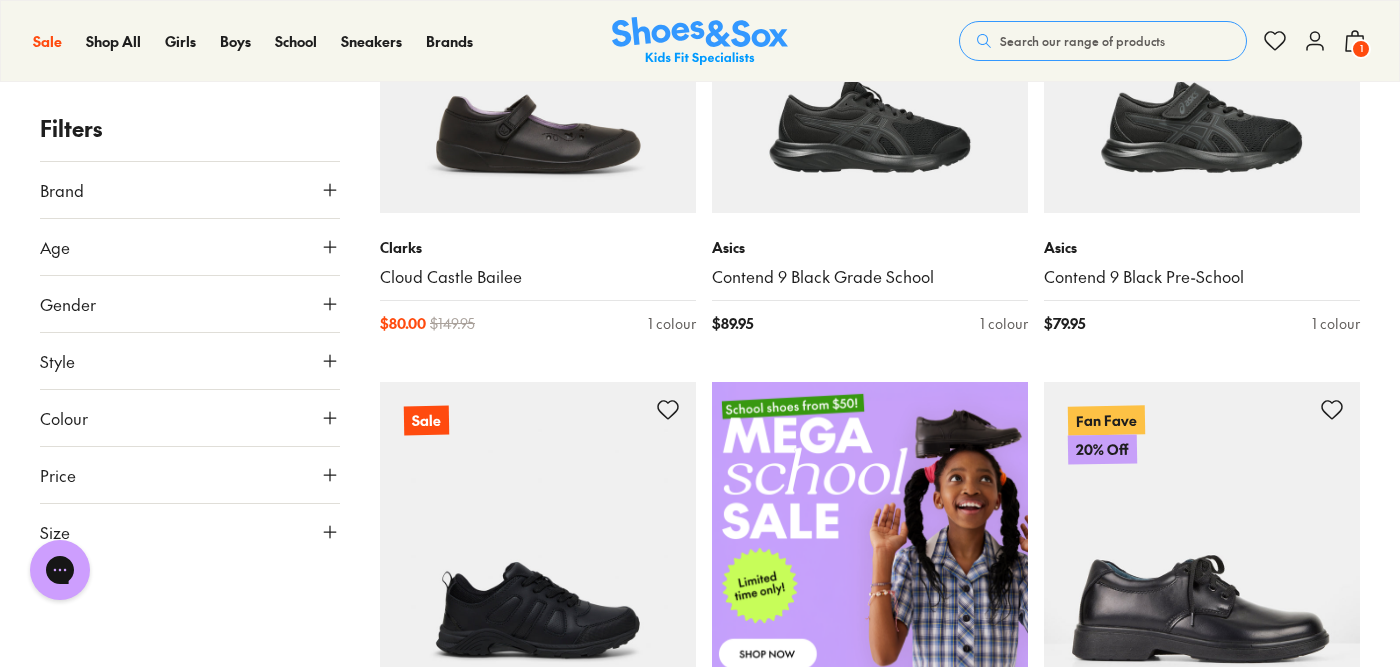 click on "Gender" at bounding box center [190, 304] 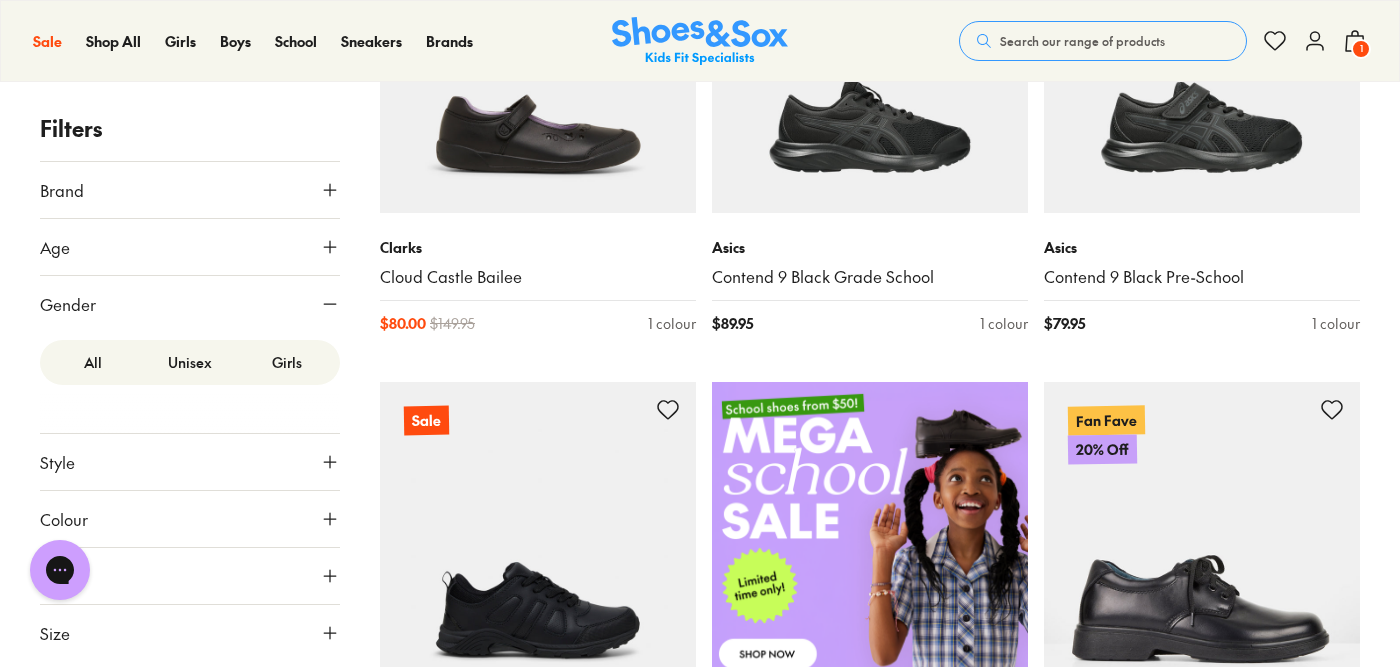 click on "Girls" at bounding box center (287, 362) 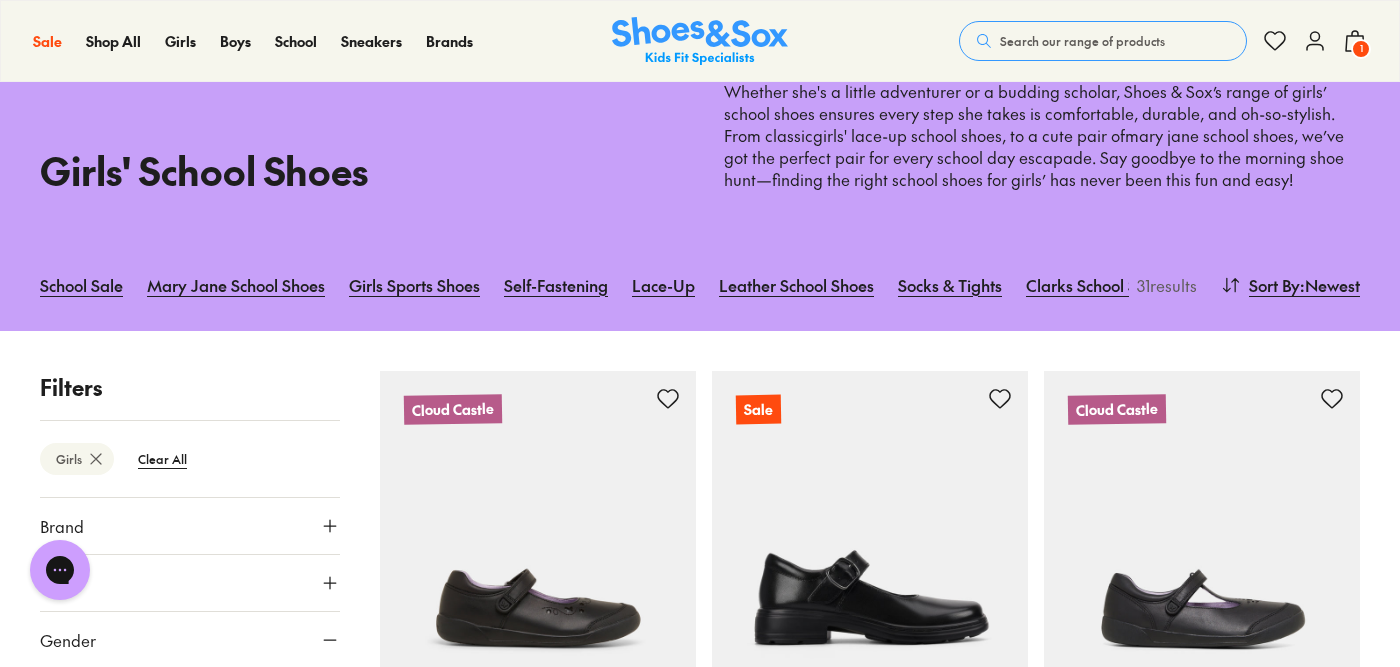 scroll, scrollTop: 472, scrollLeft: 0, axis: vertical 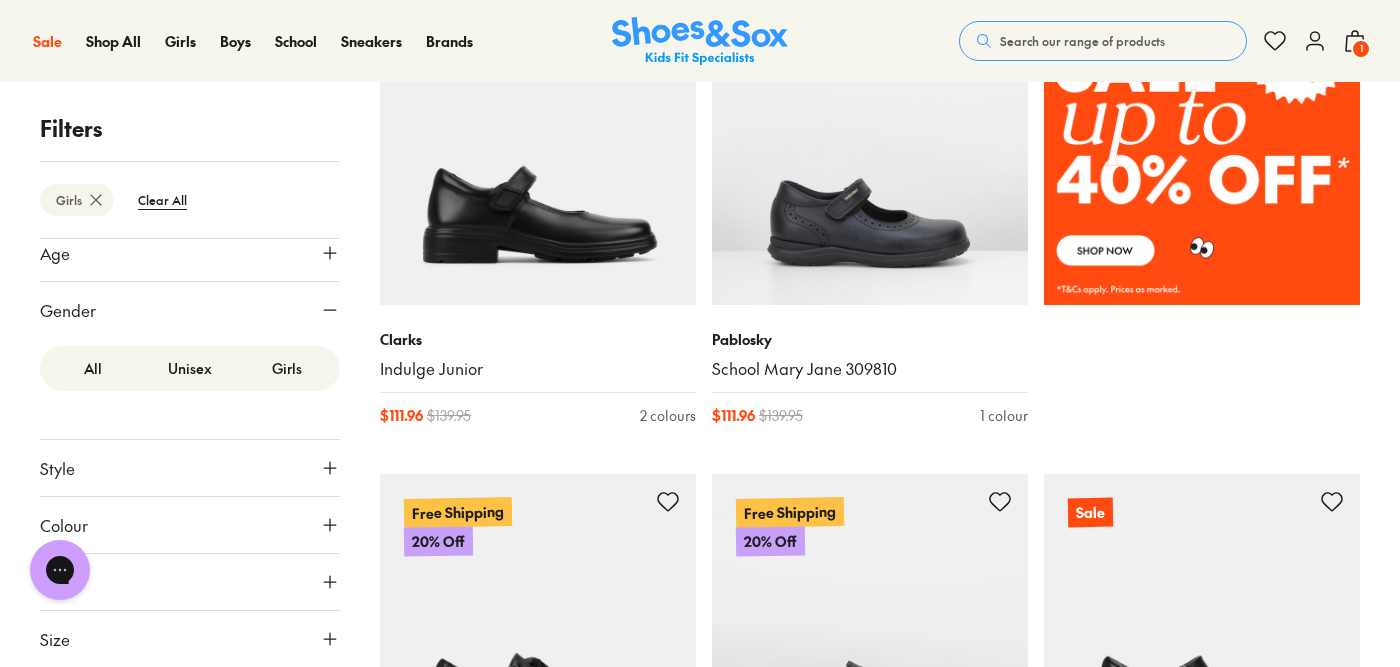click on "Search our range of products" at bounding box center (1082, 41) 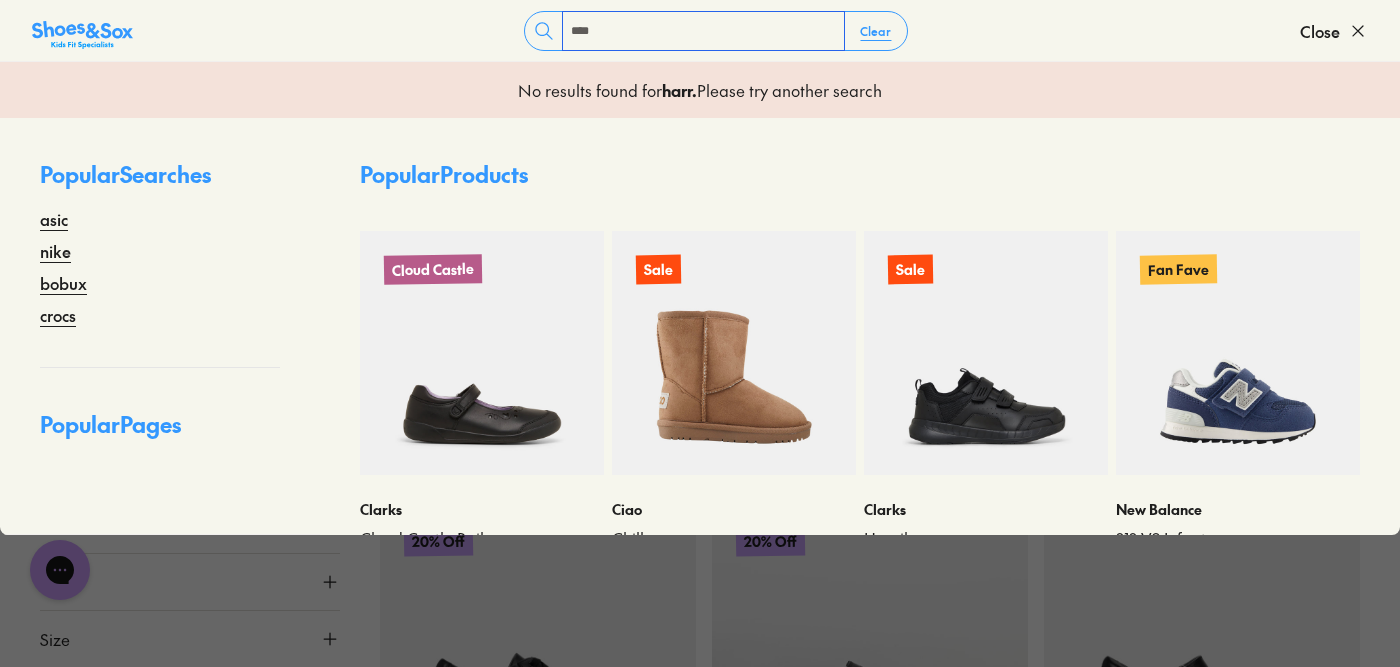 type on "********" 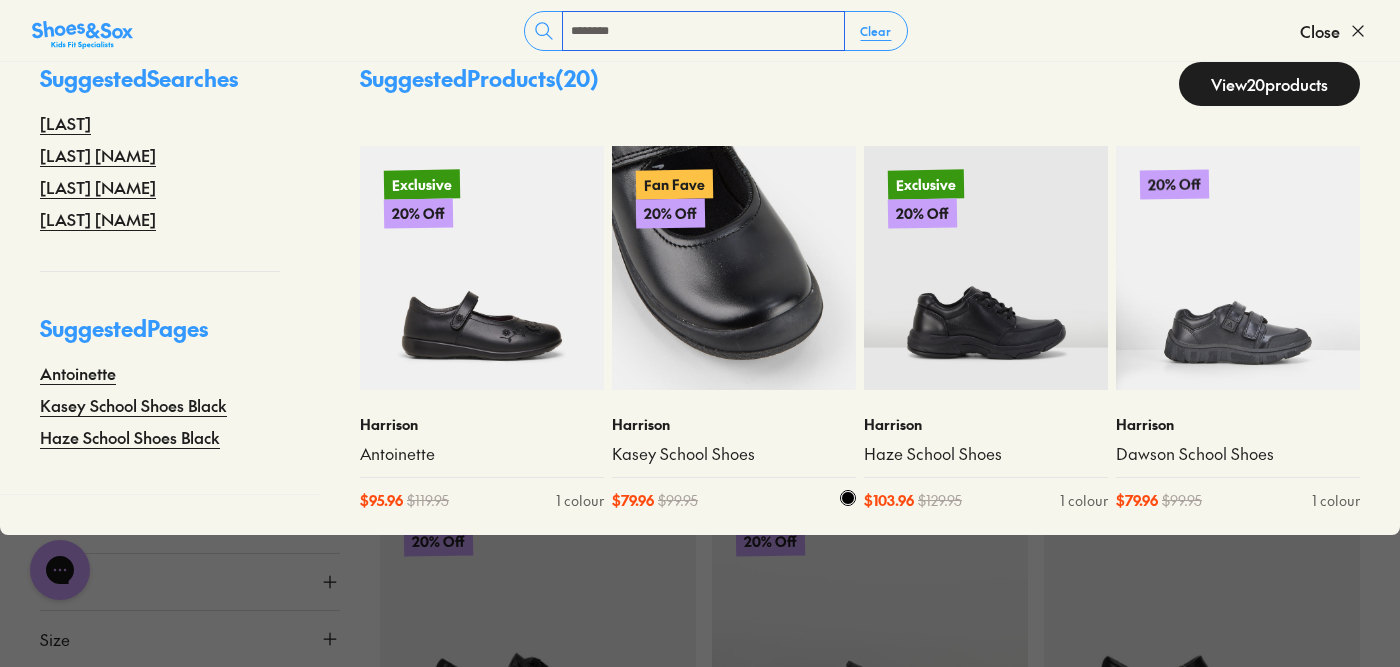 scroll, scrollTop: 0, scrollLeft: 0, axis: both 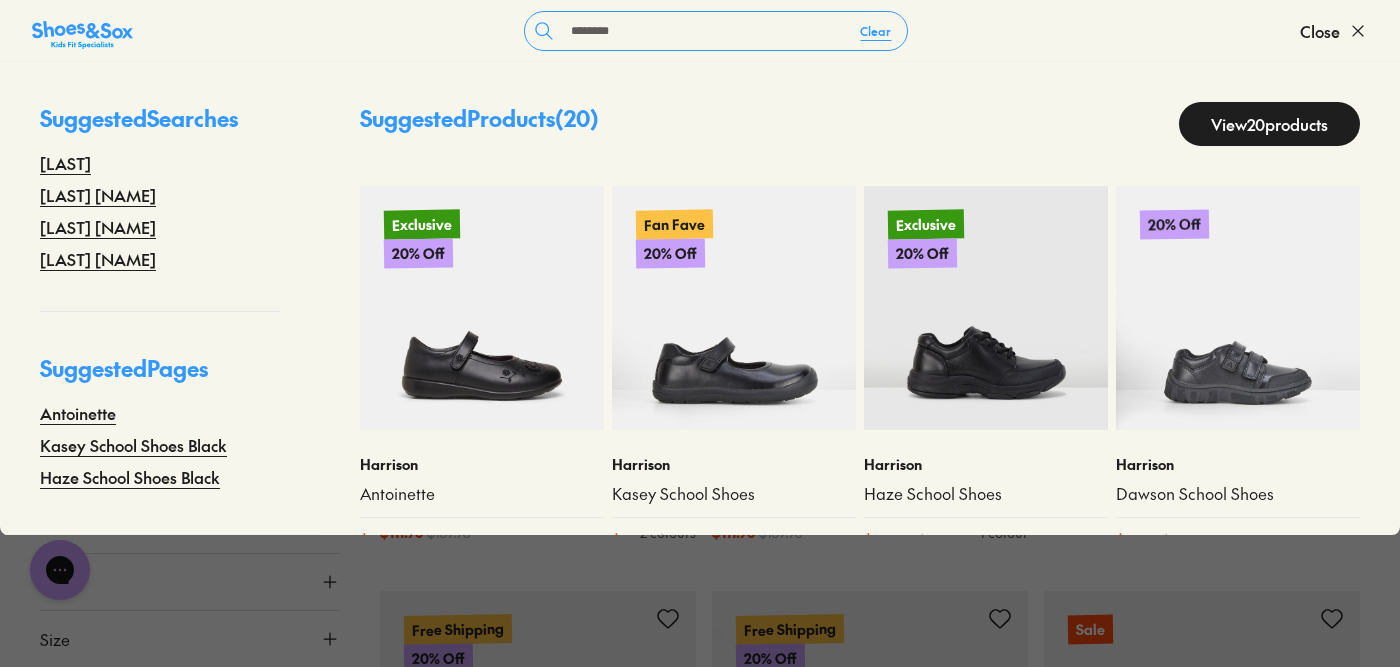 click on "View  20  products" at bounding box center (1269, 124) 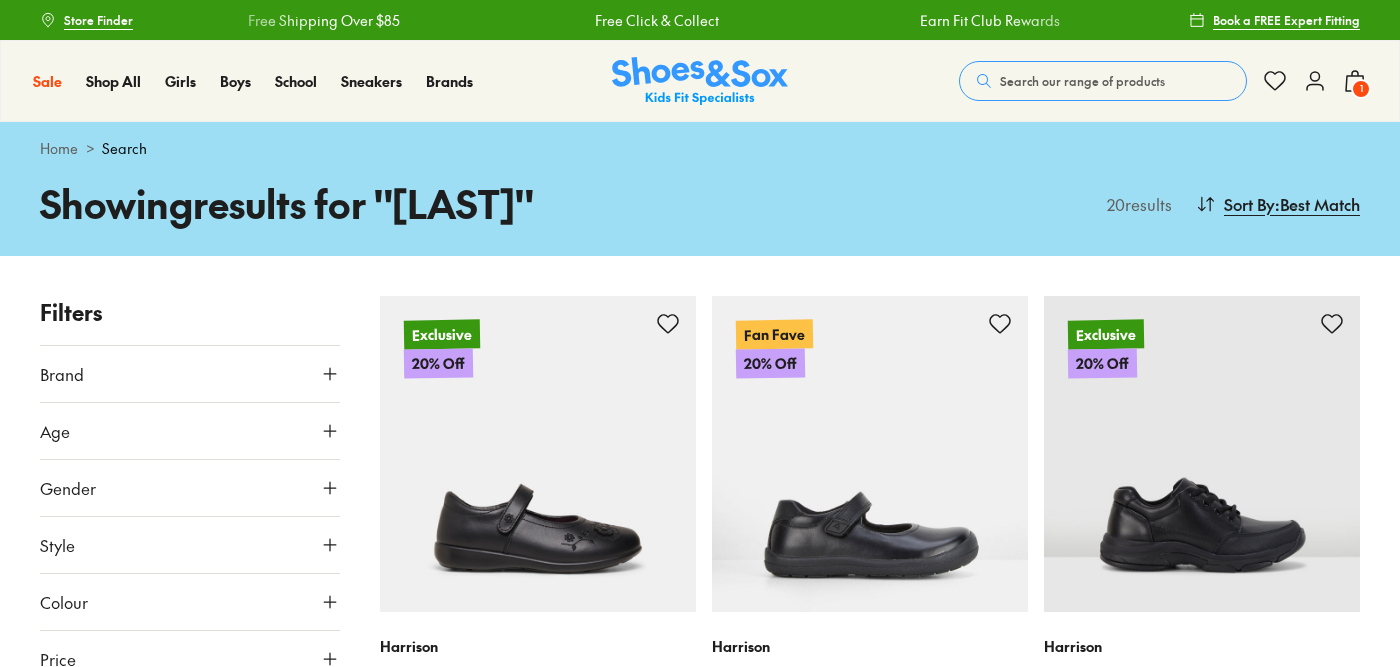 scroll, scrollTop: 0, scrollLeft: 0, axis: both 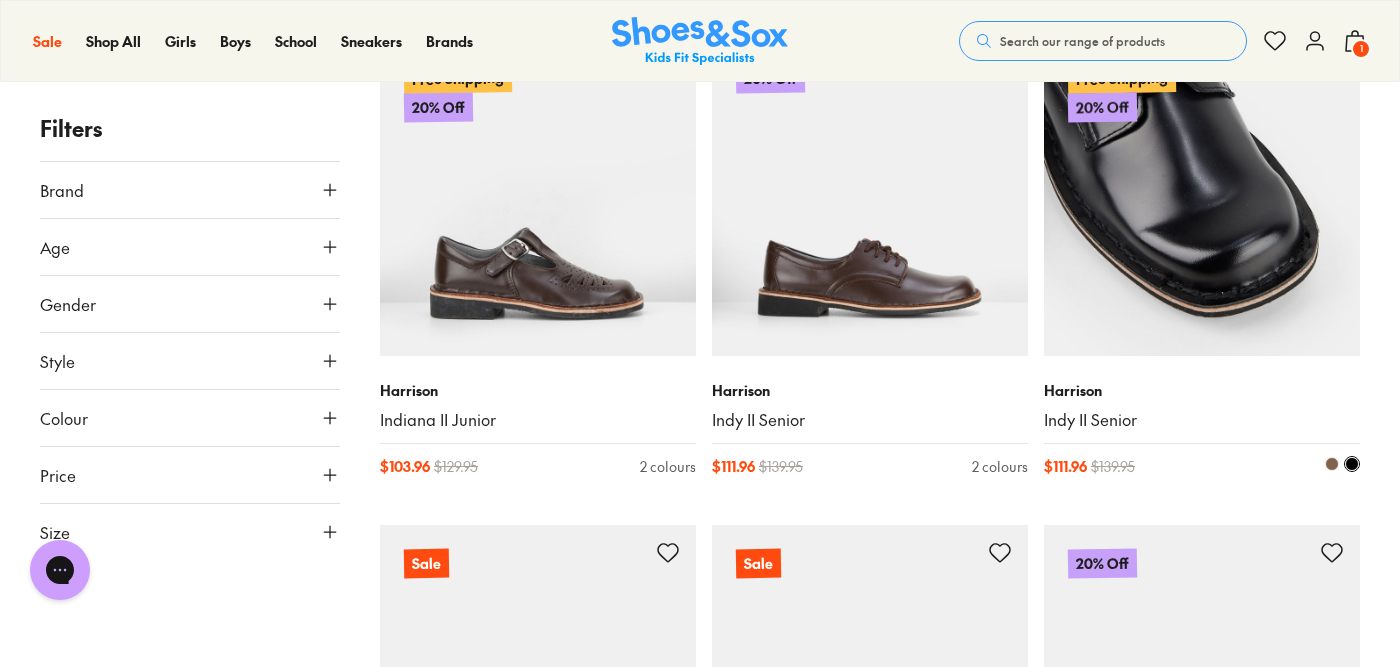 click at bounding box center [1202, 198] 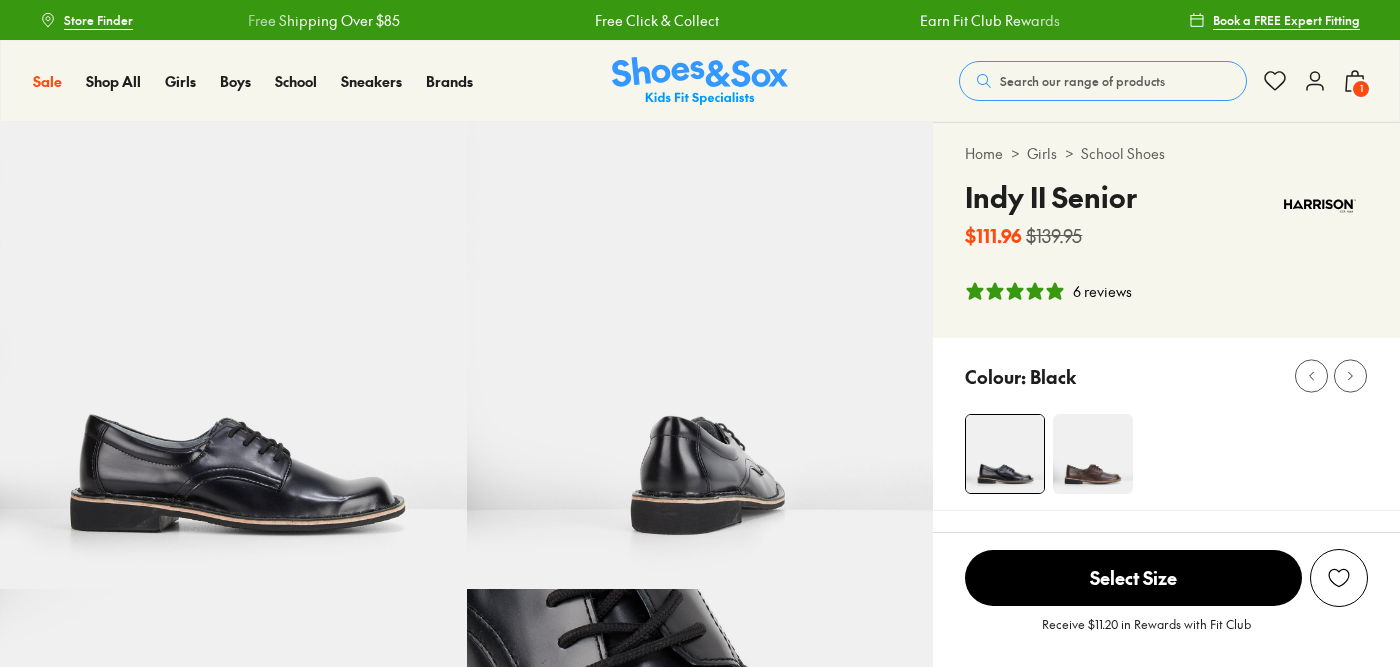 select on "*" 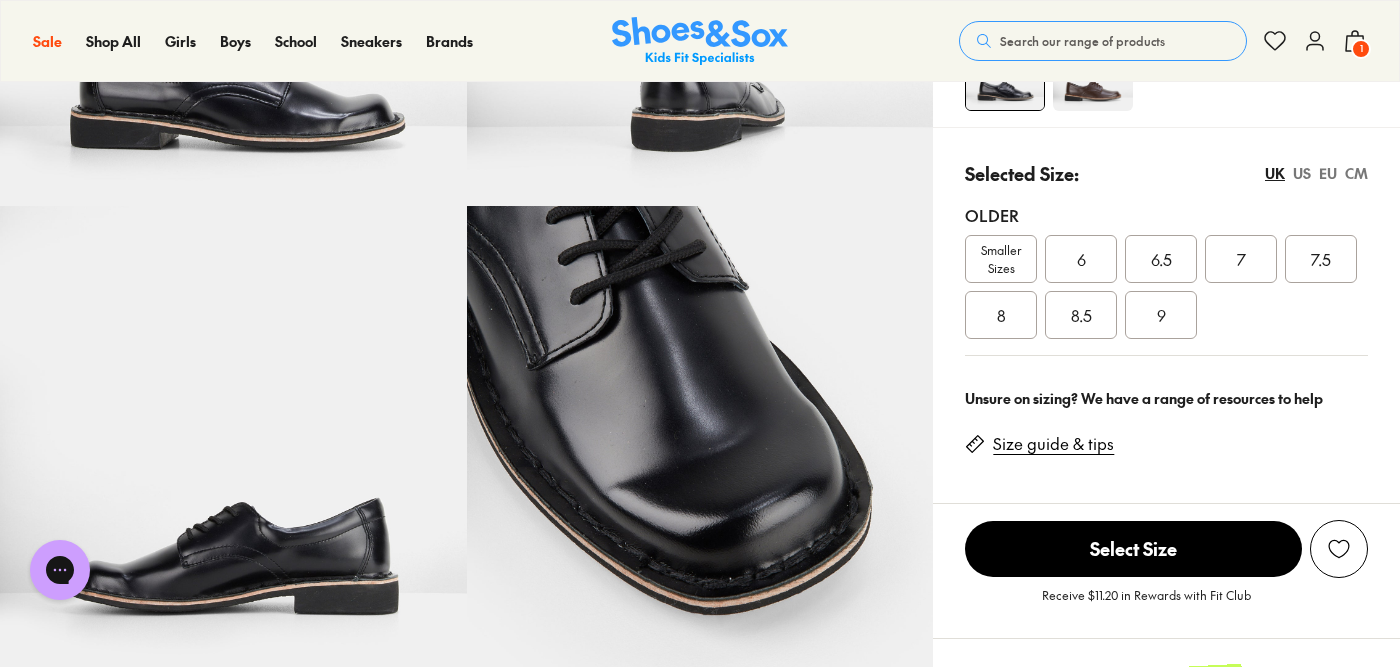 scroll, scrollTop: 394, scrollLeft: 0, axis: vertical 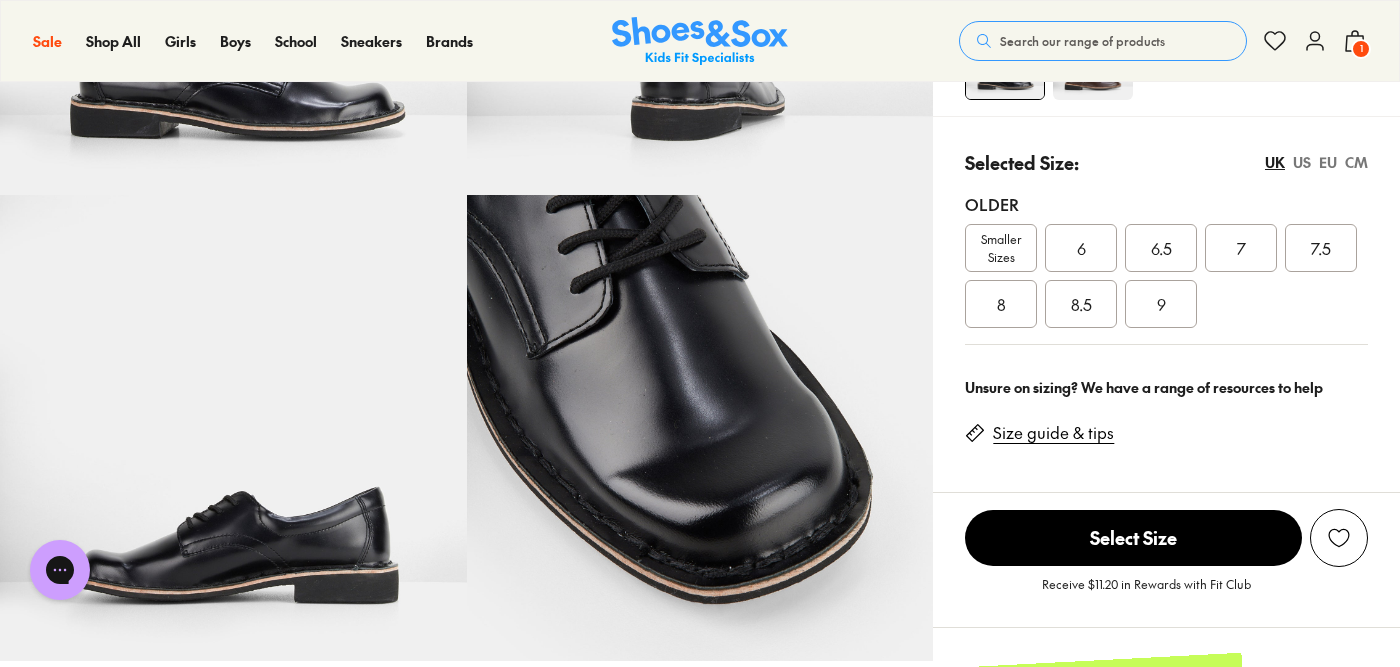 click on "Smaller Sizes" at bounding box center [1001, 248] 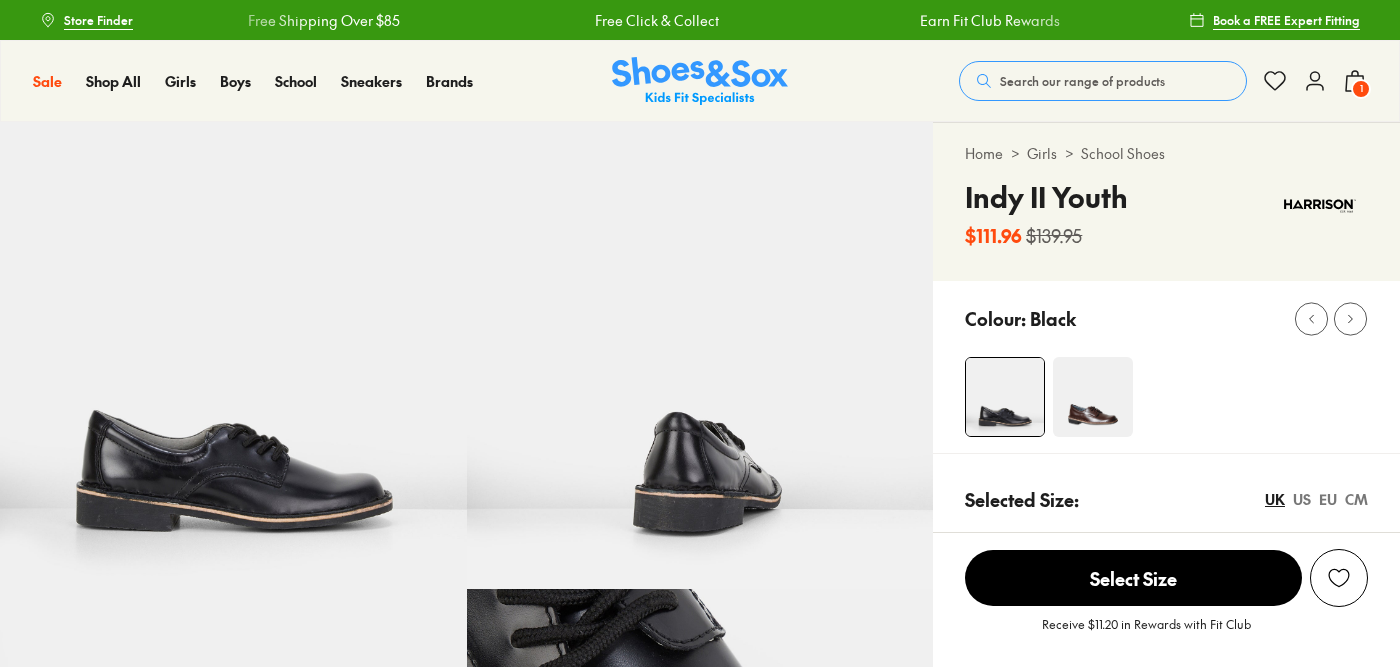 select on "*" 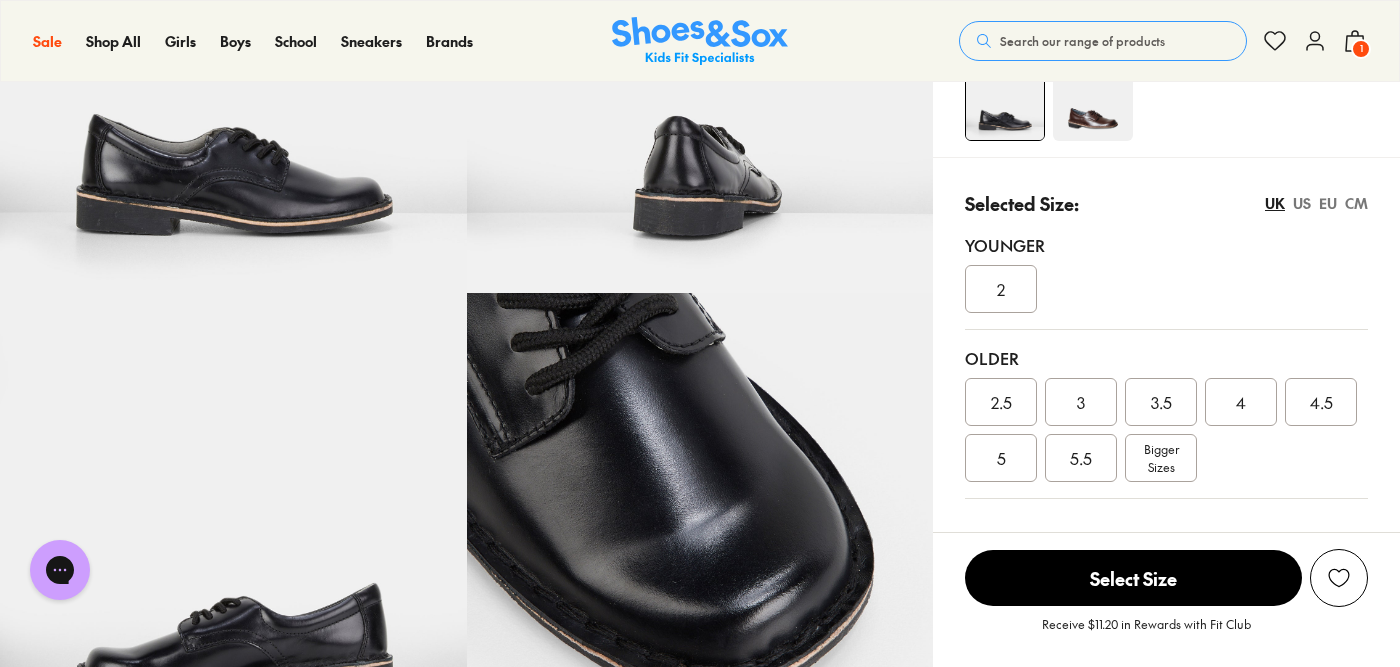 scroll, scrollTop: 264, scrollLeft: 0, axis: vertical 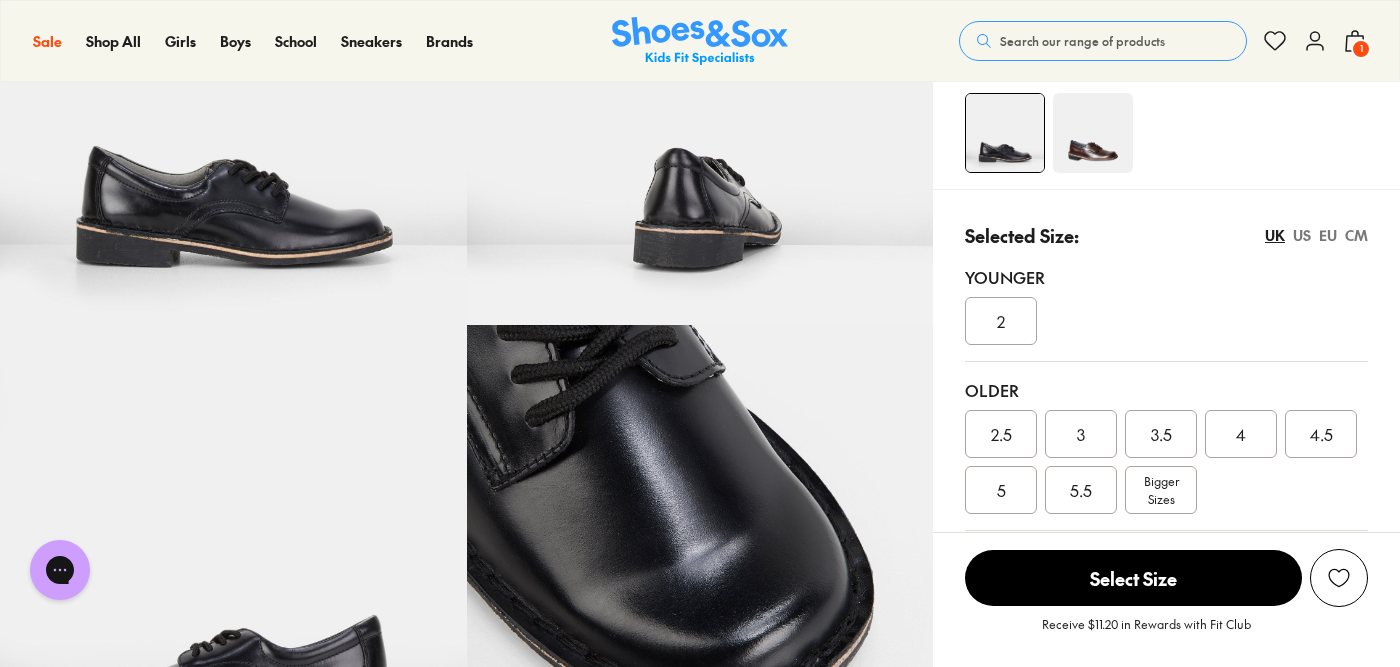 click on "EU" at bounding box center (1328, 235) 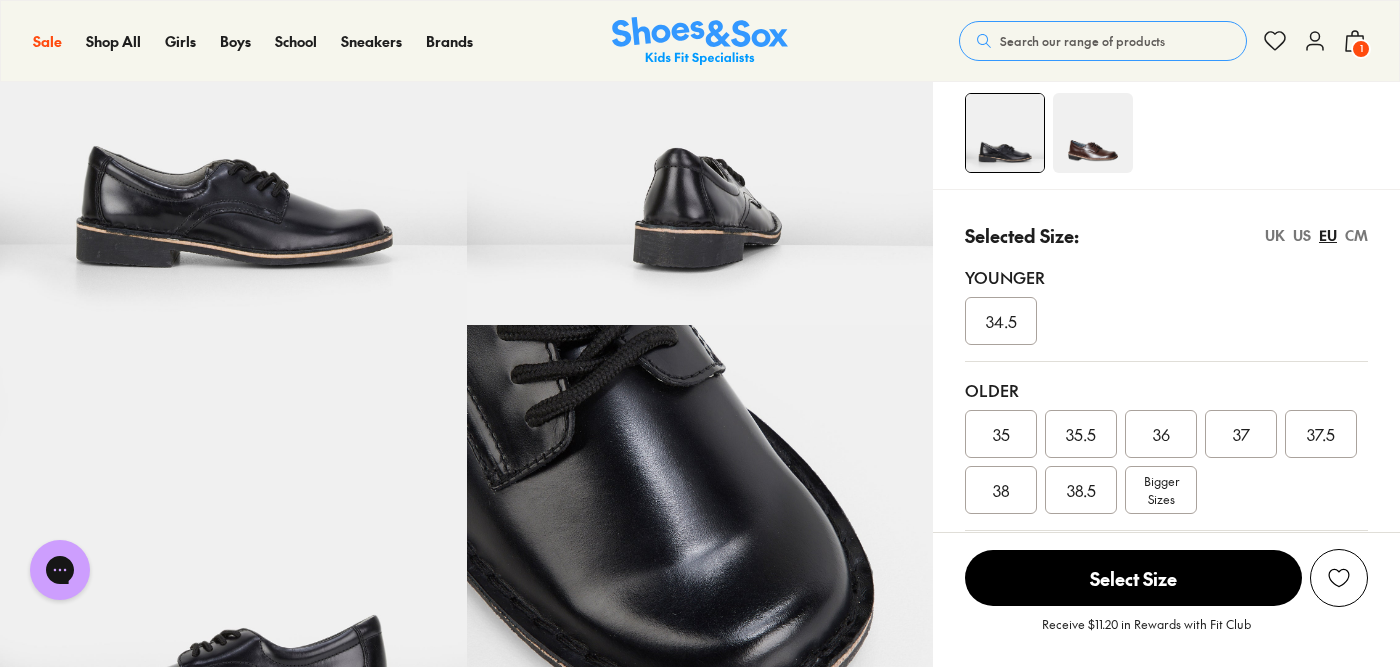 scroll, scrollTop: 329, scrollLeft: 0, axis: vertical 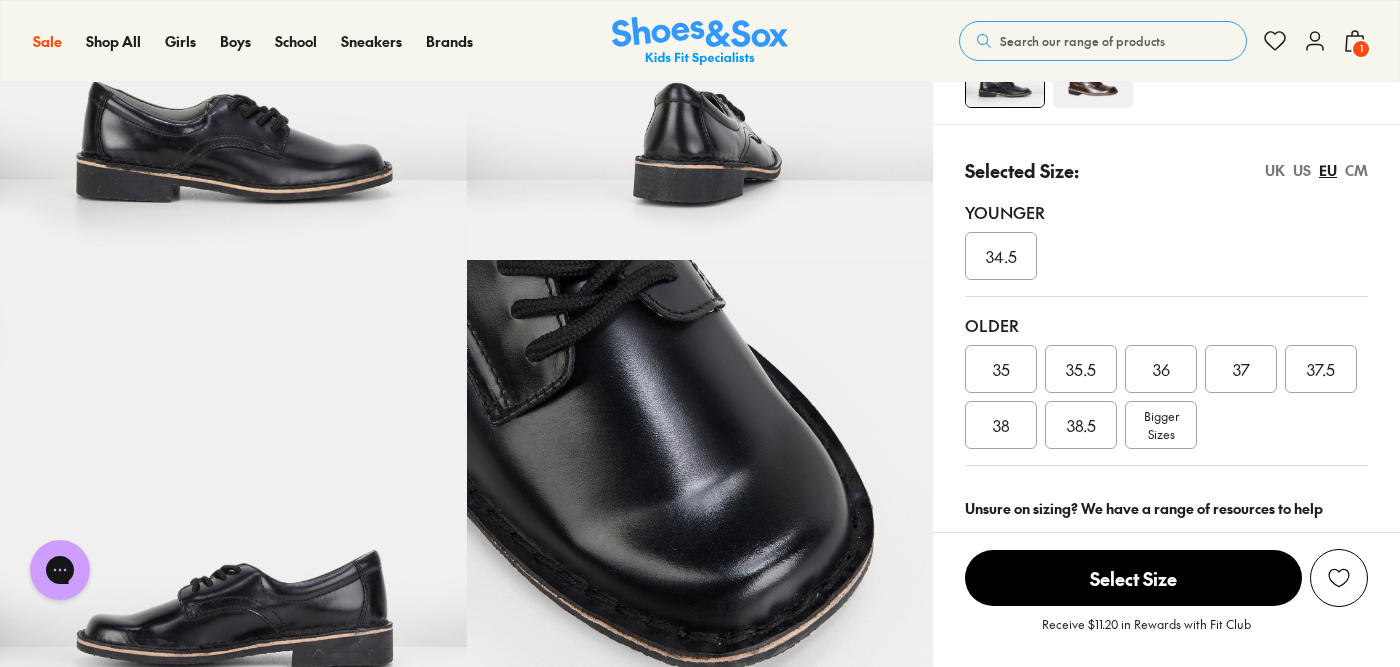 click on "UK" at bounding box center (1275, 170) 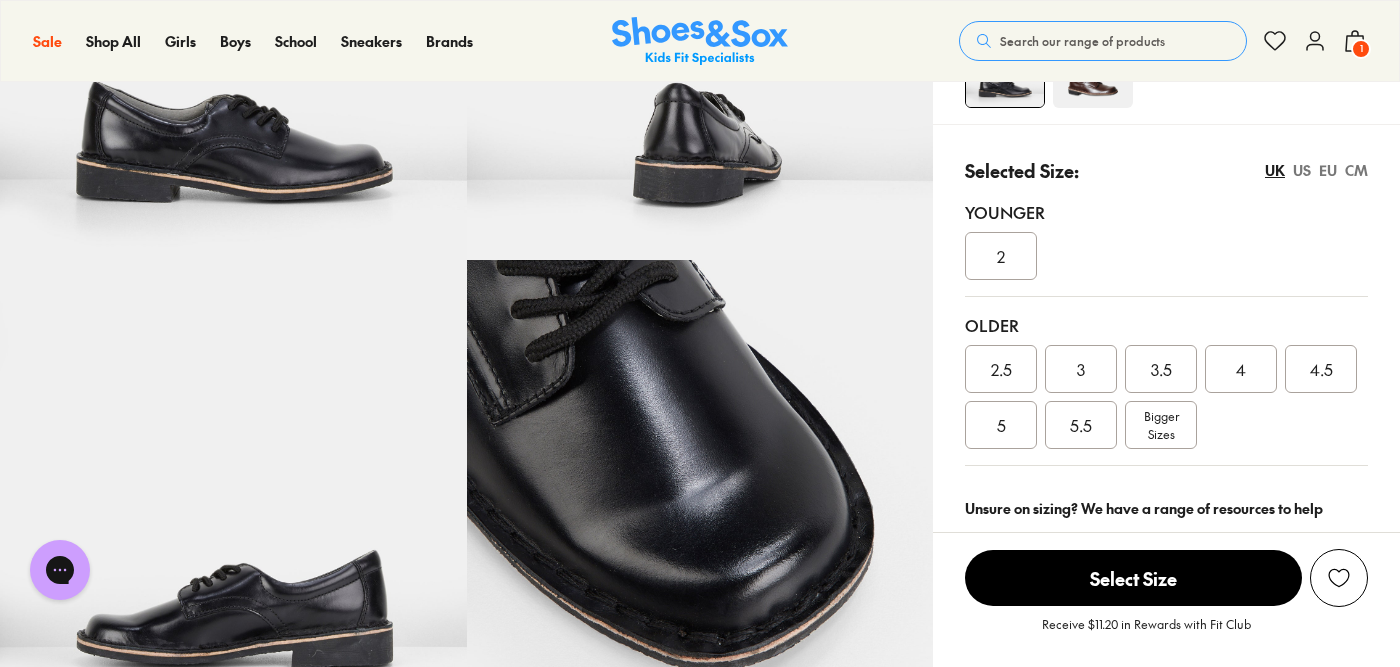 click on "EU" at bounding box center [1328, 170] 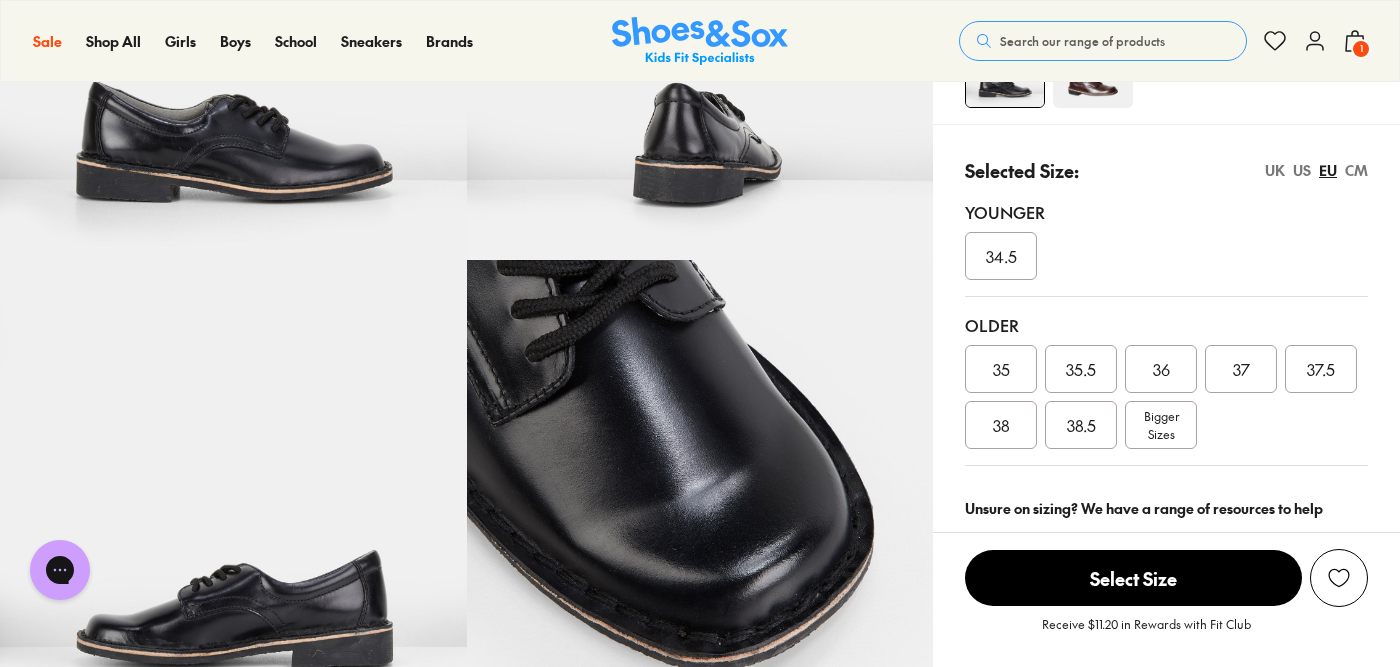 click on "36" at bounding box center (1161, 369) 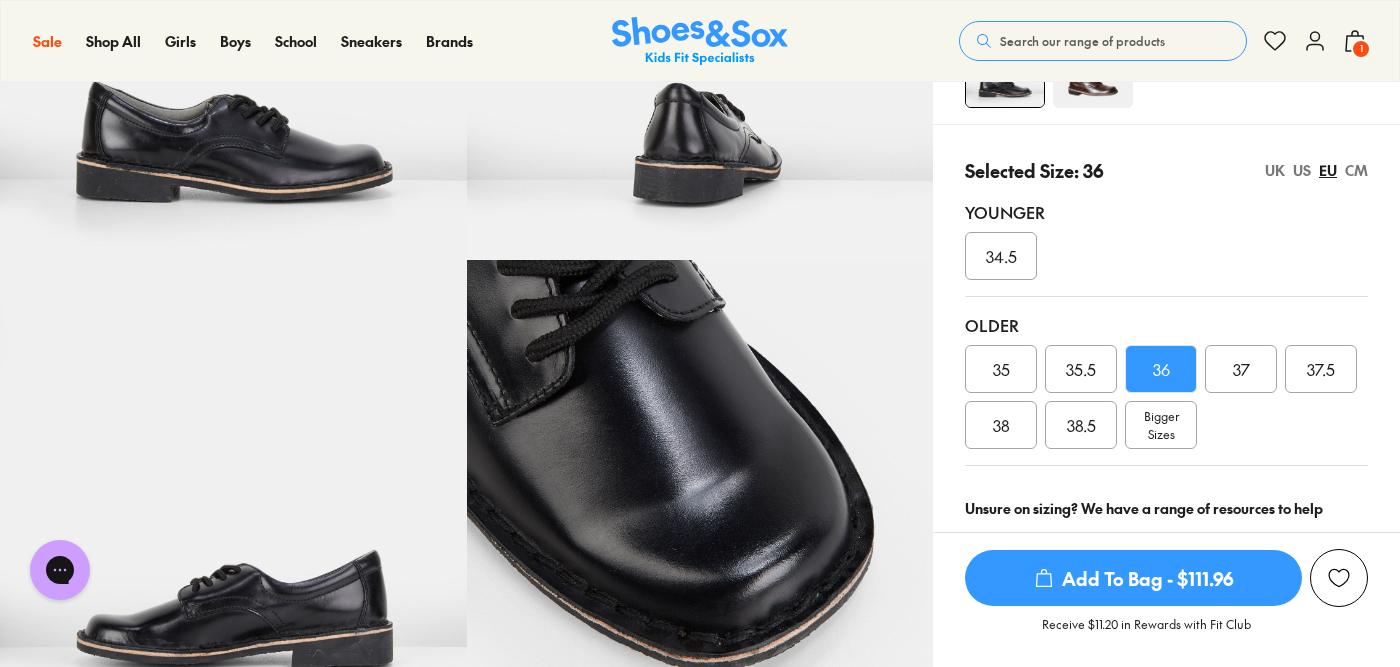 click on "37" at bounding box center [1241, 369] 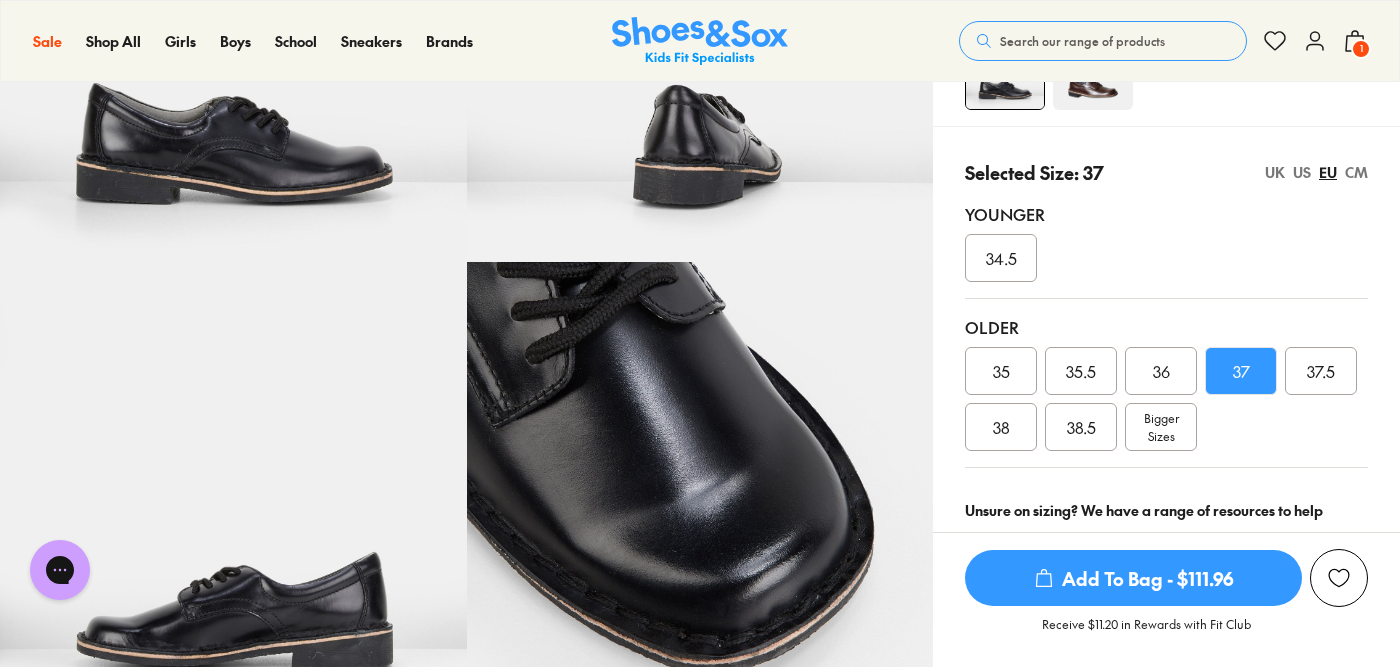 scroll, scrollTop: 294, scrollLeft: 0, axis: vertical 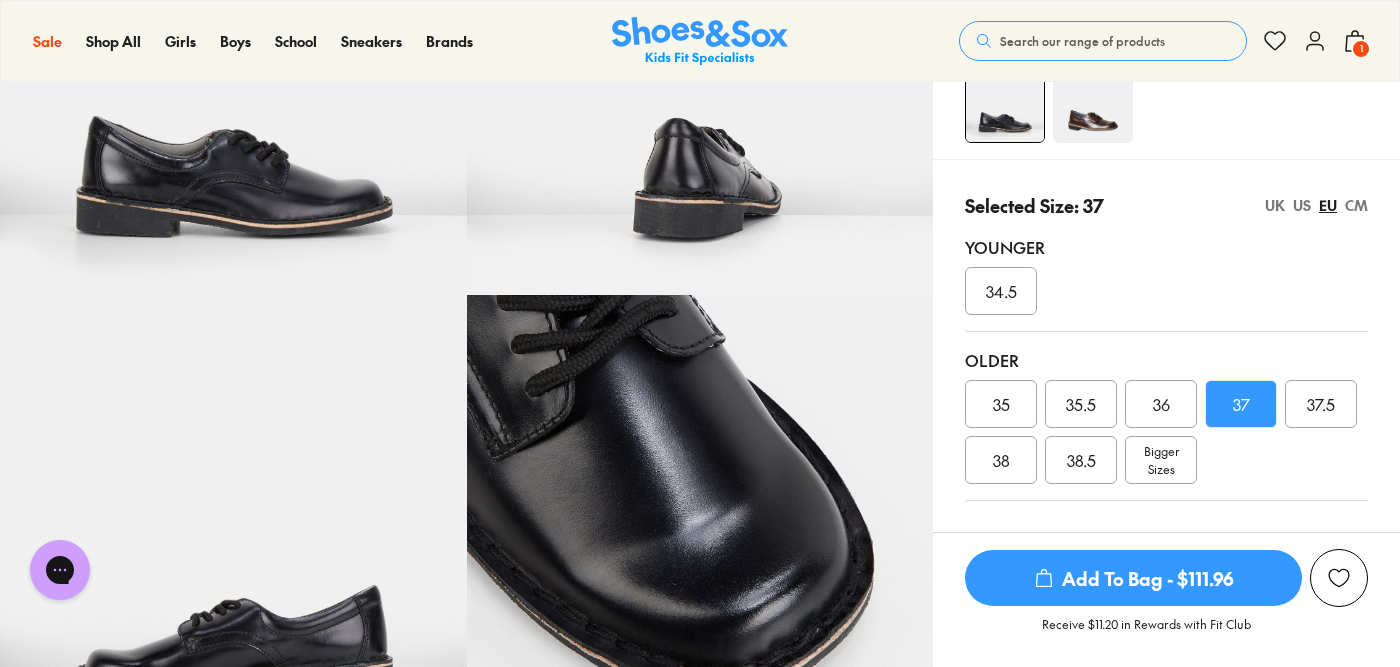 click on "Add To Bag - $111.96" at bounding box center [1133, 578] 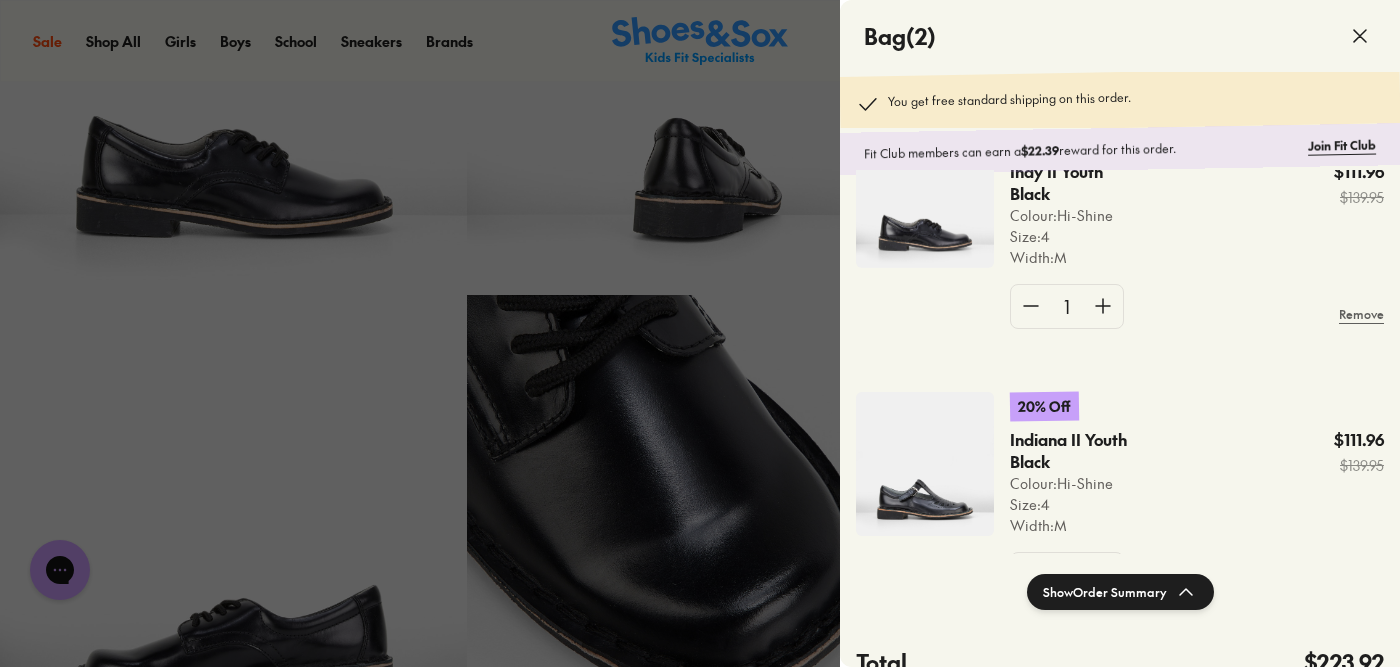 scroll, scrollTop: 175, scrollLeft: 0, axis: vertical 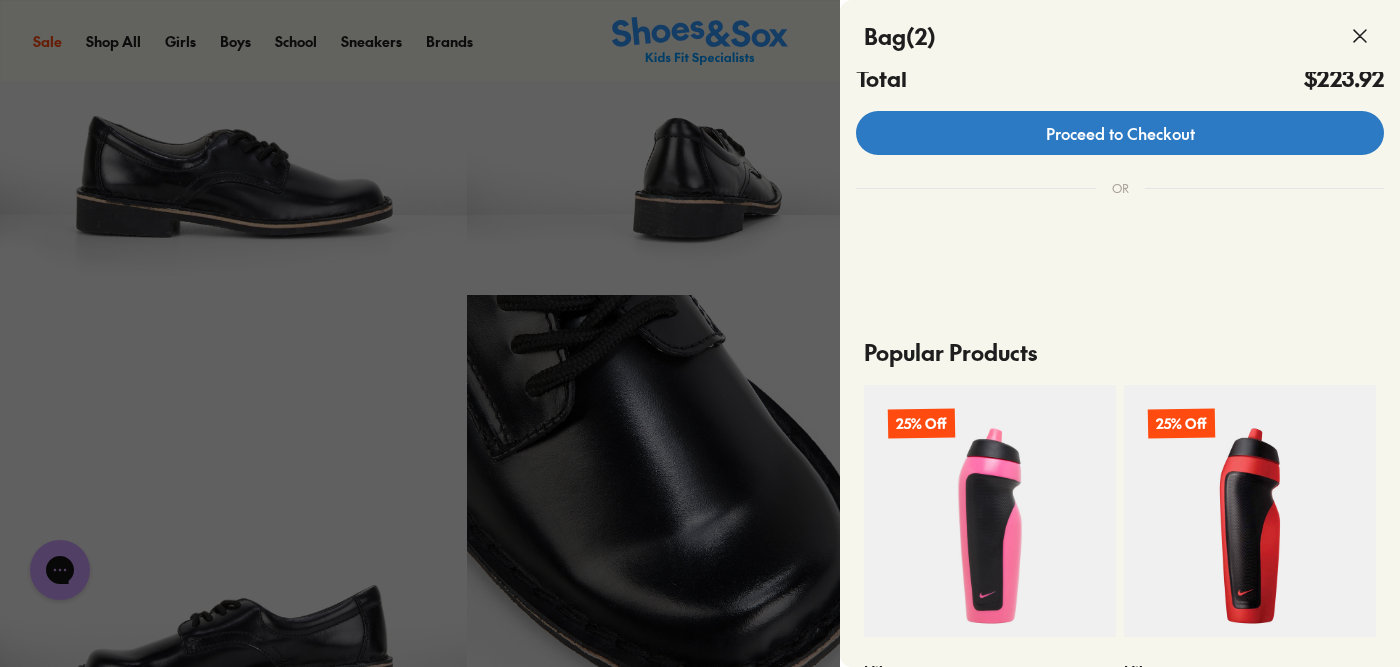 click on "Proceed to Checkout" 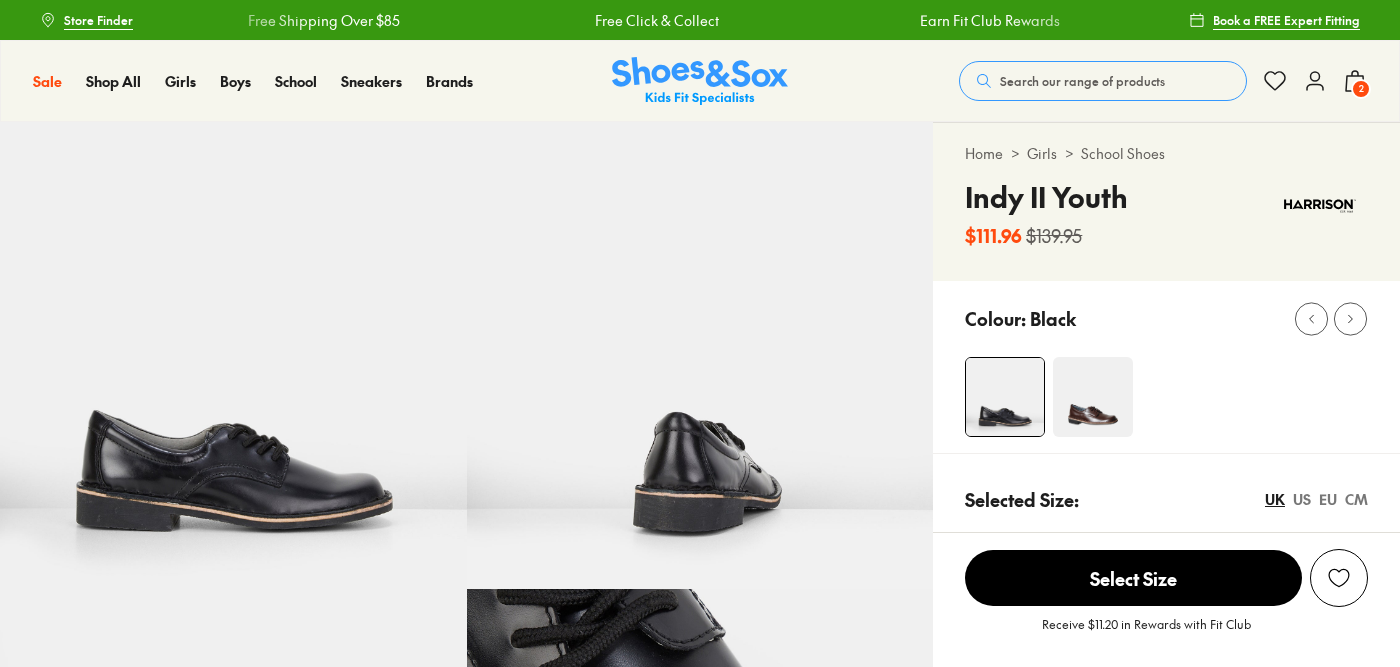 select on "*" 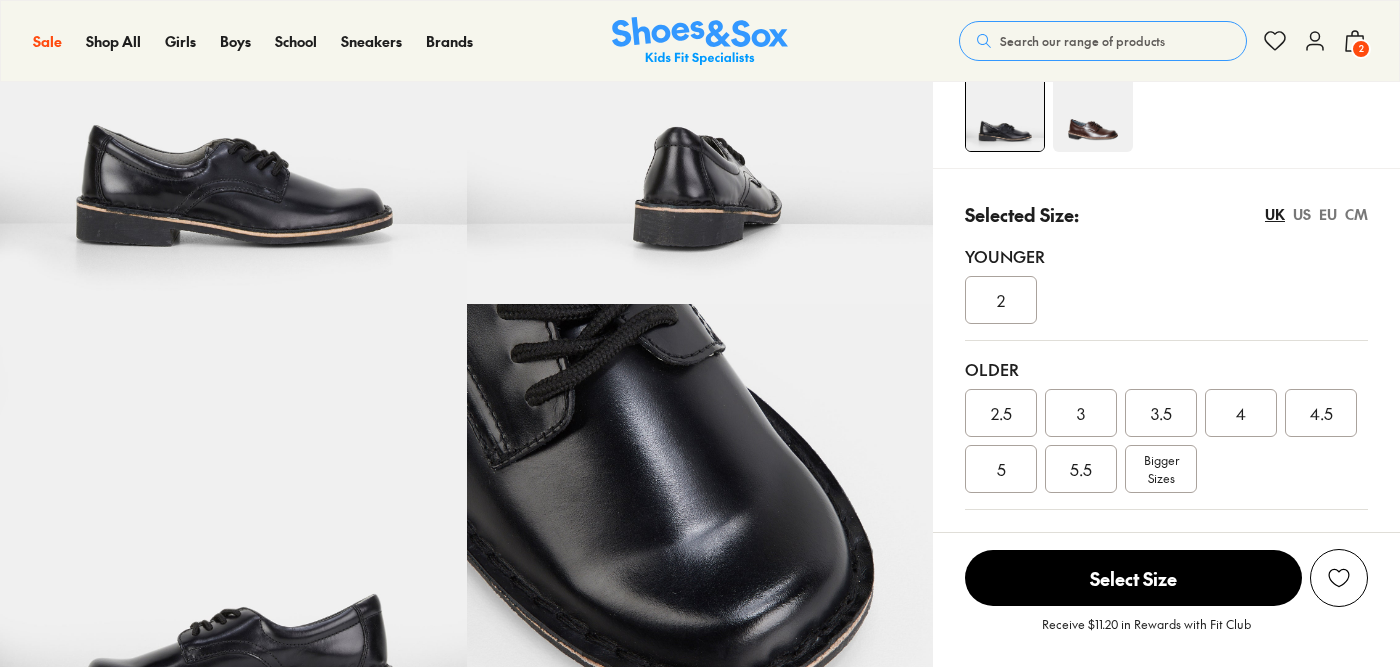 scroll, scrollTop: 0, scrollLeft: 0, axis: both 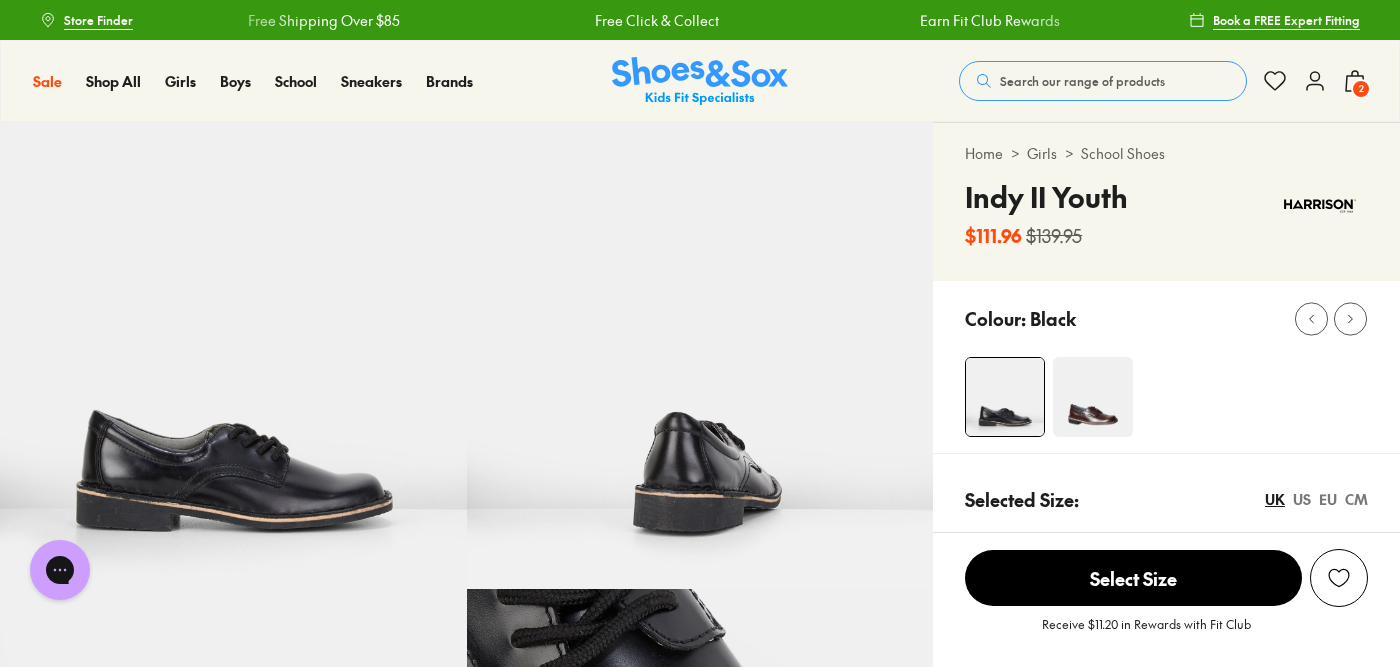 click on "2" 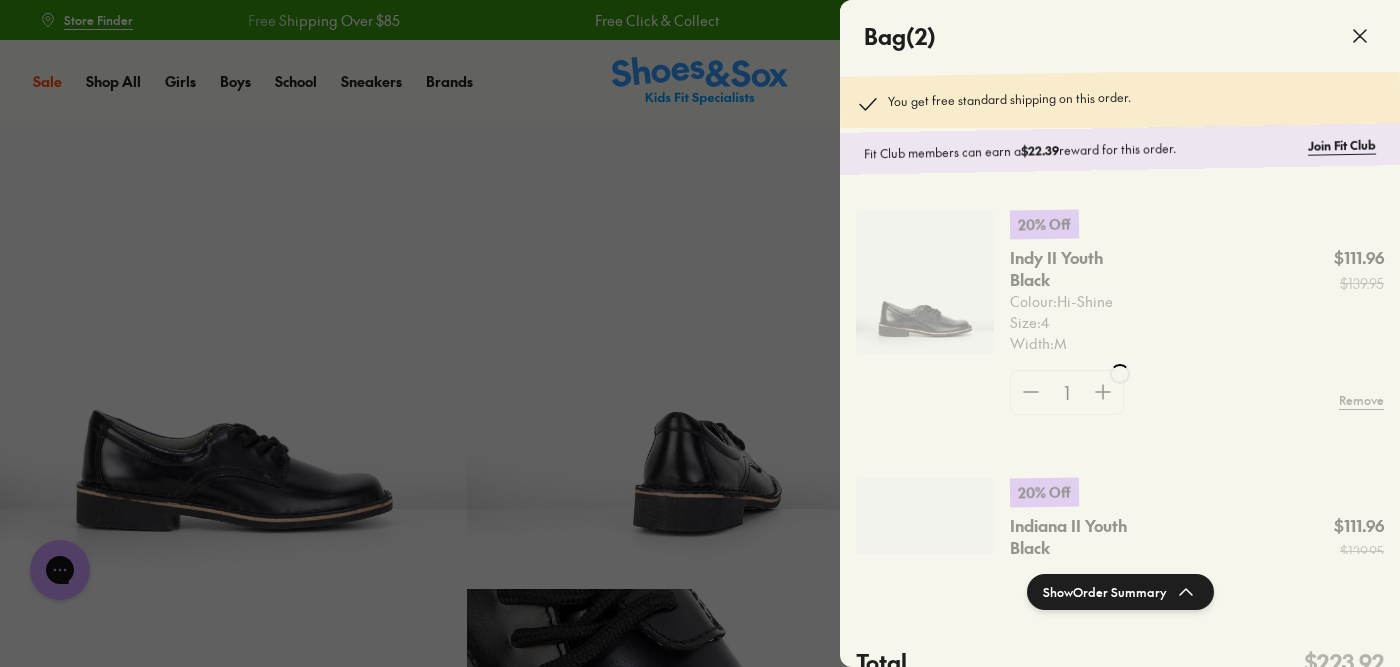 scroll, scrollTop: 281, scrollLeft: 0, axis: vertical 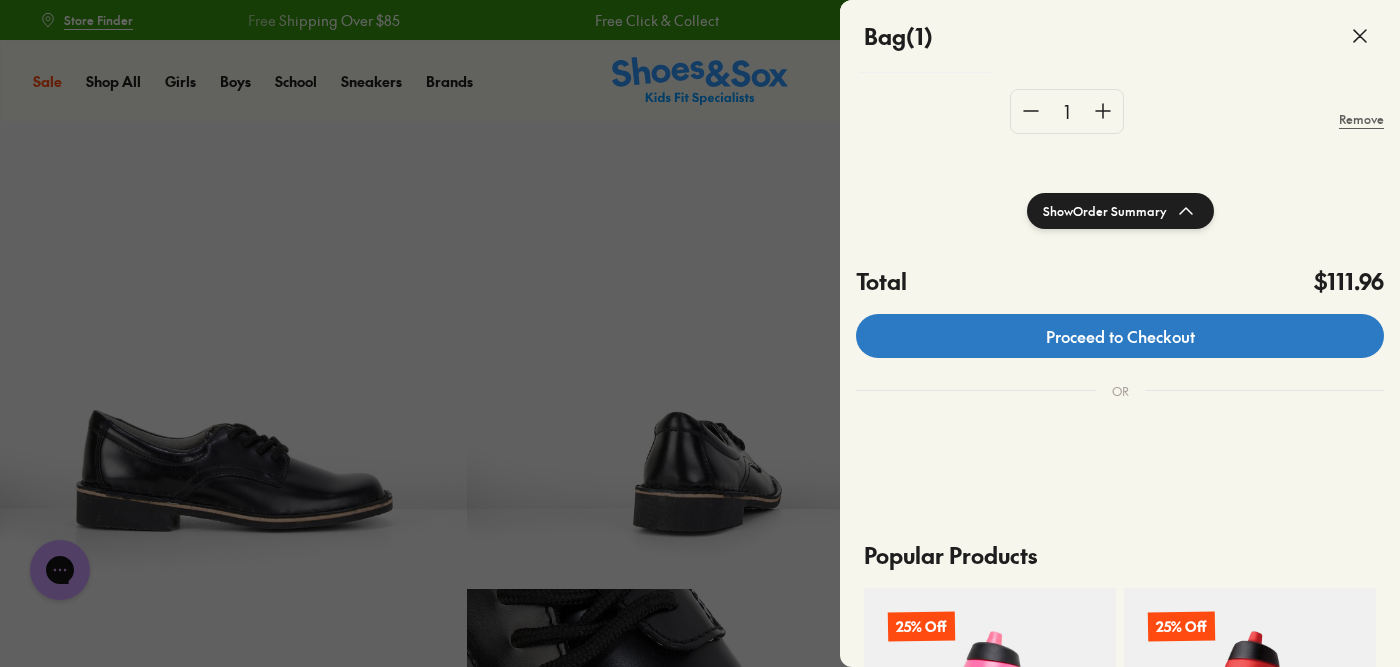 click on "Proceed to Checkout" 